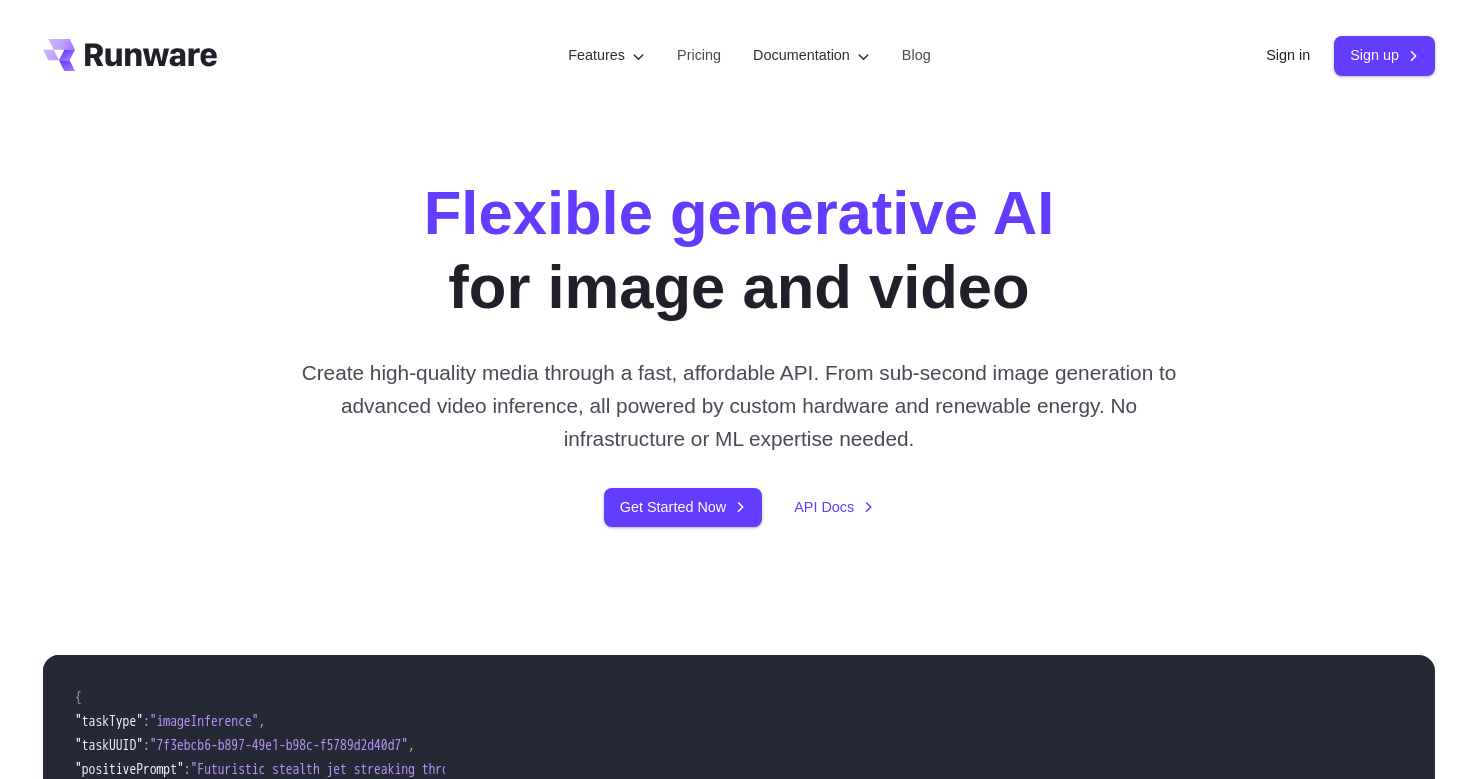 scroll, scrollTop: 0, scrollLeft: 0, axis: both 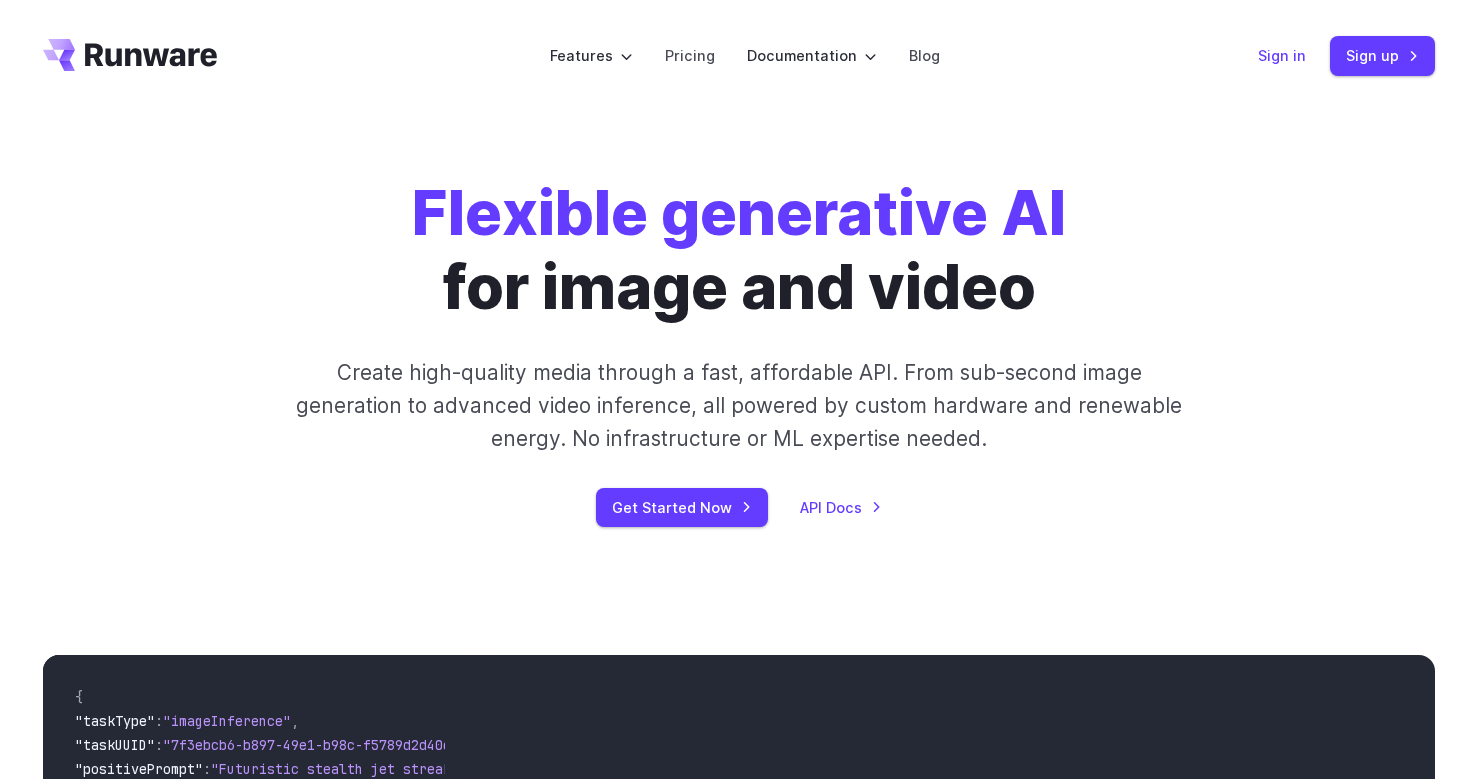 click on "Sign in" at bounding box center [1282, 55] 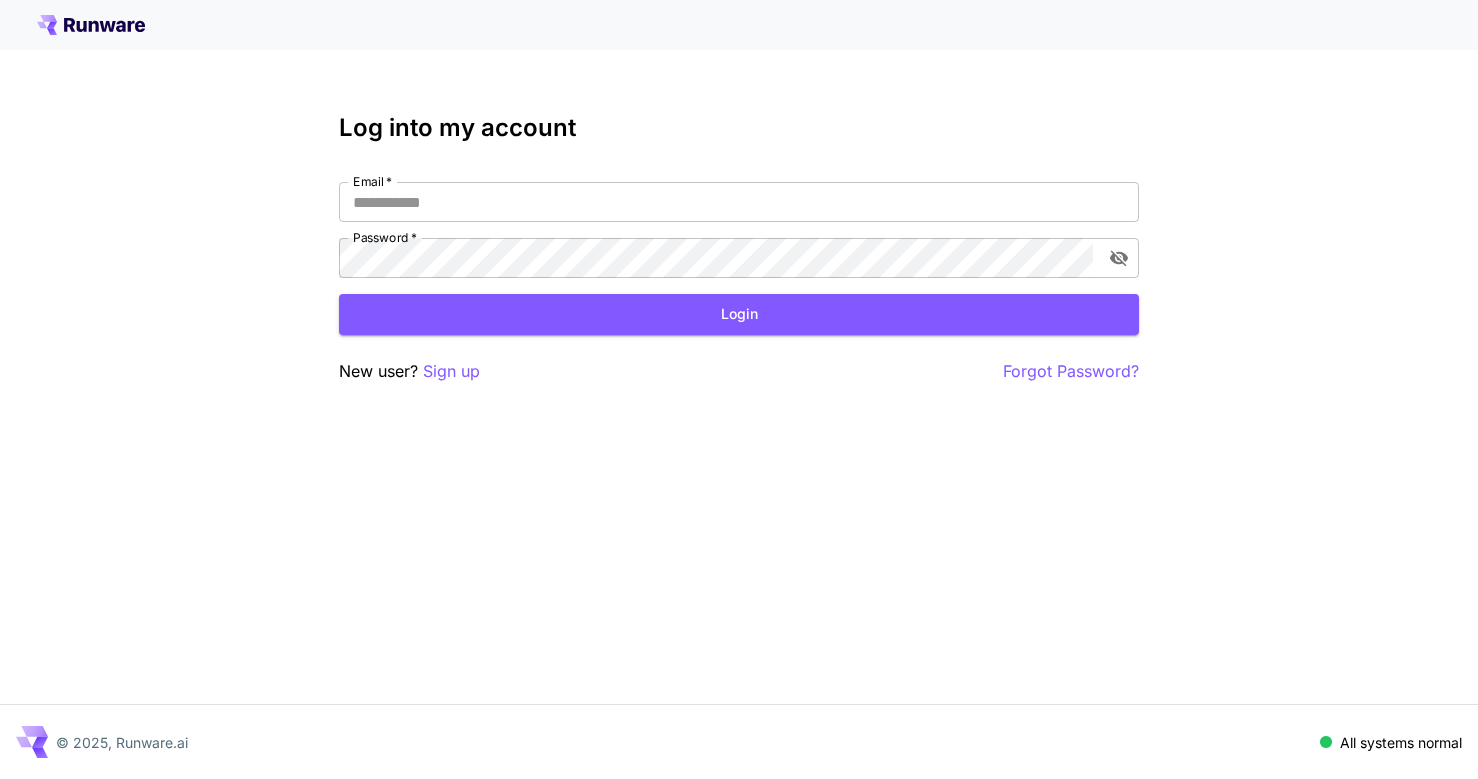 scroll, scrollTop: 0, scrollLeft: 0, axis: both 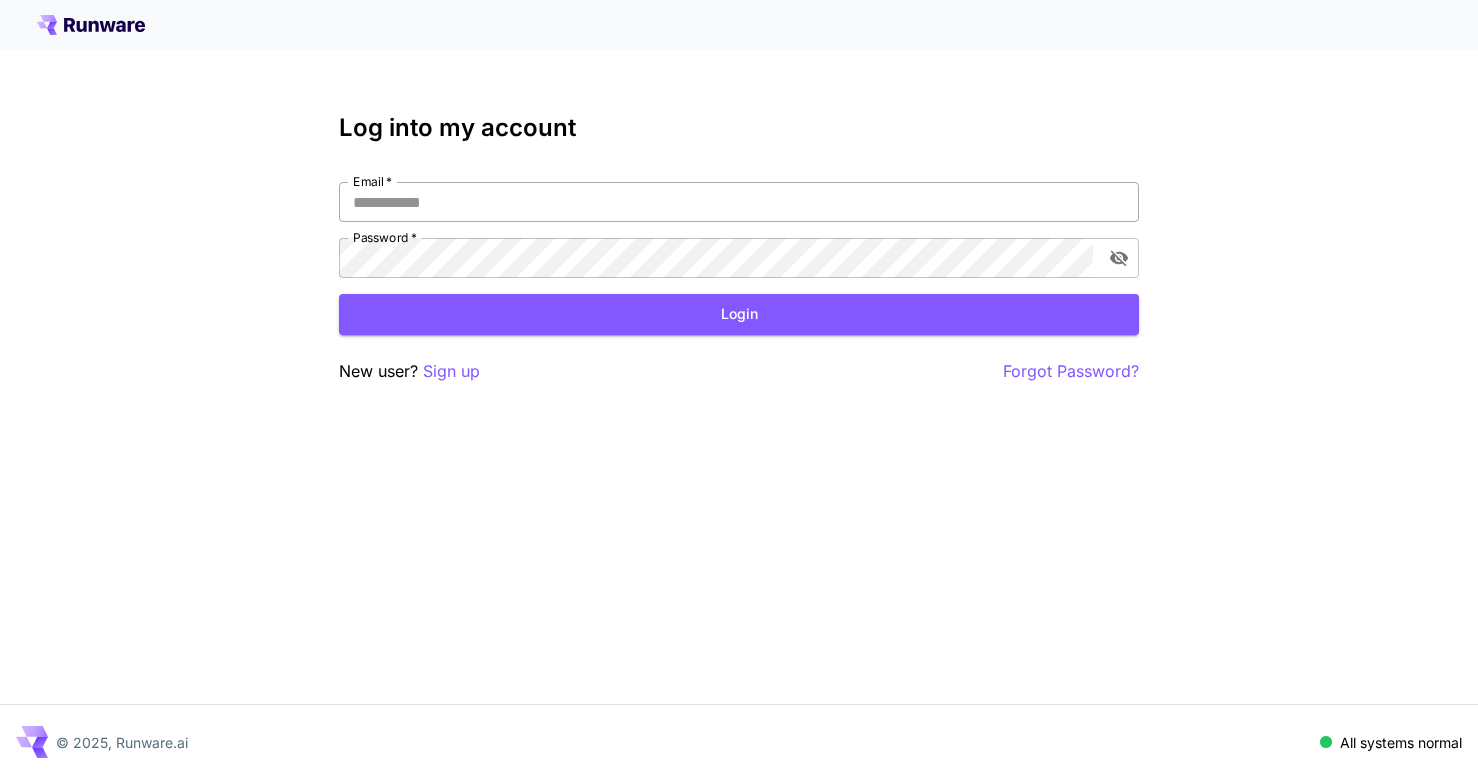 click on "Email   *" at bounding box center (739, 202) 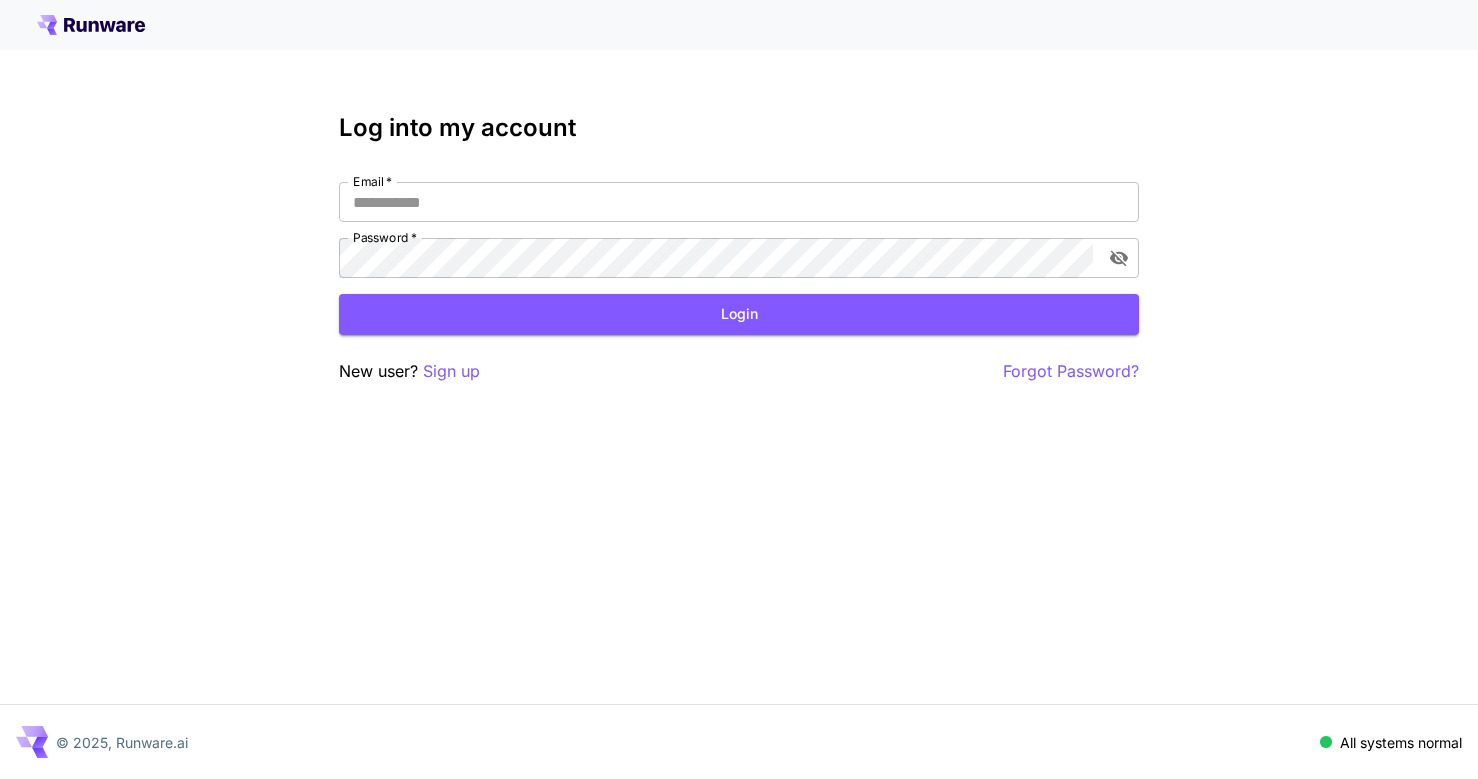 type on "**********" 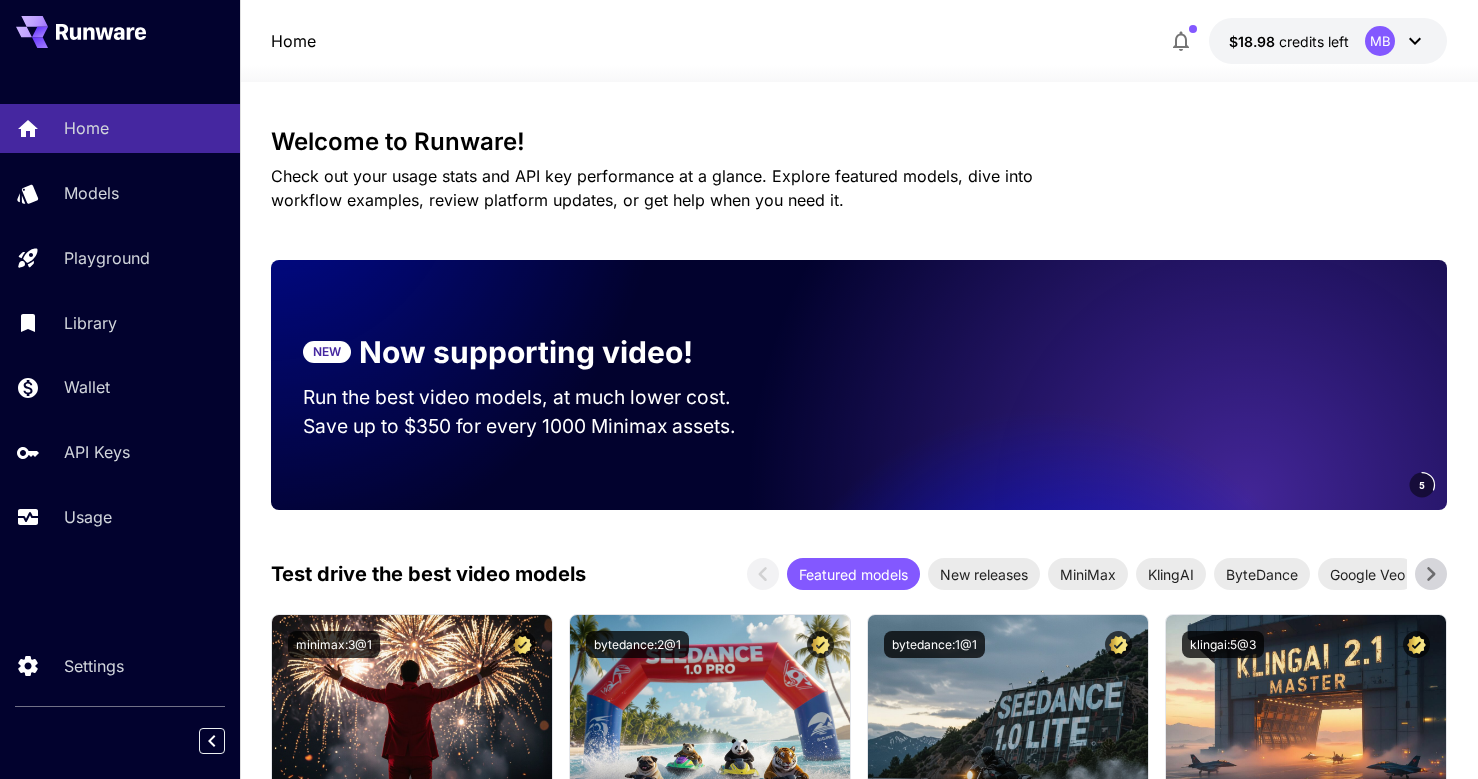 scroll, scrollTop: 0, scrollLeft: 0, axis: both 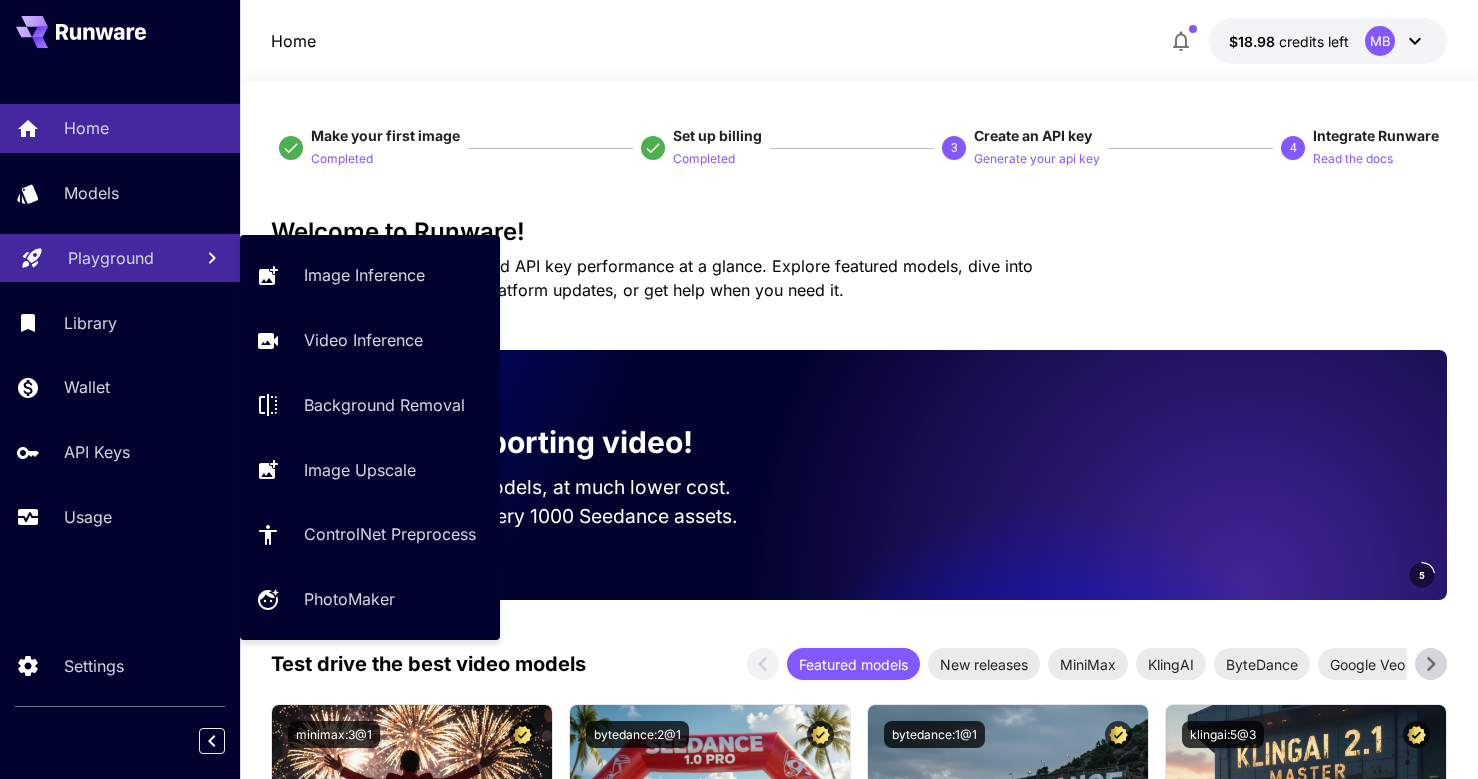 click on "Playground" at bounding box center (111, 258) 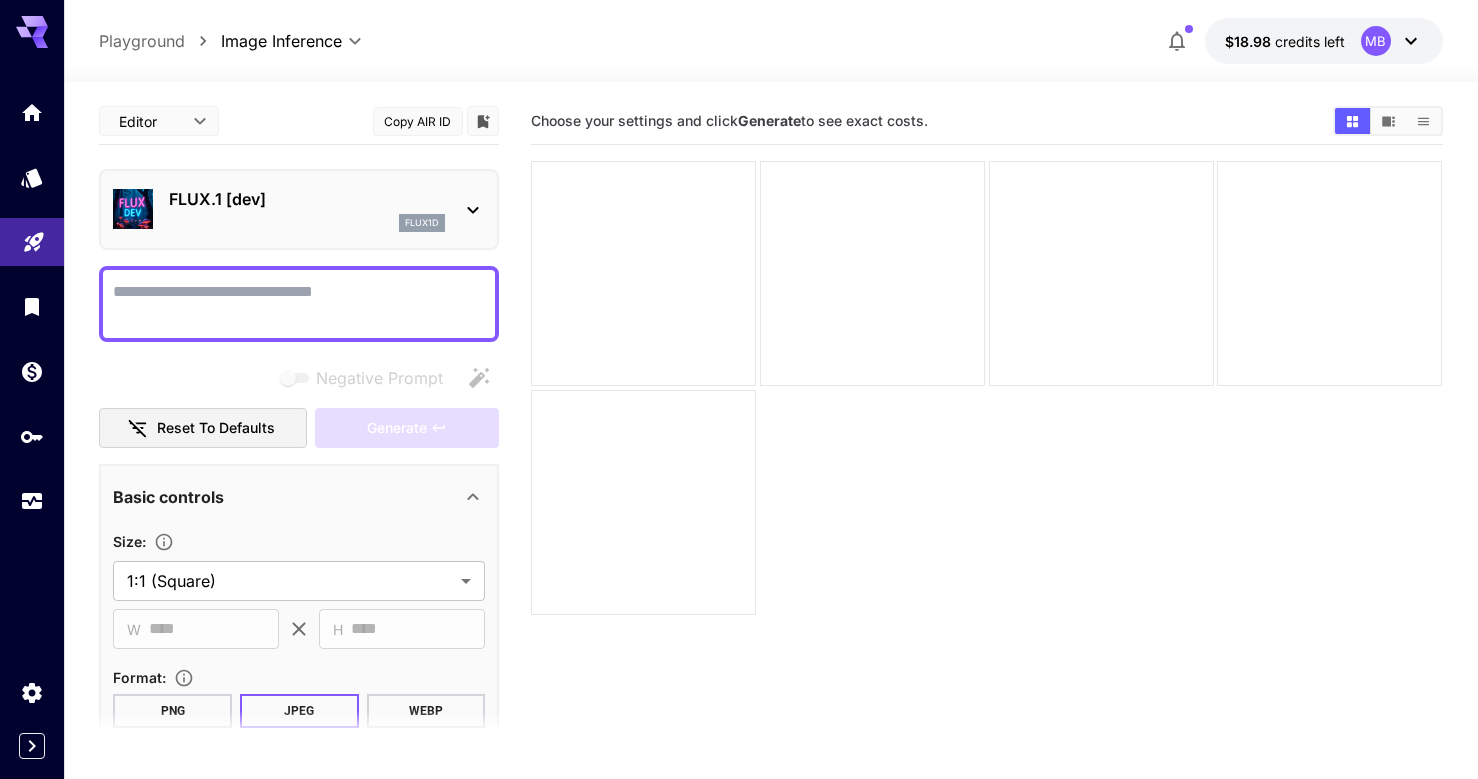 click on "Negative Prompt" at bounding box center (299, 304) 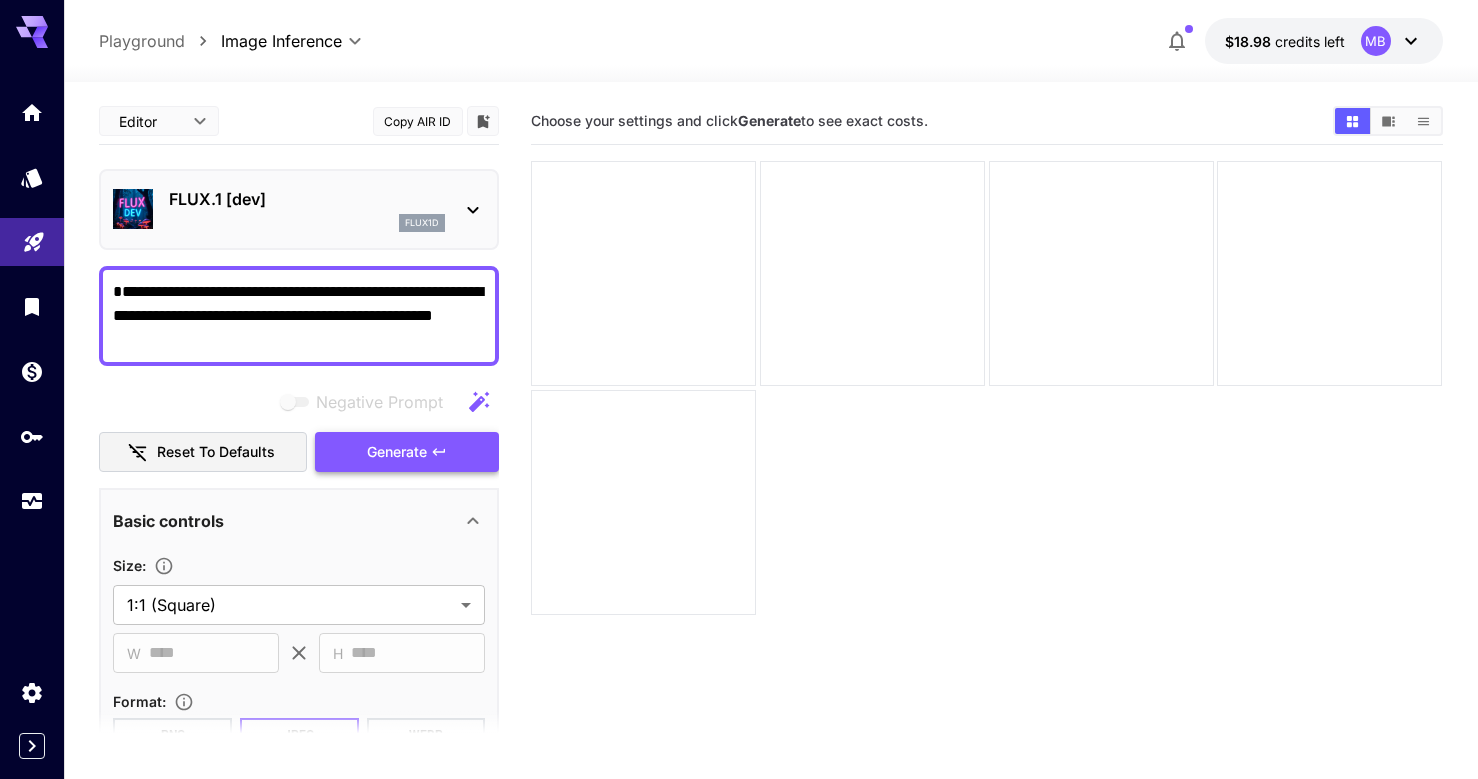 type on "**********" 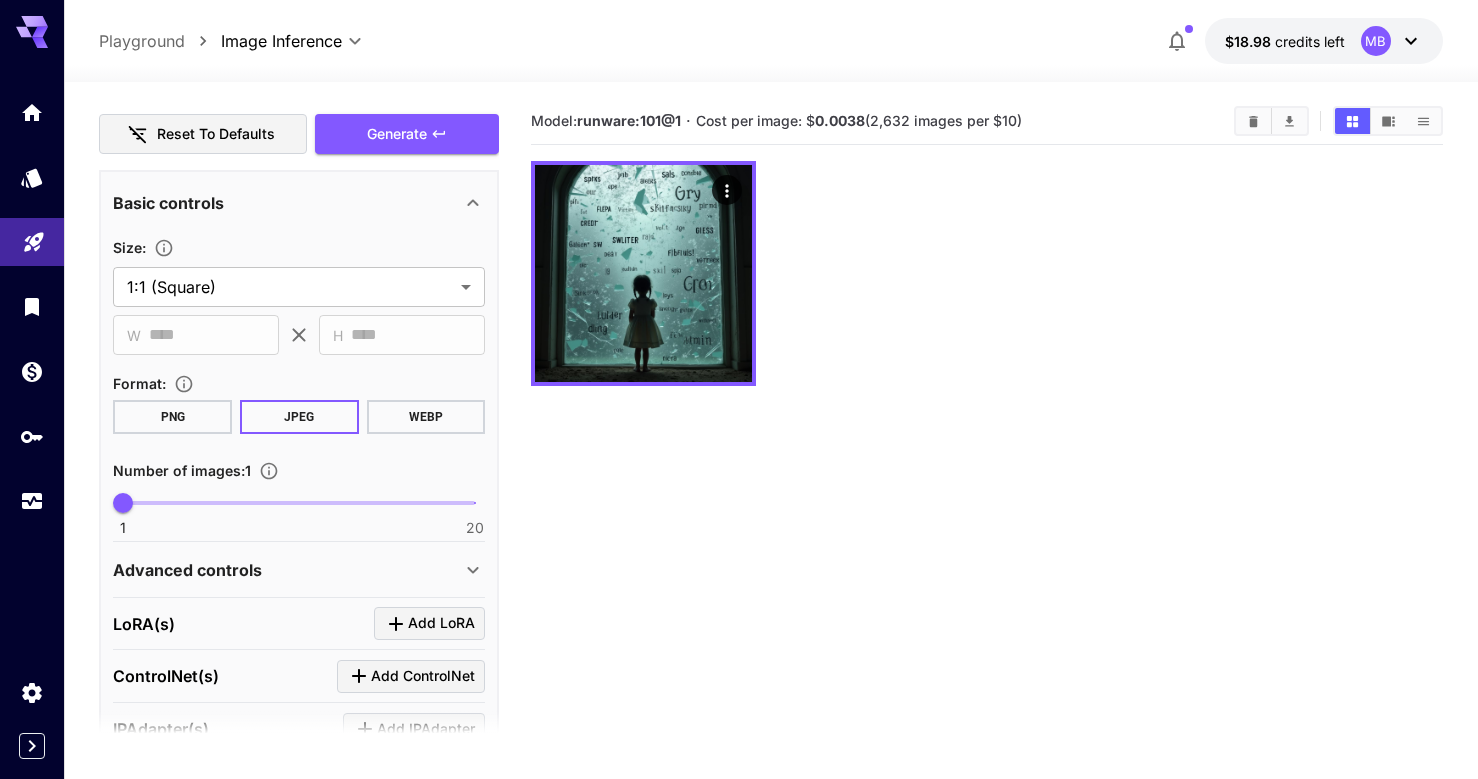 scroll, scrollTop: 319, scrollLeft: 0, axis: vertical 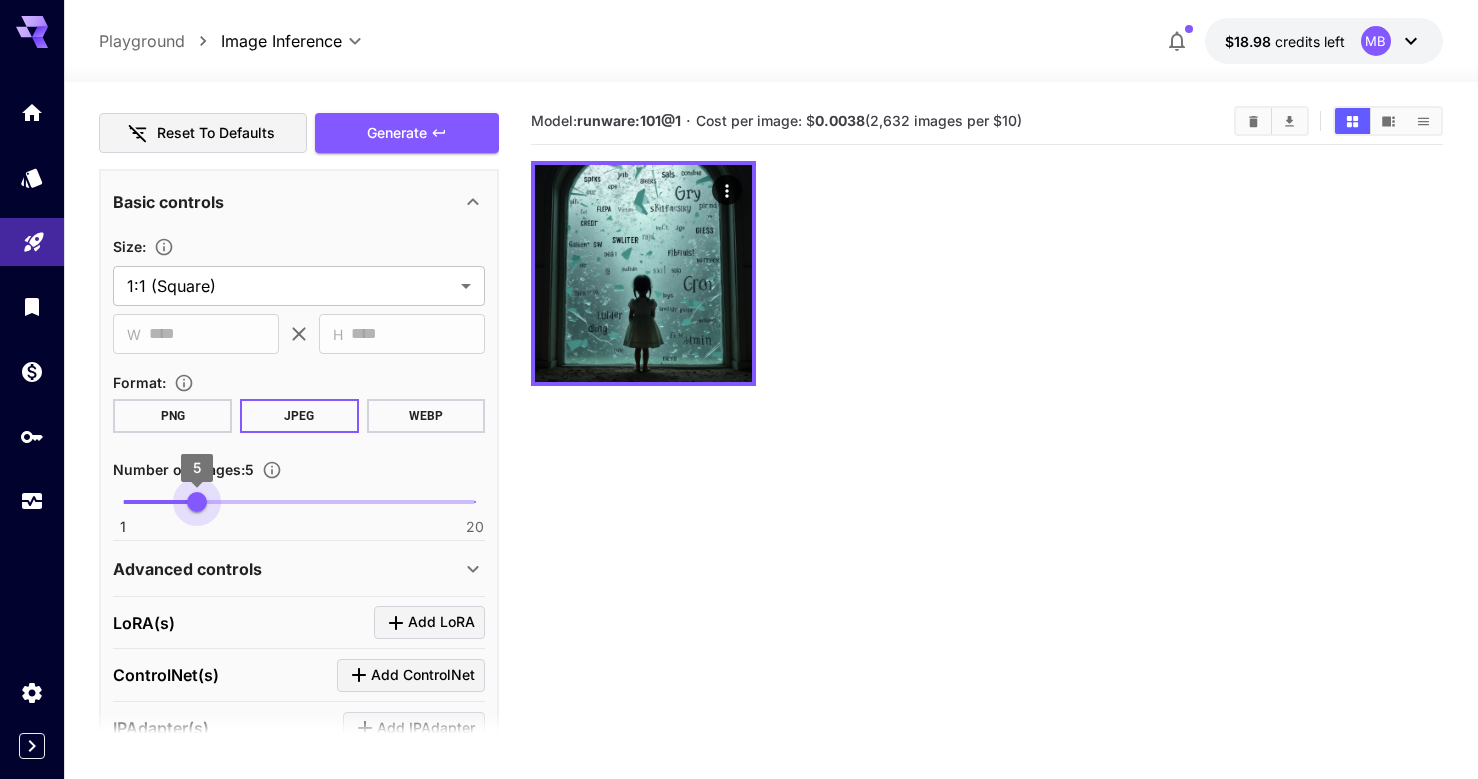 drag, startPoint x: 124, startPoint y: 504, endPoint x: 206, endPoint y: 504, distance: 82 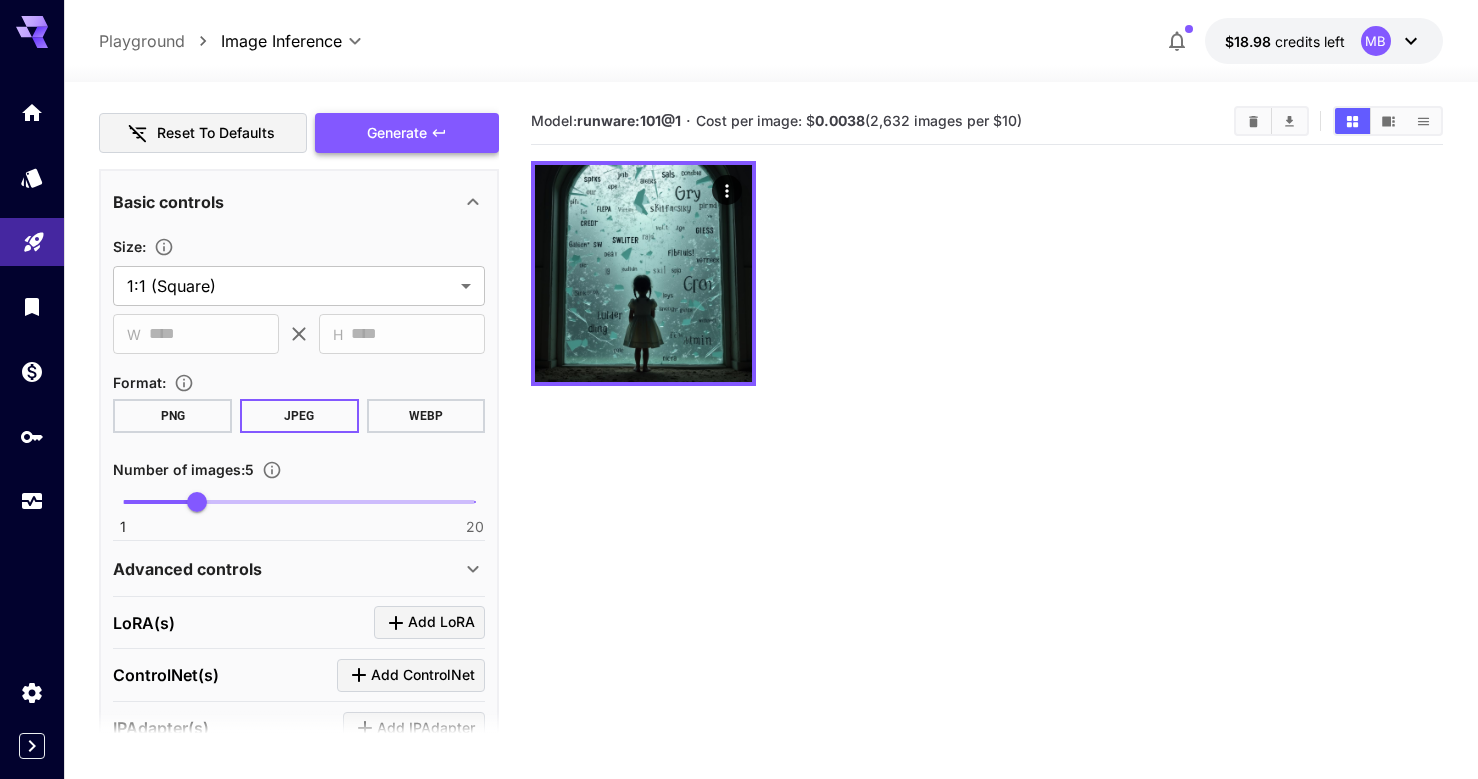 click on "Generate" at bounding box center (397, 133) 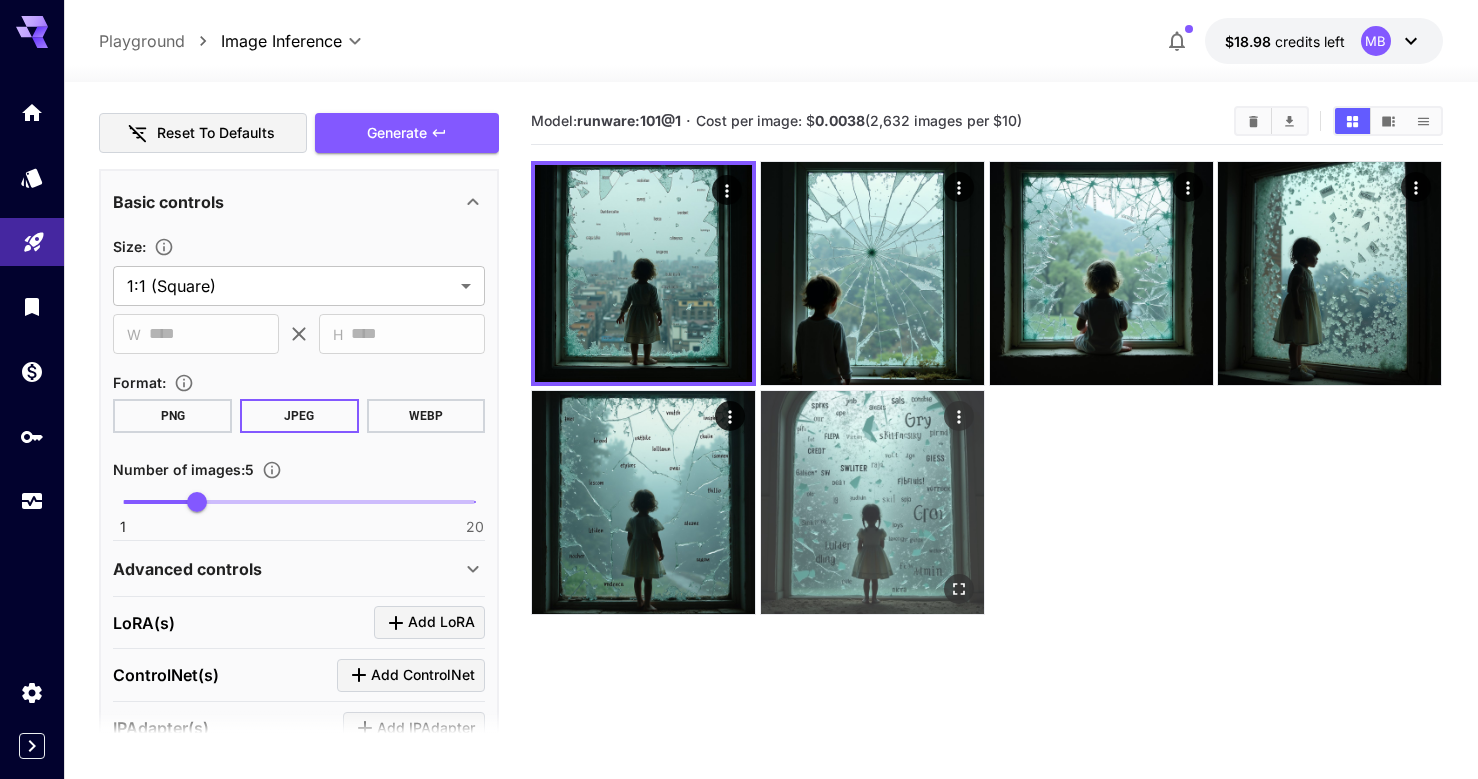 click at bounding box center (872, 502) 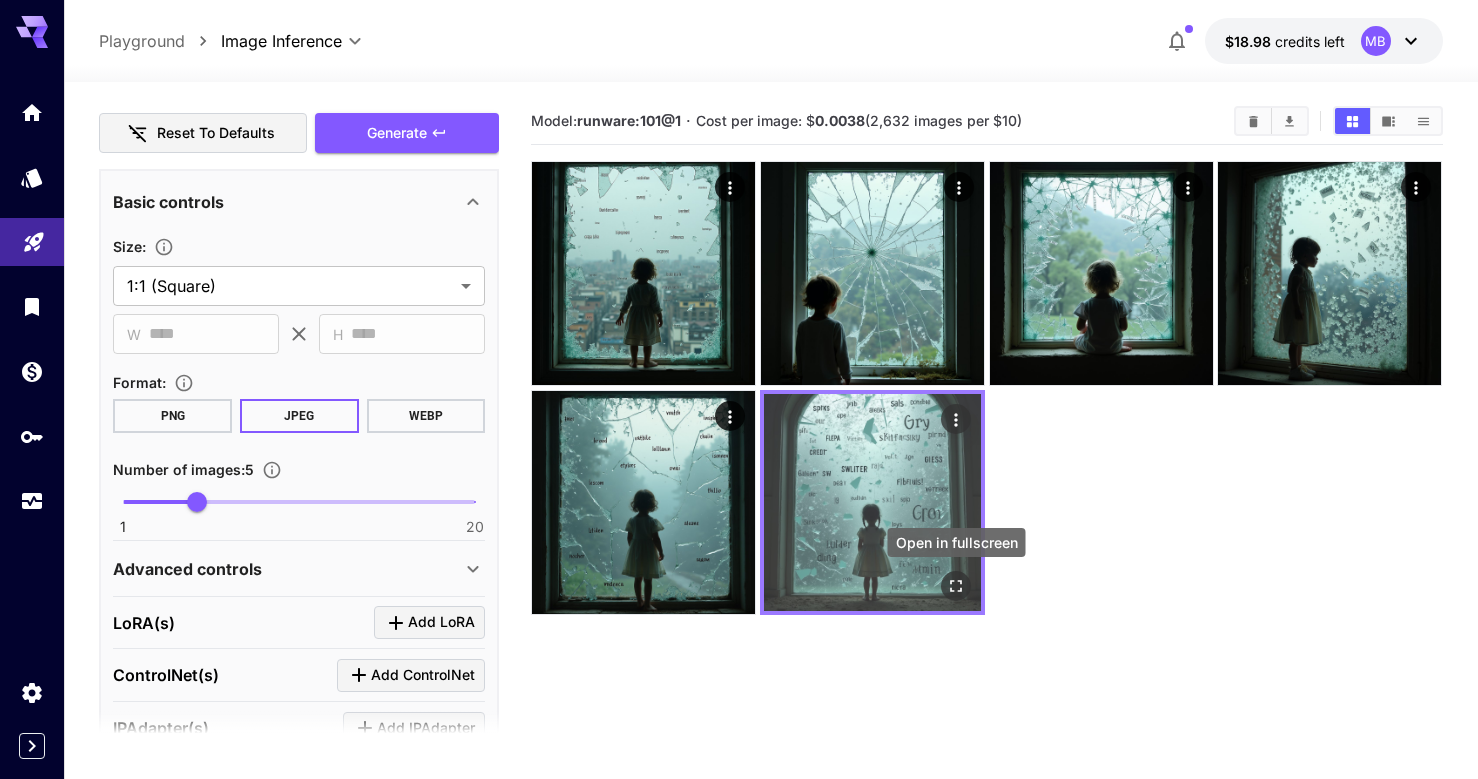 click 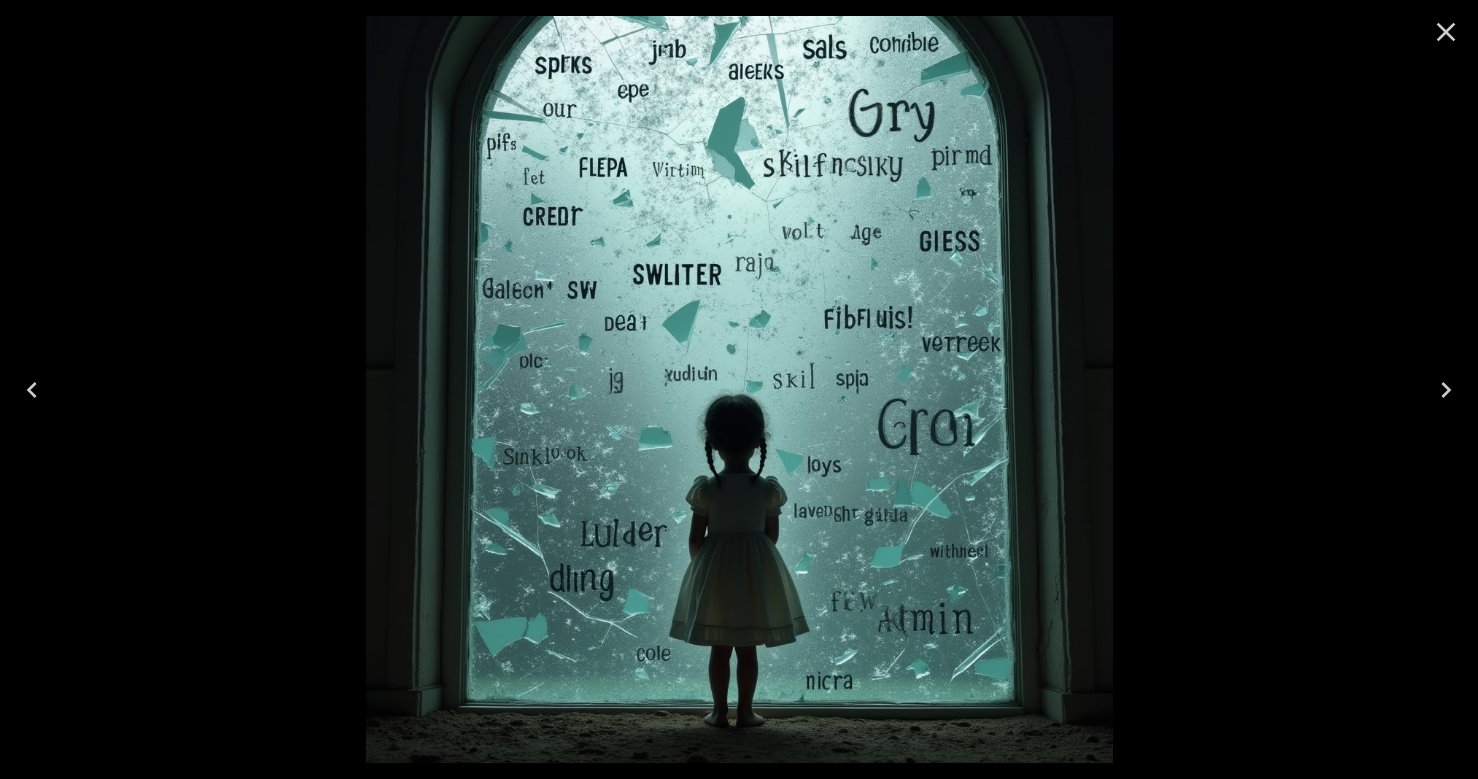 click 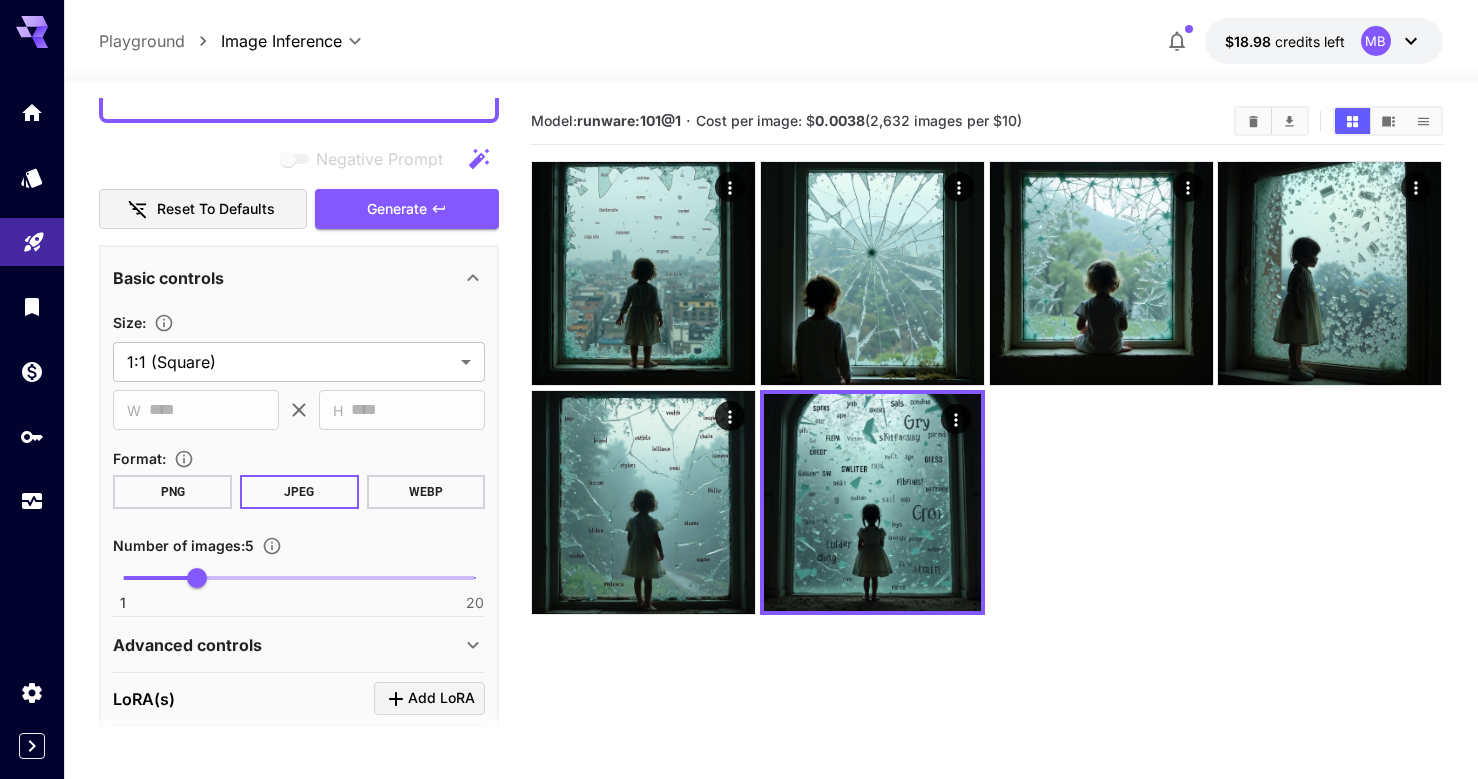 scroll, scrollTop: 0, scrollLeft: 0, axis: both 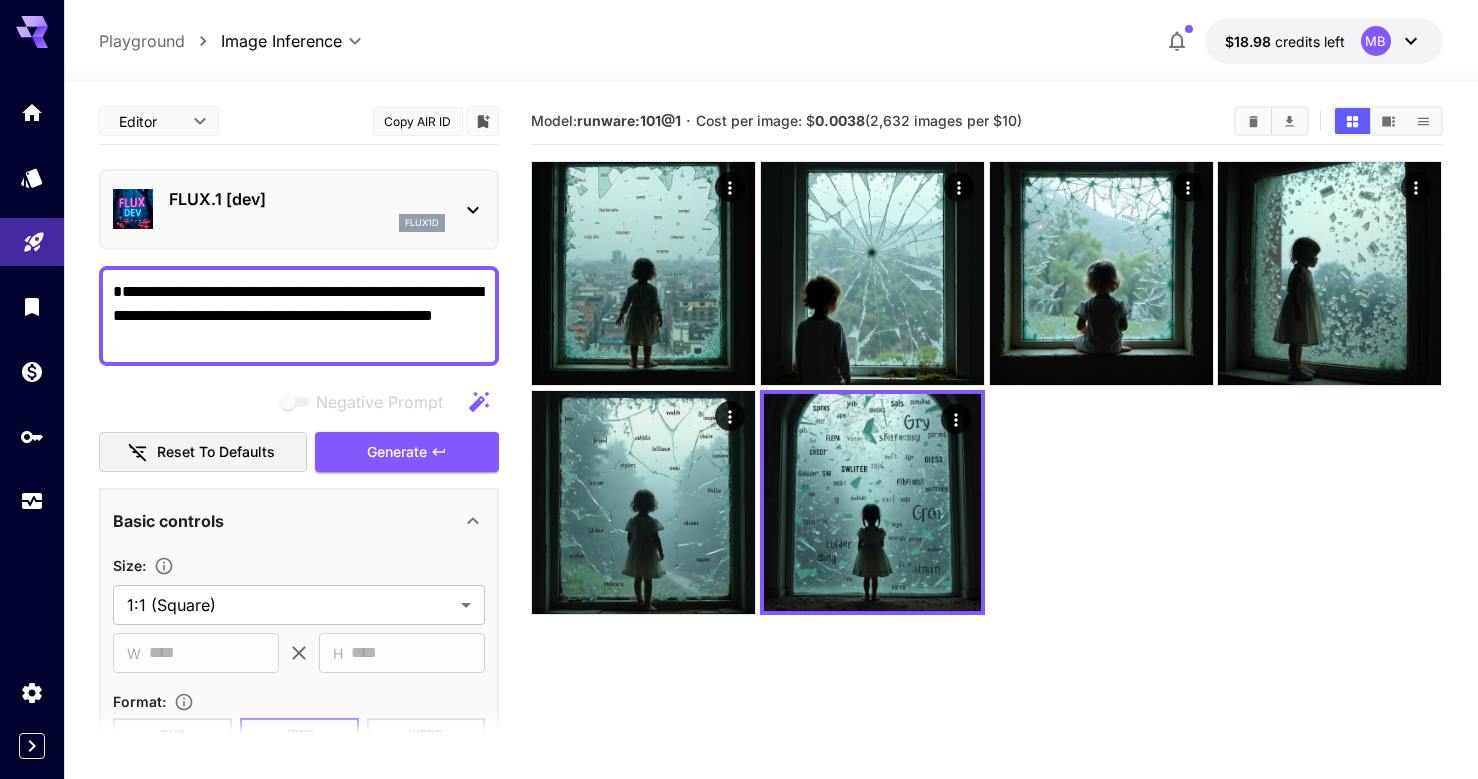 click 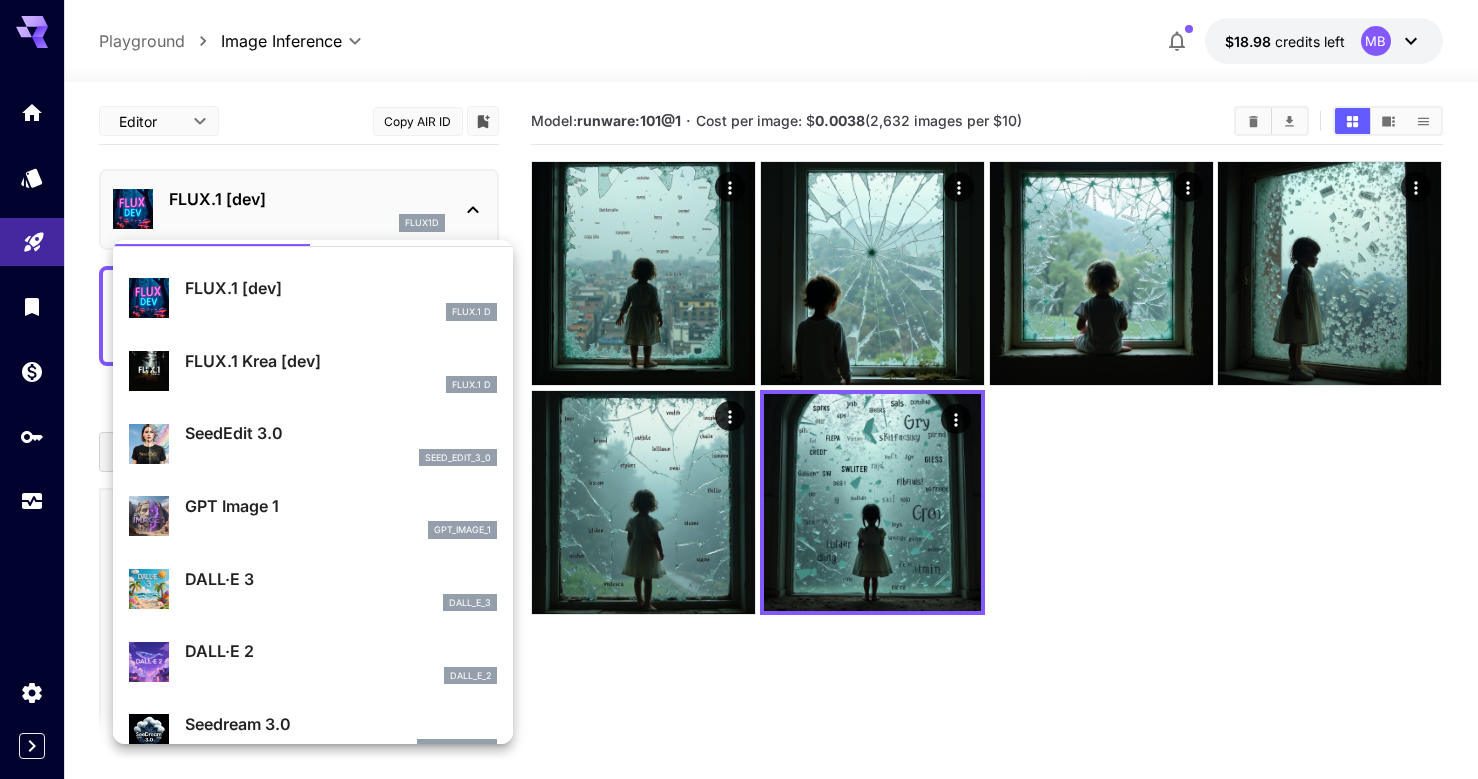 scroll, scrollTop: 52, scrollLeft: 0, axis: vertical 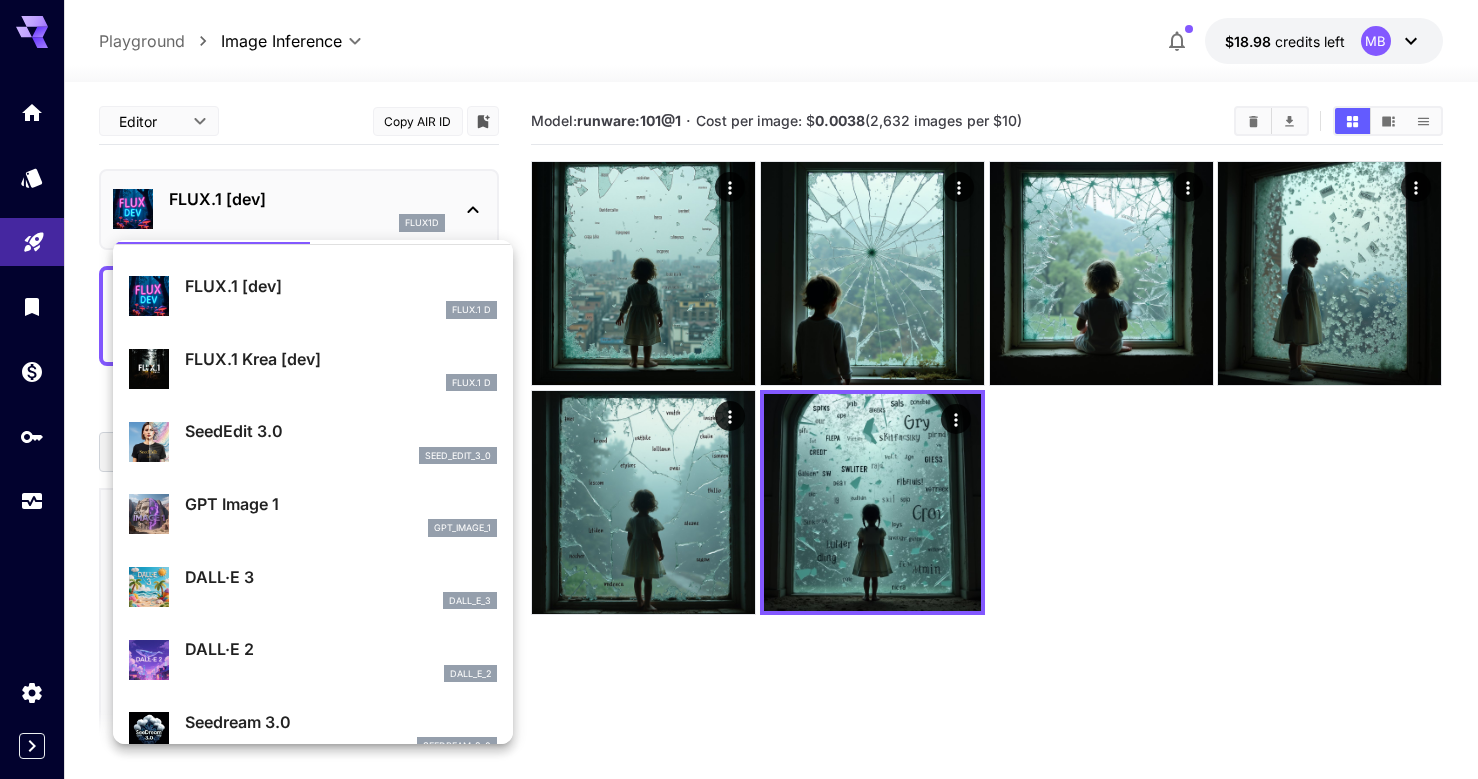 click on "DALL·E 3" at bounding box center (341, 577) 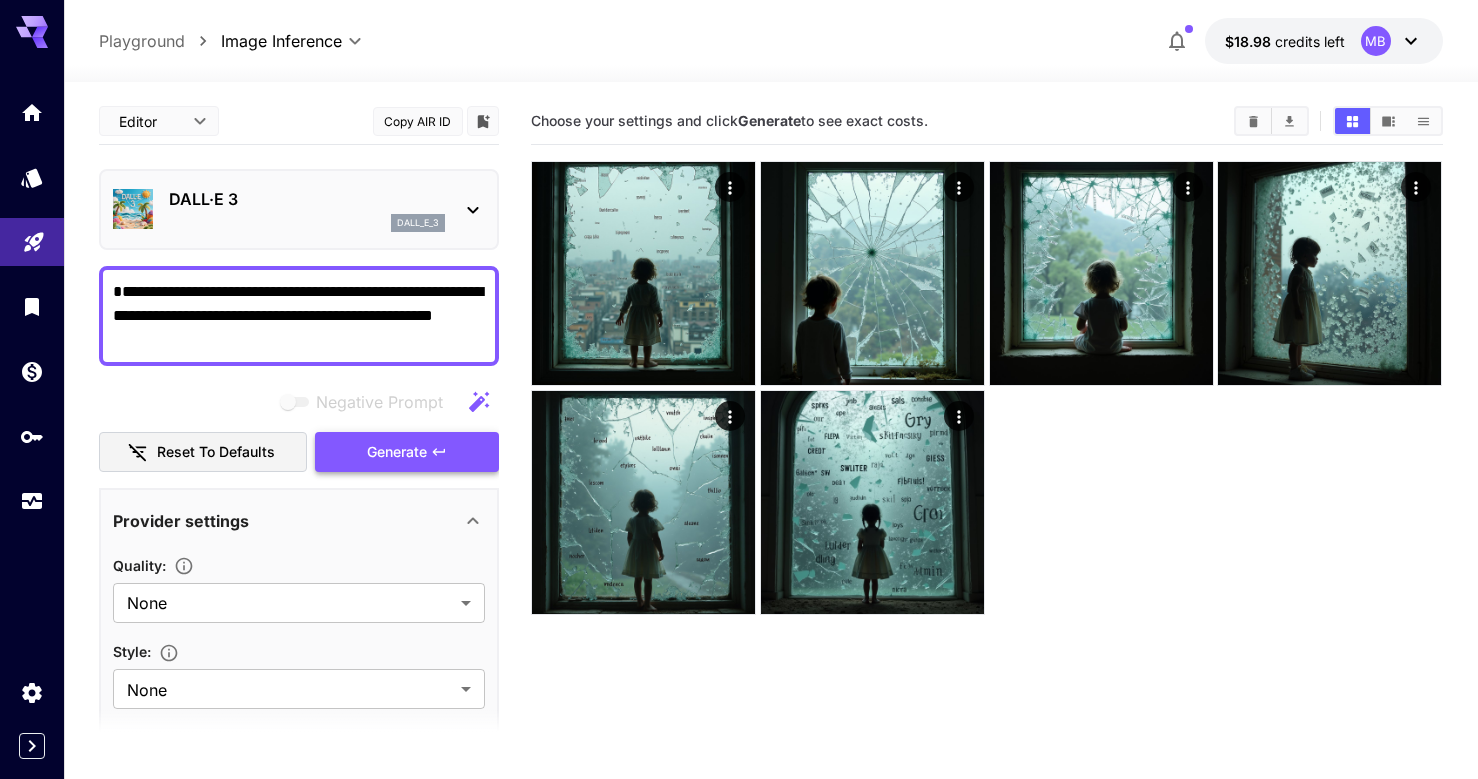 click on "Generate" at bounding box center (397, 452) 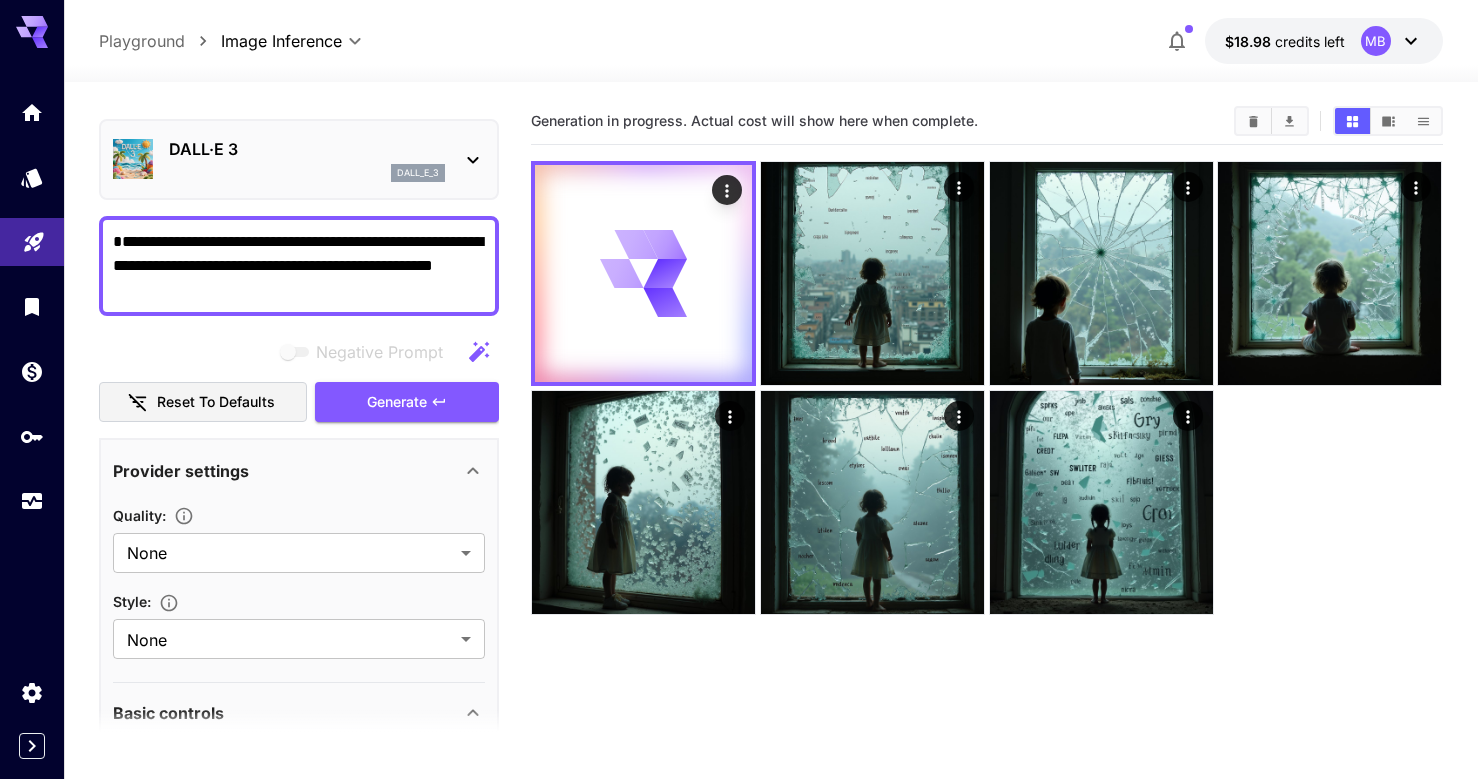 scroll, scrollTop: 0, scrollLeft: 0, axis: both 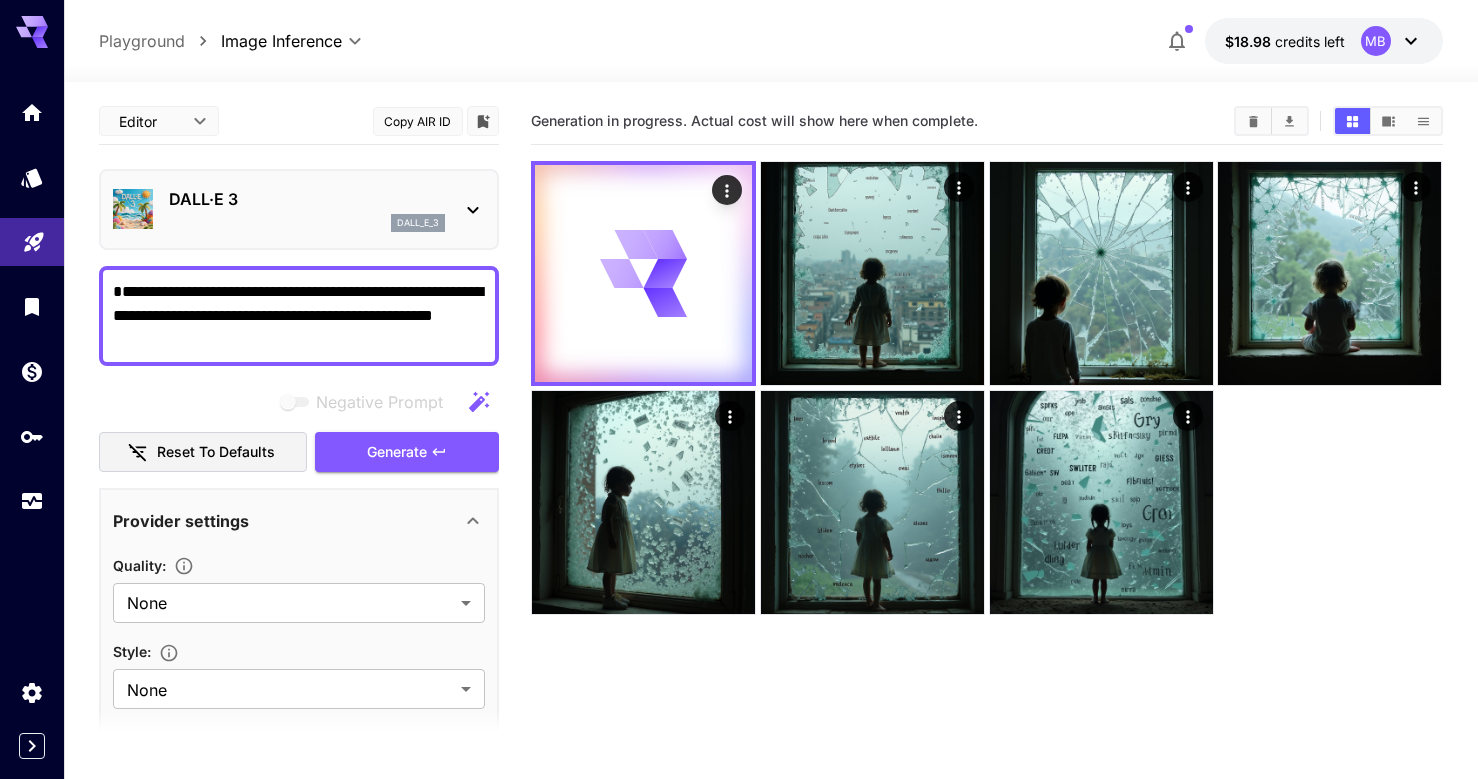 click 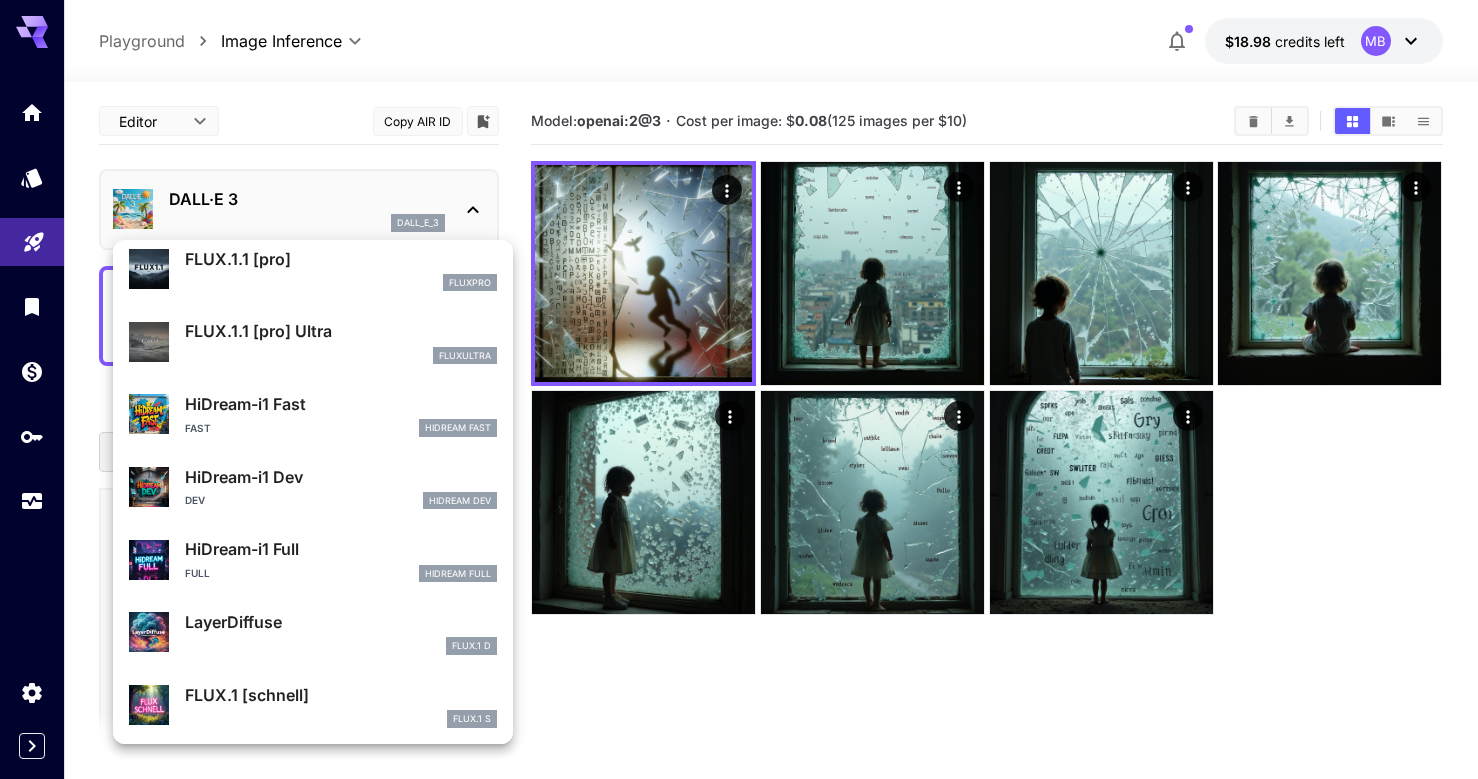scroll, scrollTop: 1107, scrollLeft: 0, axis: vertical 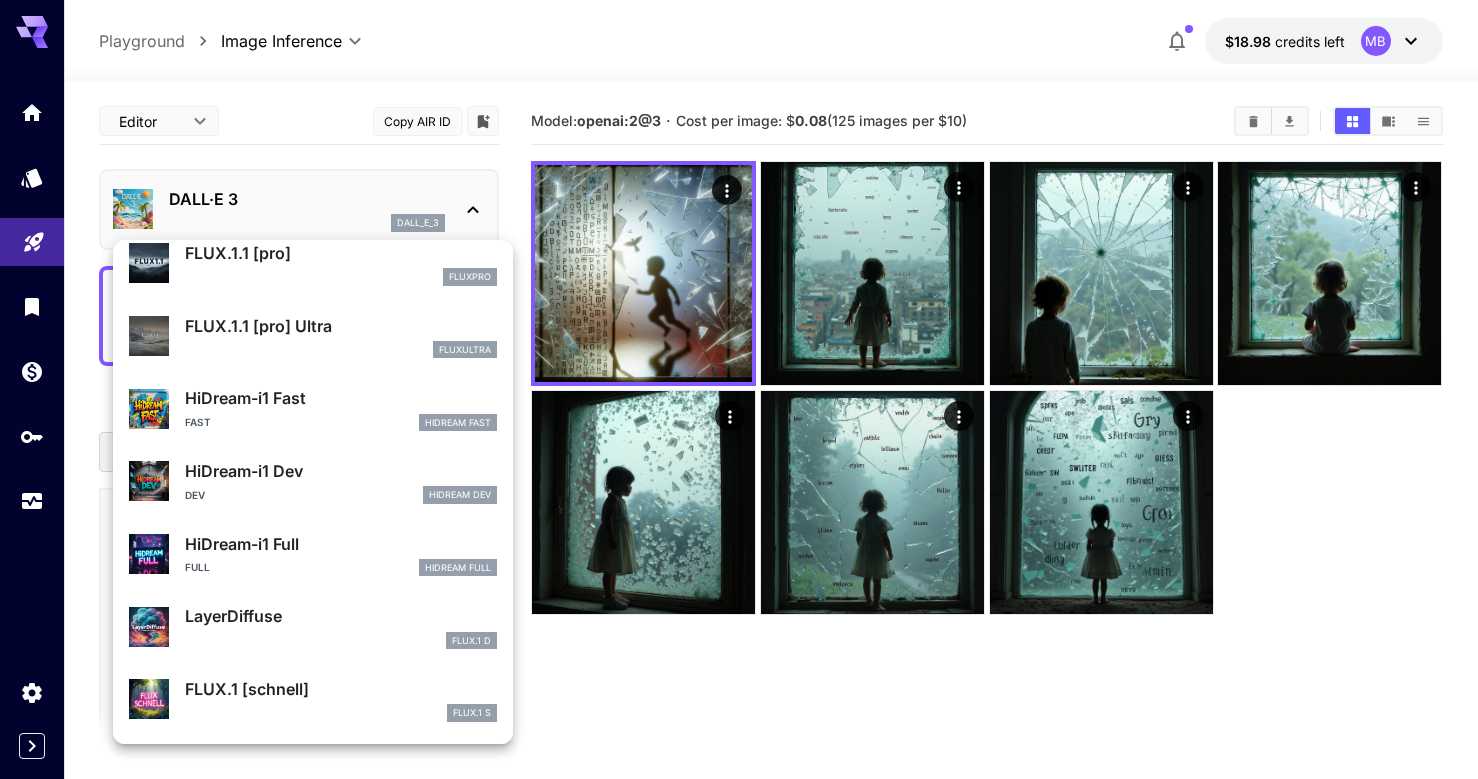 click on "LayerDiffuse" at bounding box center [341, 616] 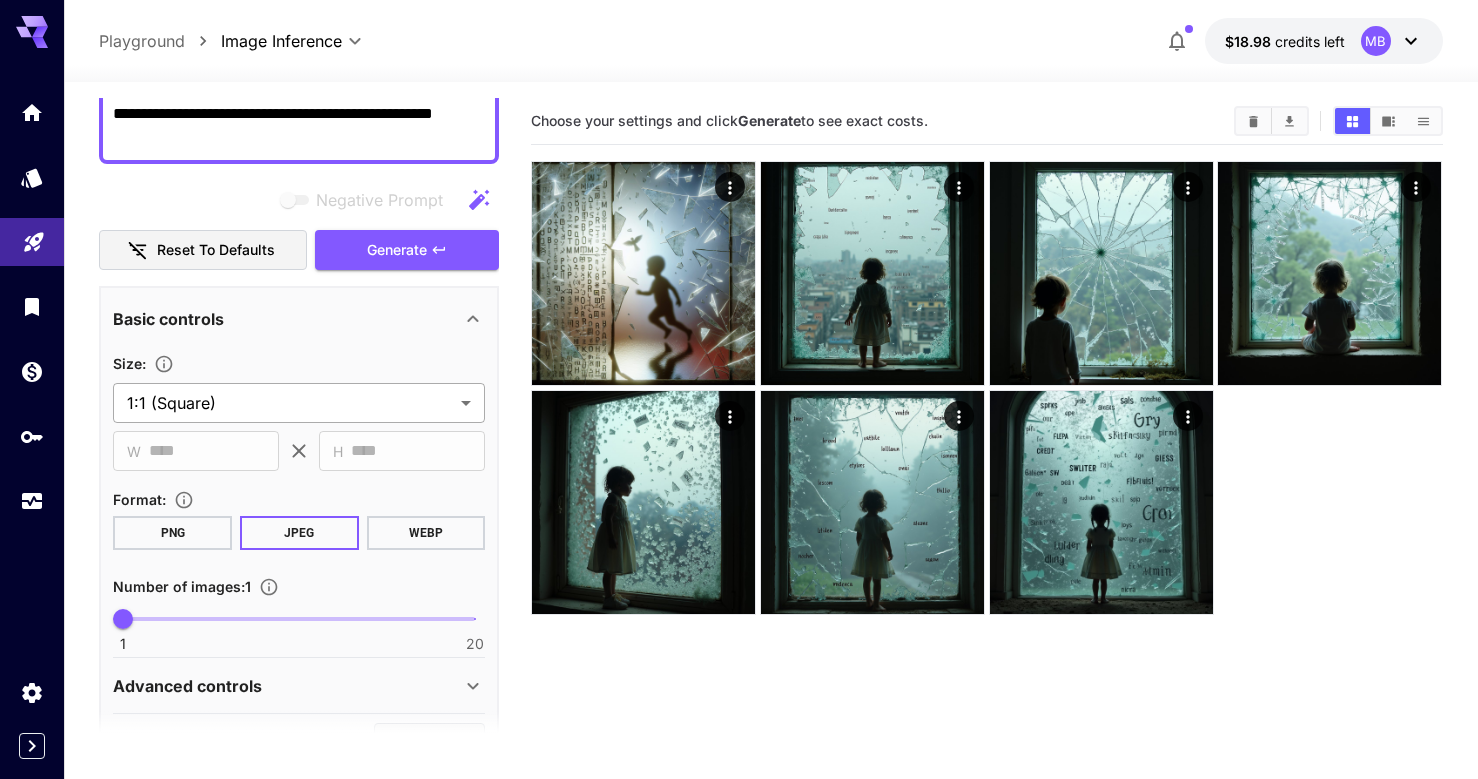 scroll, scrollTop: 204, scrollLeft: 0, axis: vertical 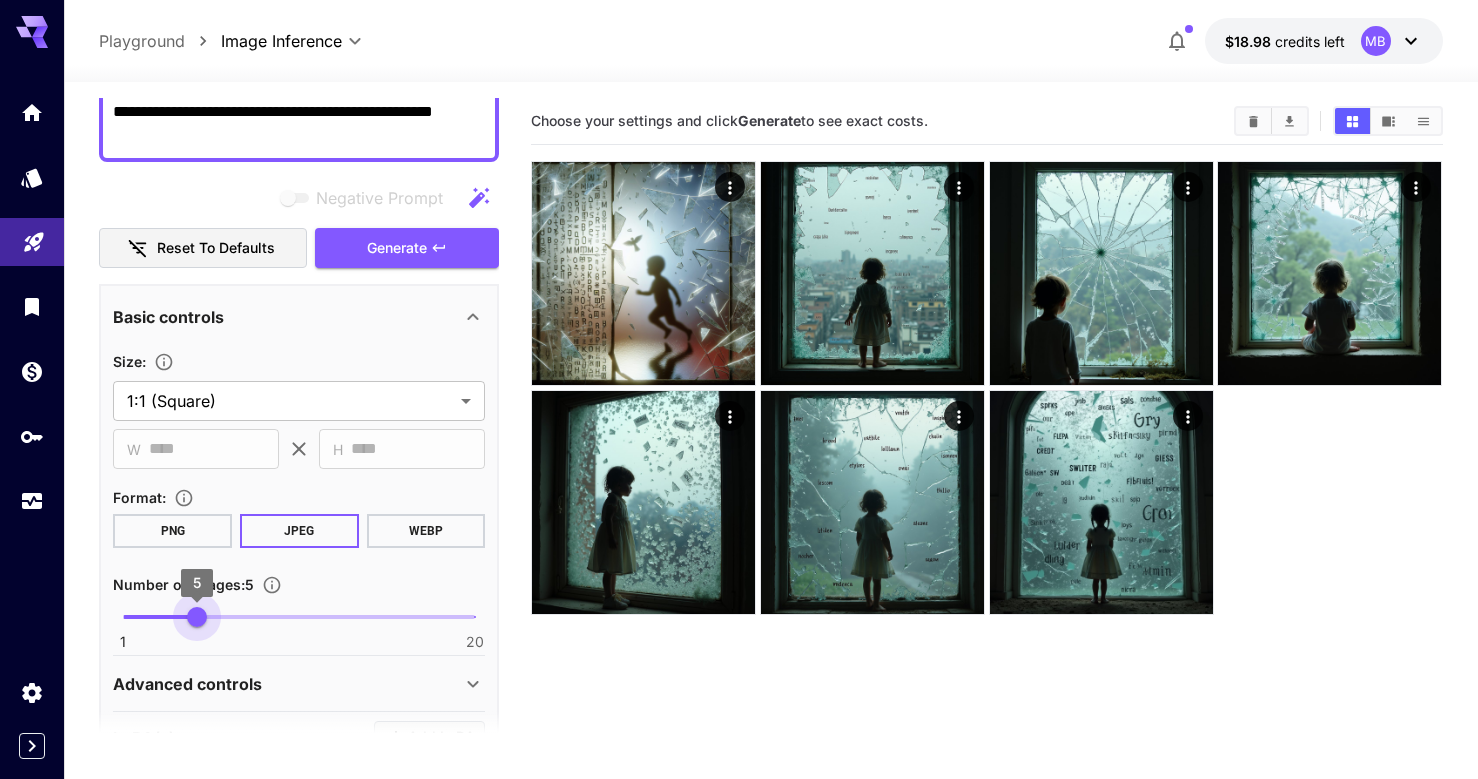 type on "*" 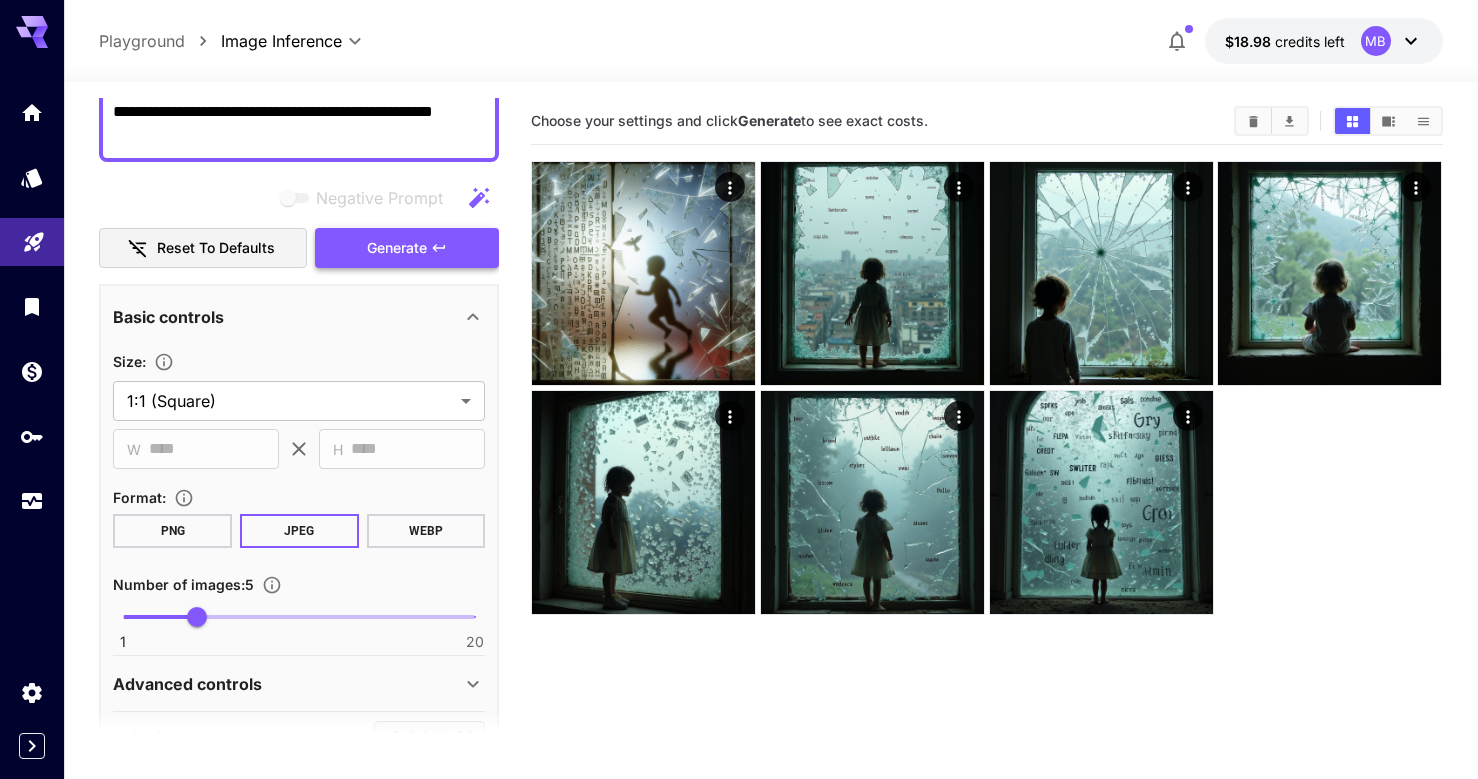 click on "Generate" at bounding box center (397, 248) 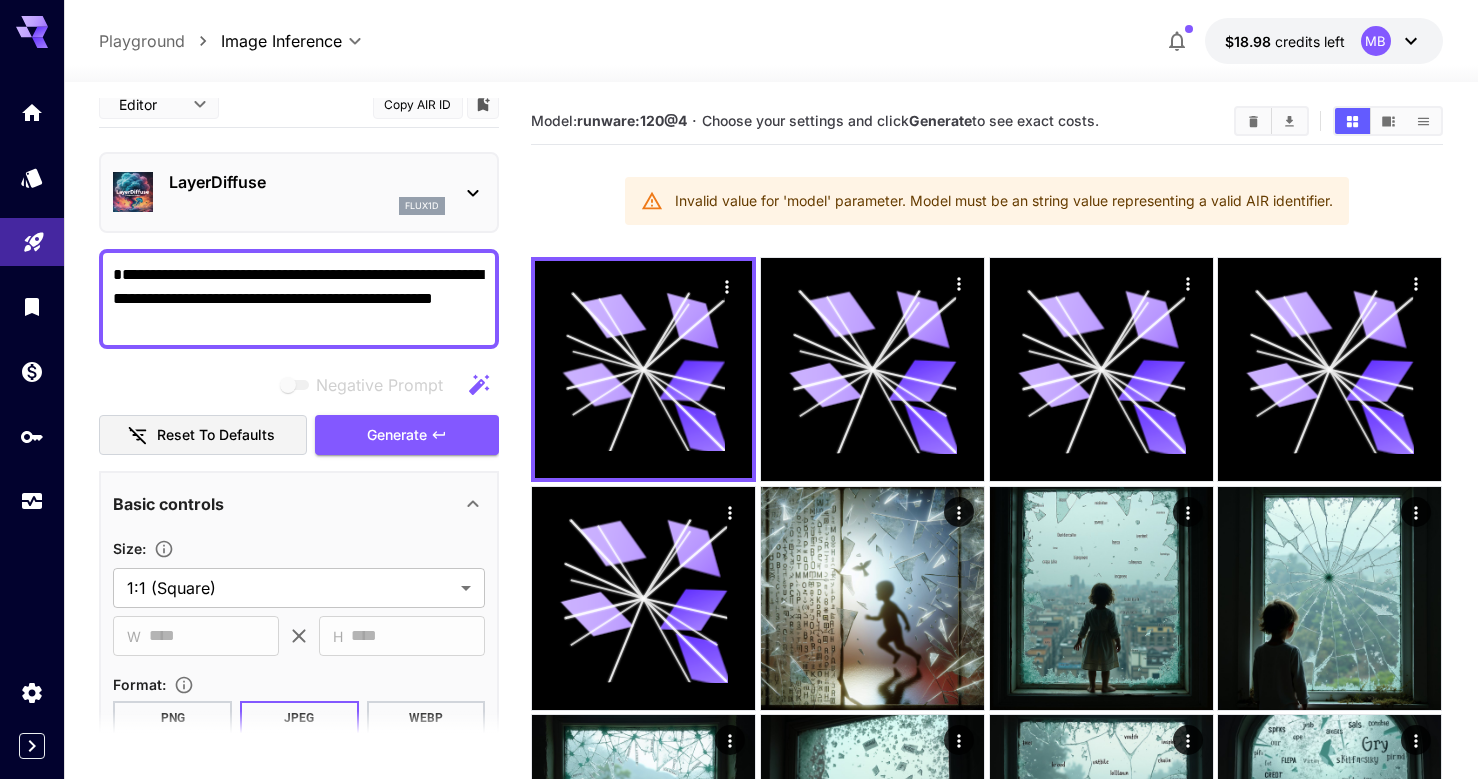 scroll, scrollTop: 0, scrollLeft: 0, axis: both 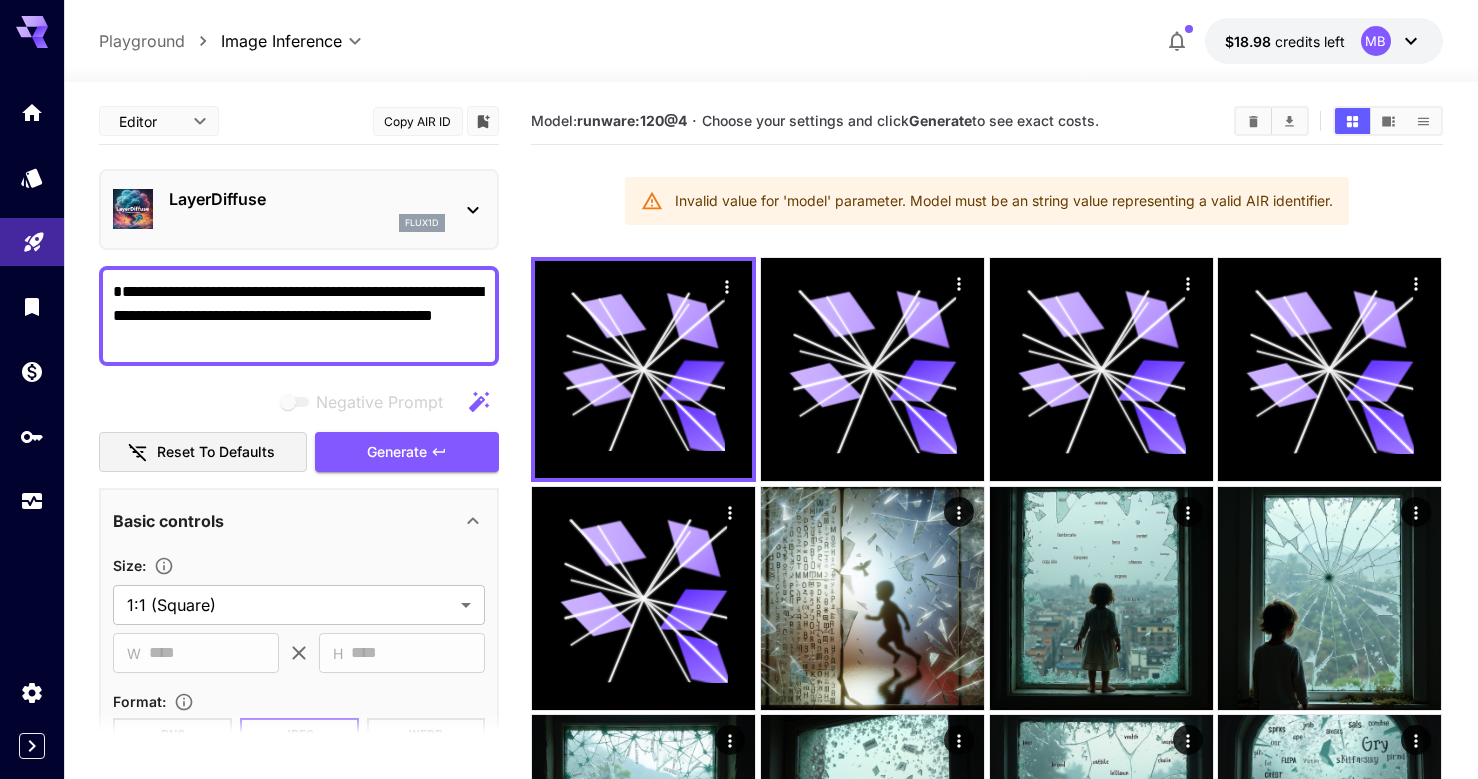 click 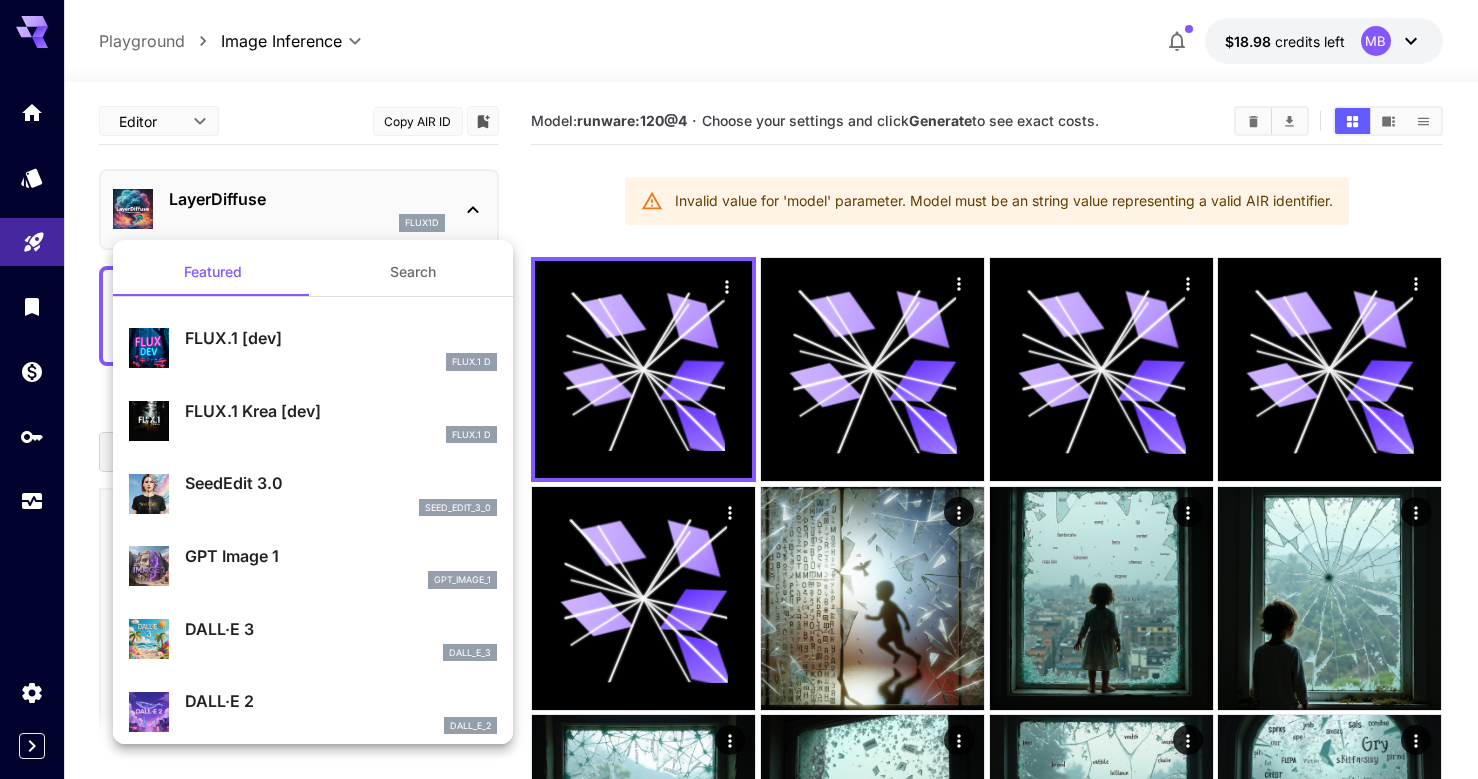 click on "SeedEdit 3.0" at bounding box center (341, 483) 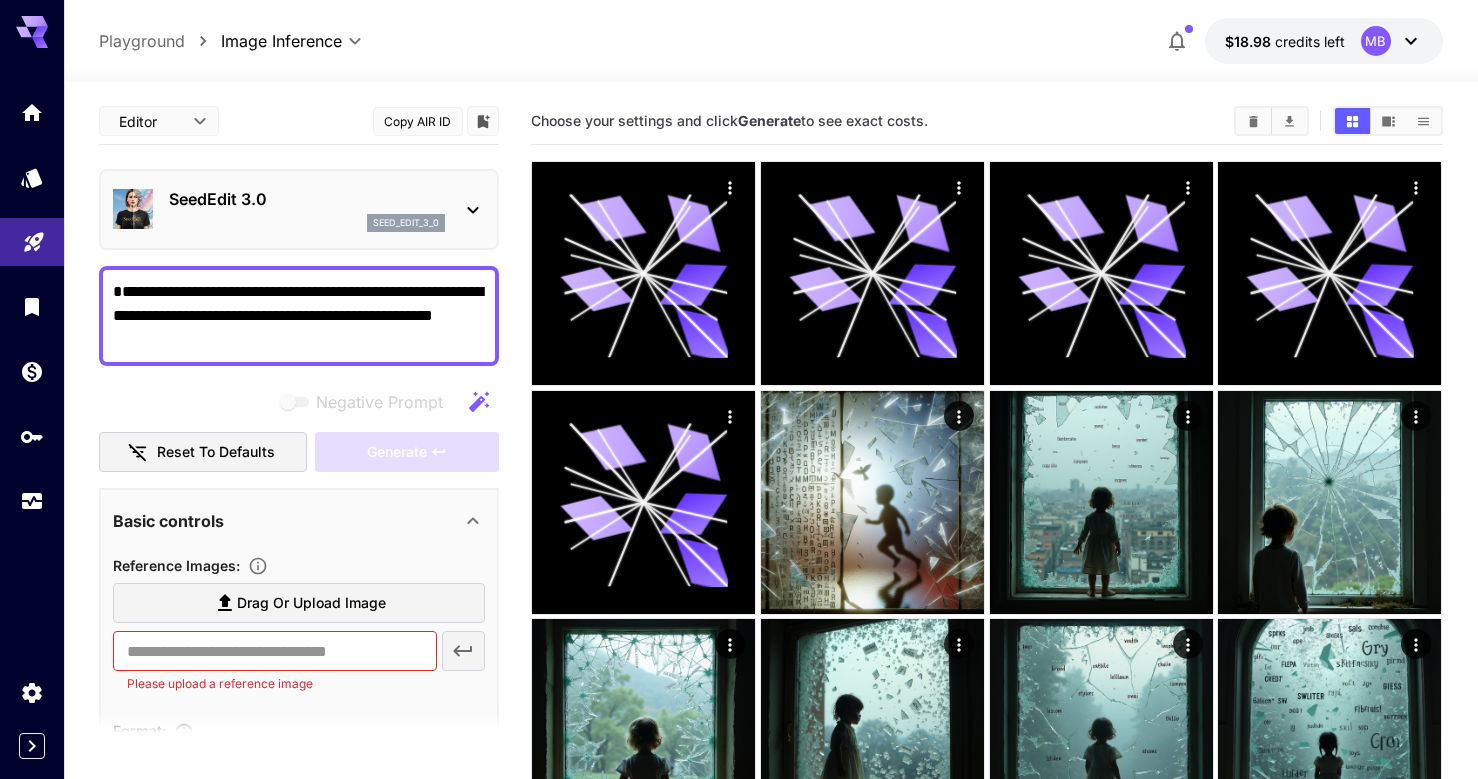 click on "Reference Images :  Drag or upload image ​ Please upload a reference image Format :  PNG JPEG WEBP Number of images :  1 1 1" at bounding box center [299, 718] 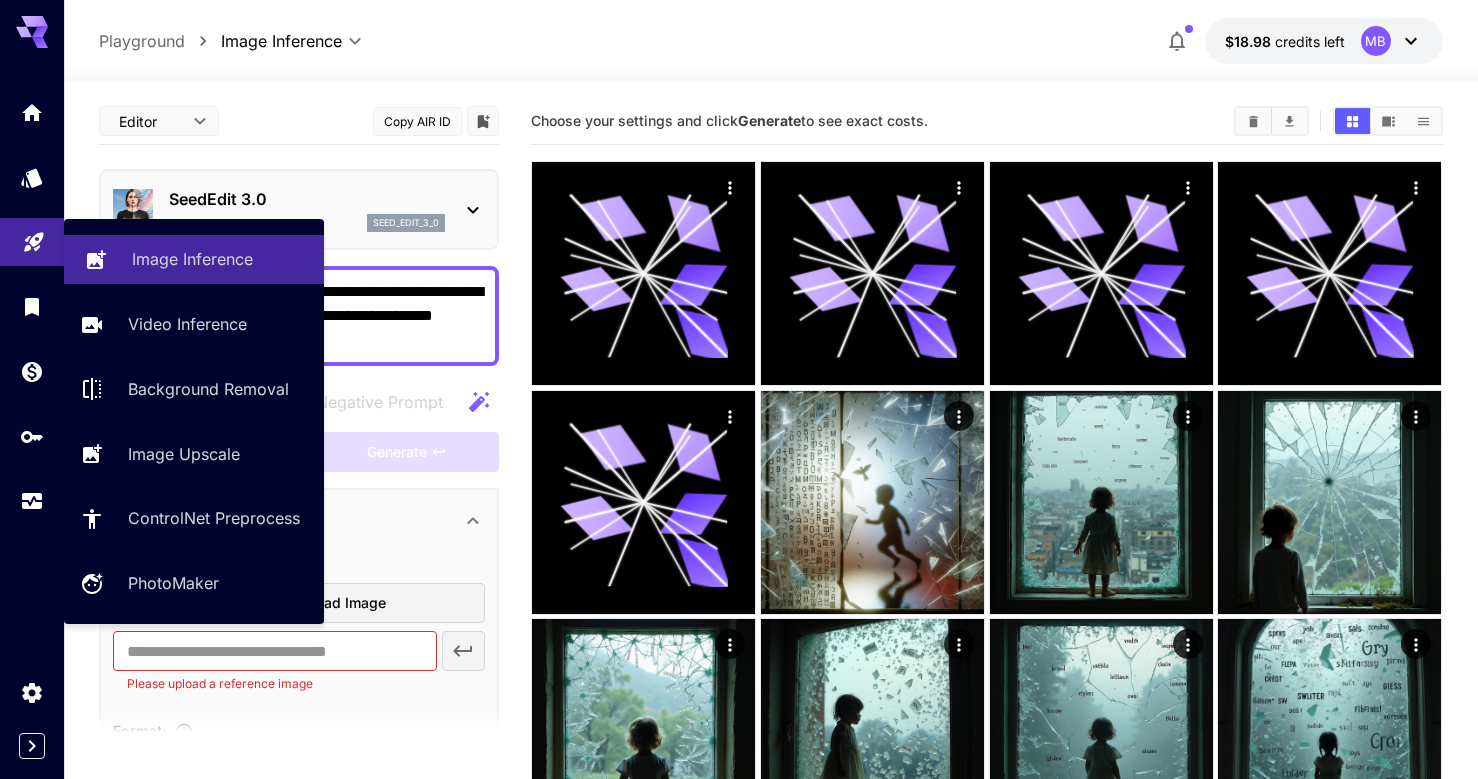 click on "Image Inference" at bounding box center [192, 259] 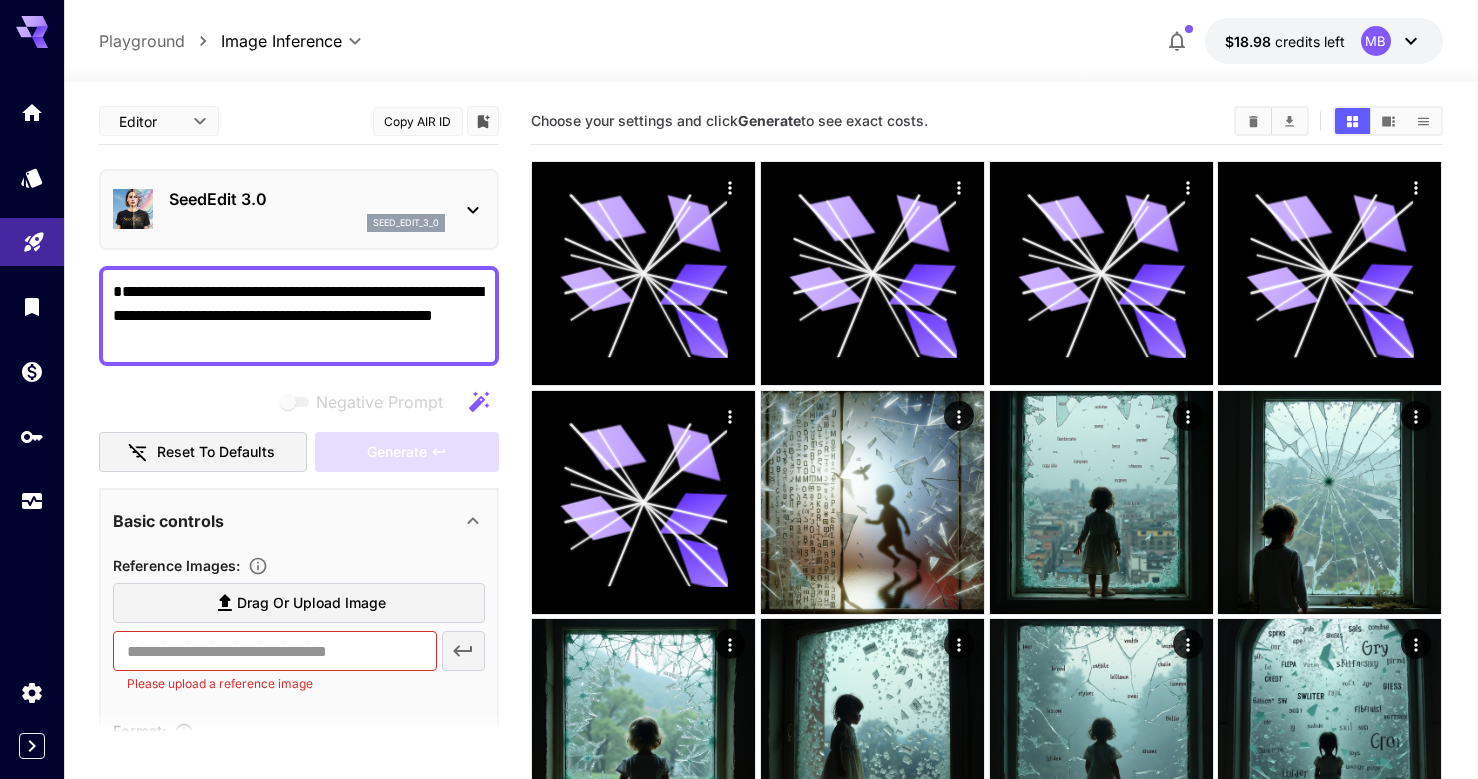 scroll, scrollTop: 158, scrollLeft: 0, axis: vertical 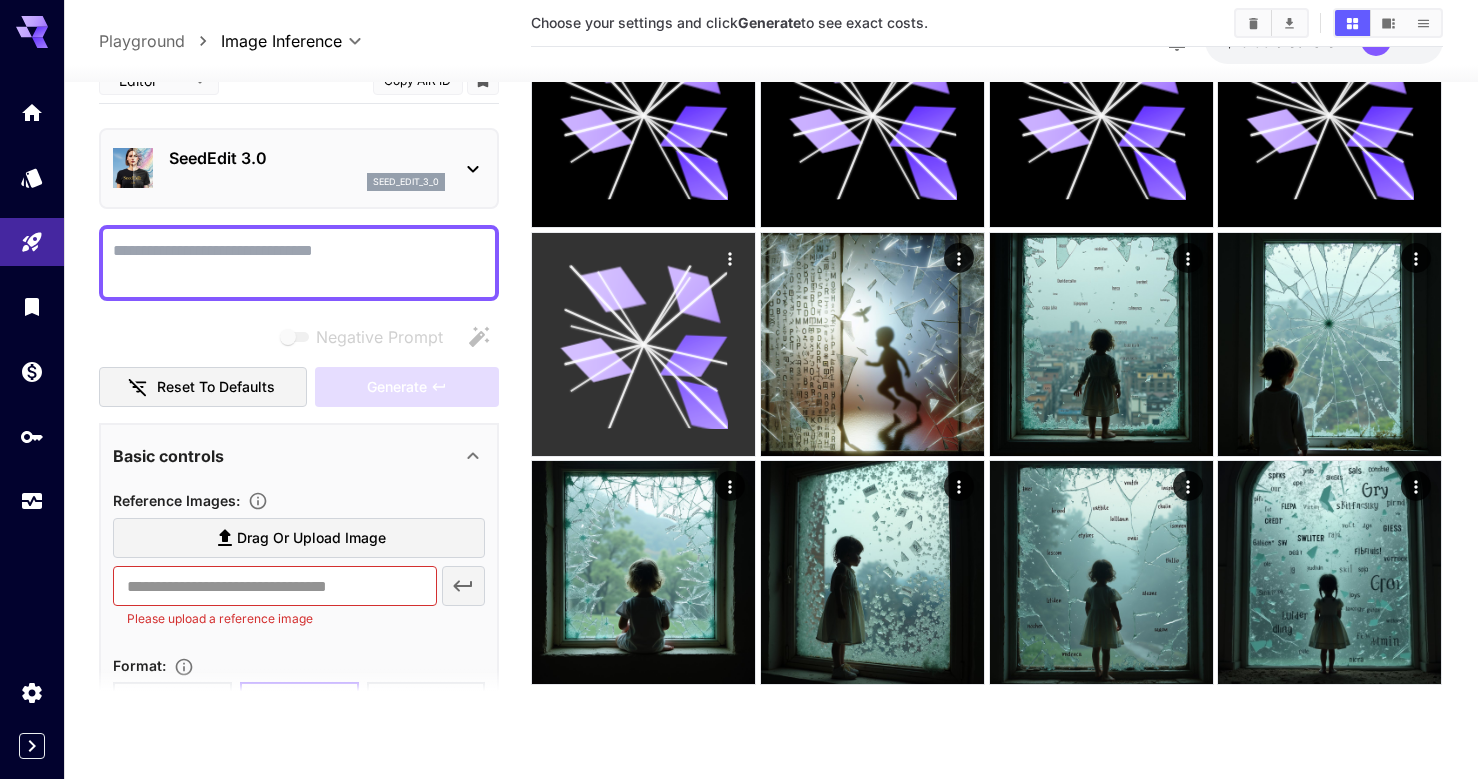 click 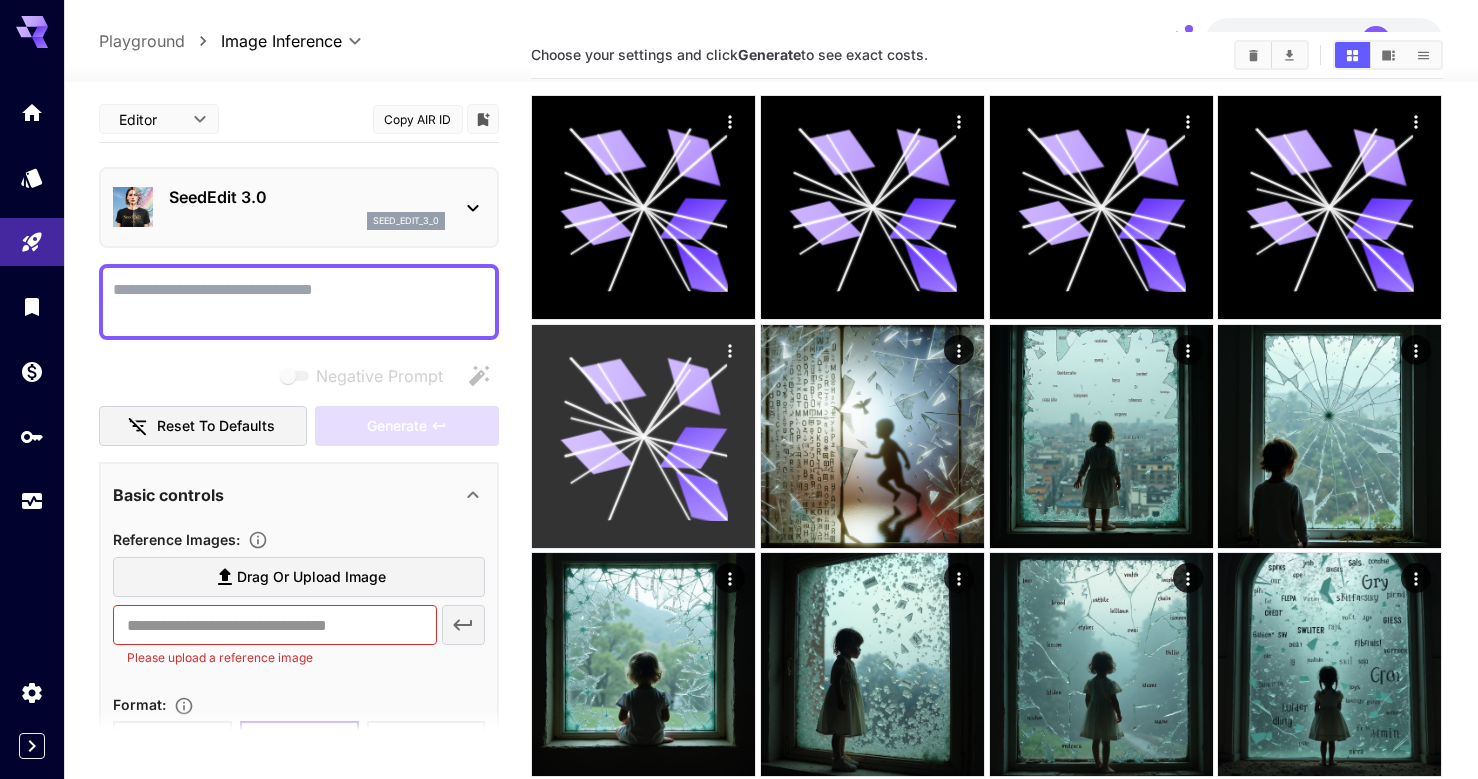 scroll, scrollTop: 54, scrollLeft: 0, axis: vertical 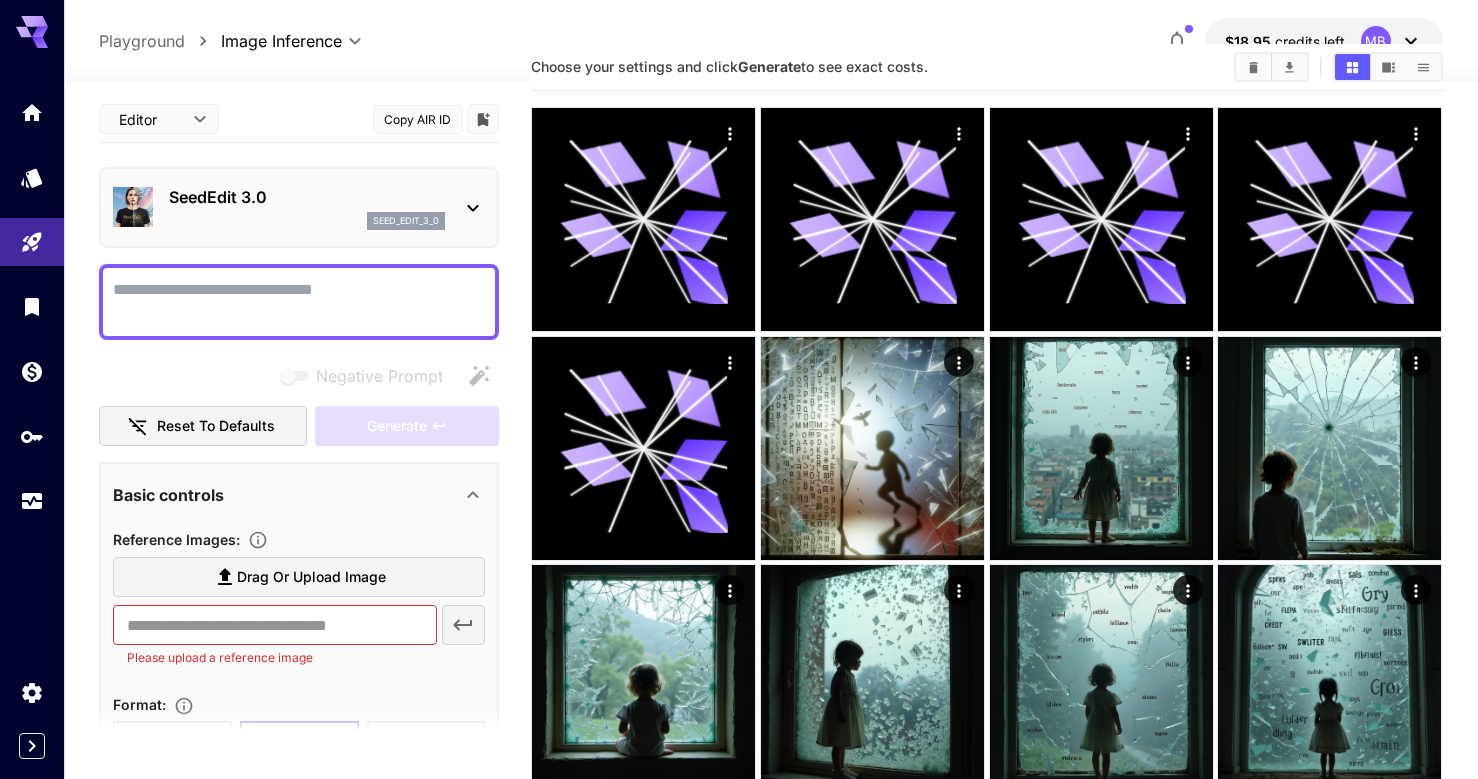 click on "Negative Prompt" at bounding box center (299, 302) 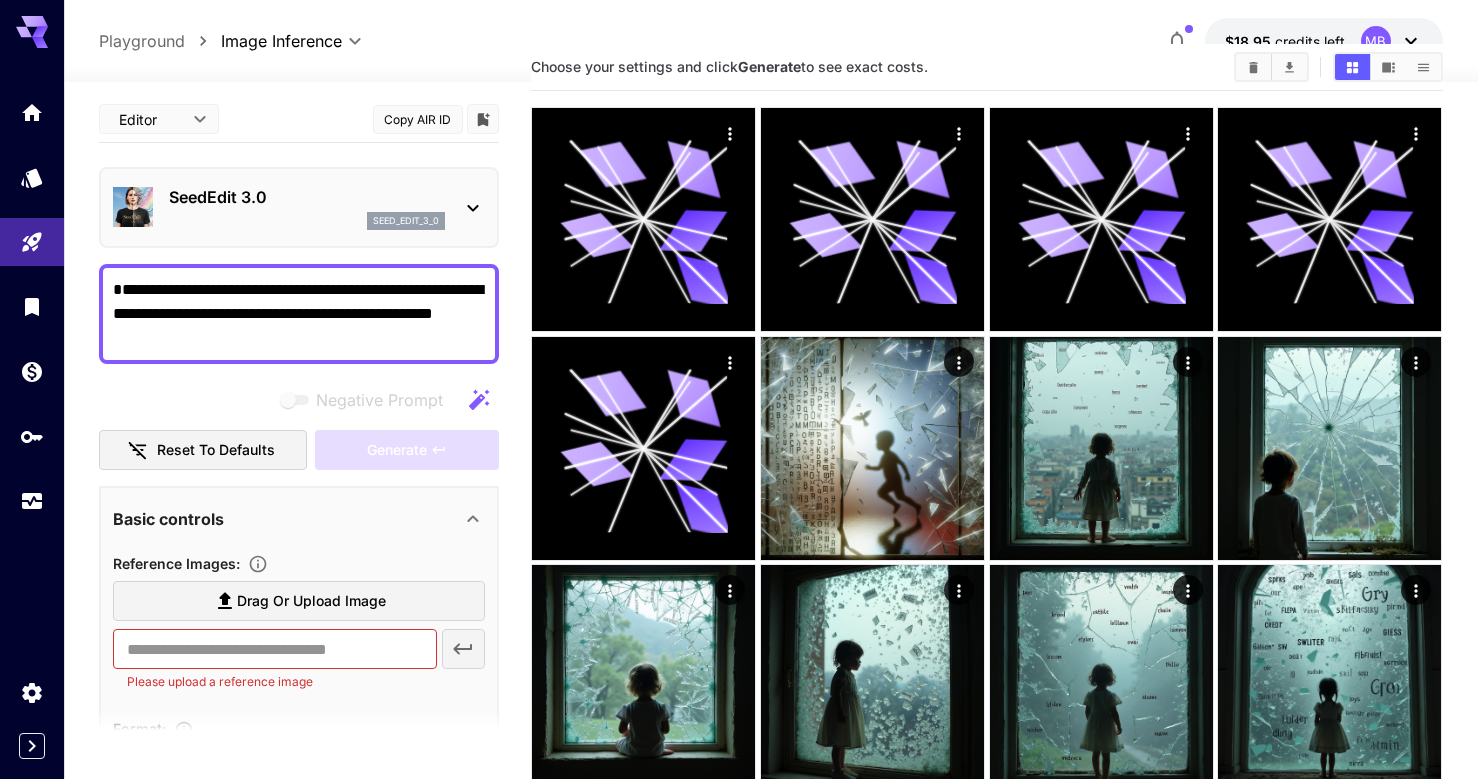 click on "**********" at bounding box center [299, 314] 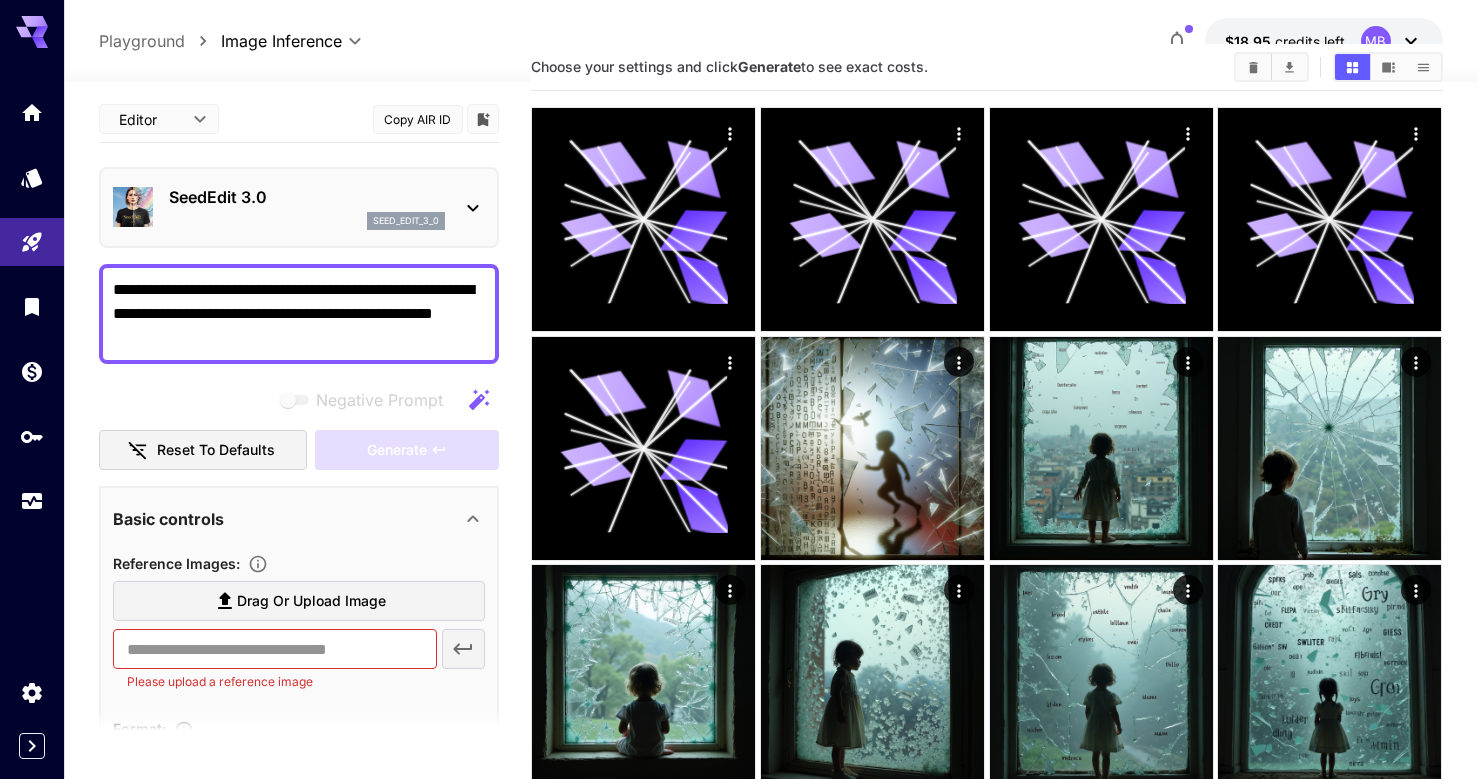 click on "**********" at bounding box center (299, 314) 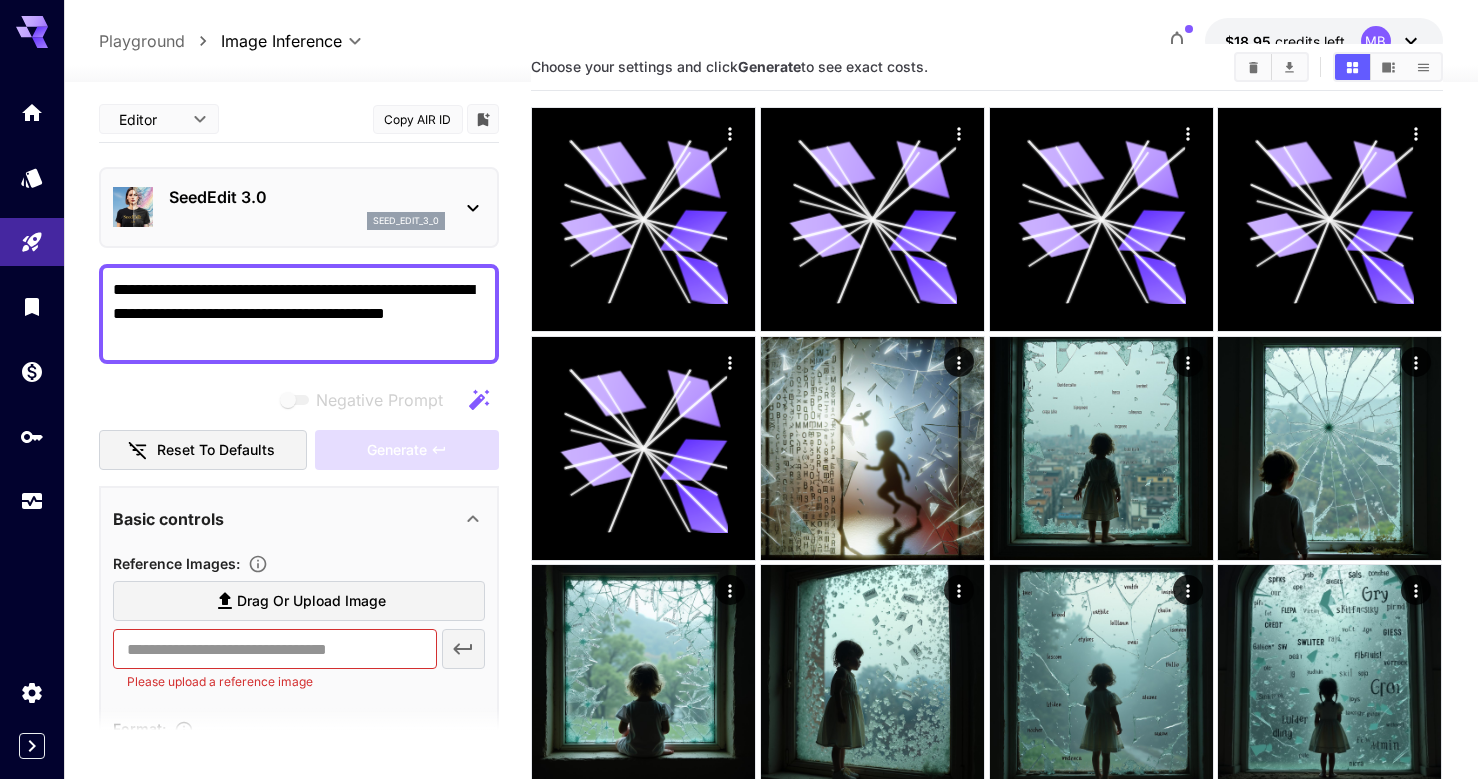 type on "**********" 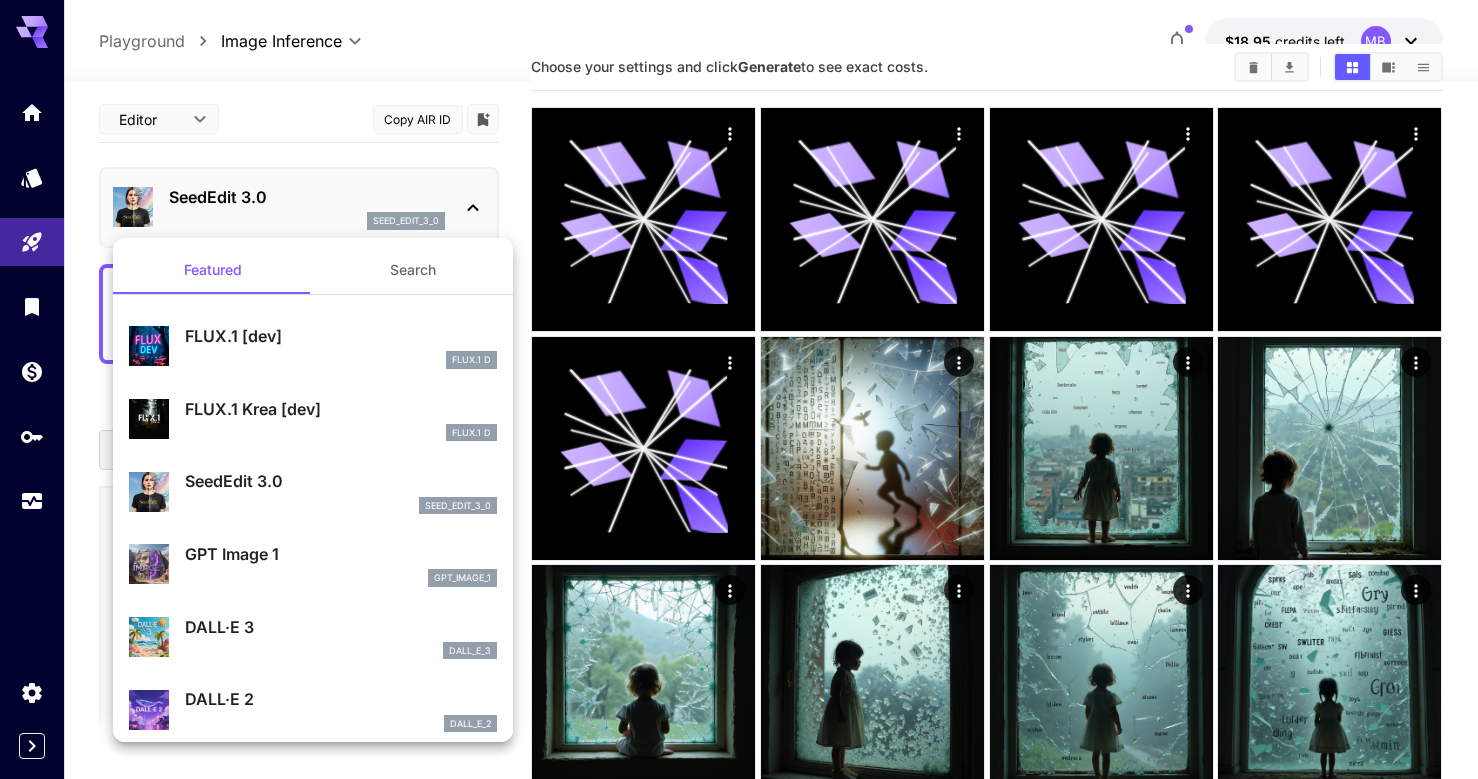 click on "FLUX.1 [dev] FLUX.1 D" at bounding box center (313, 346) 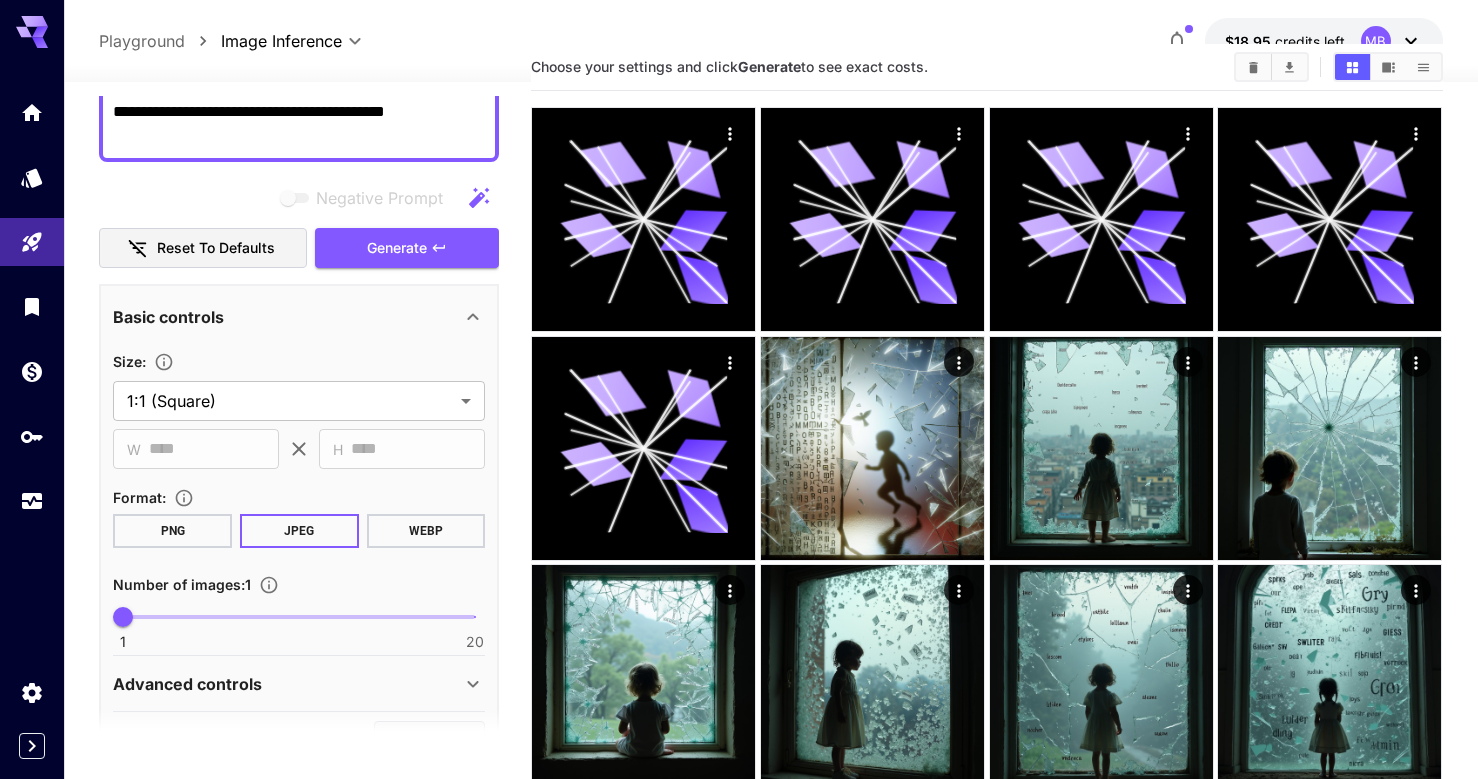 scroll, scrollTop: 204, scrollLeft: 0, axis: vertical 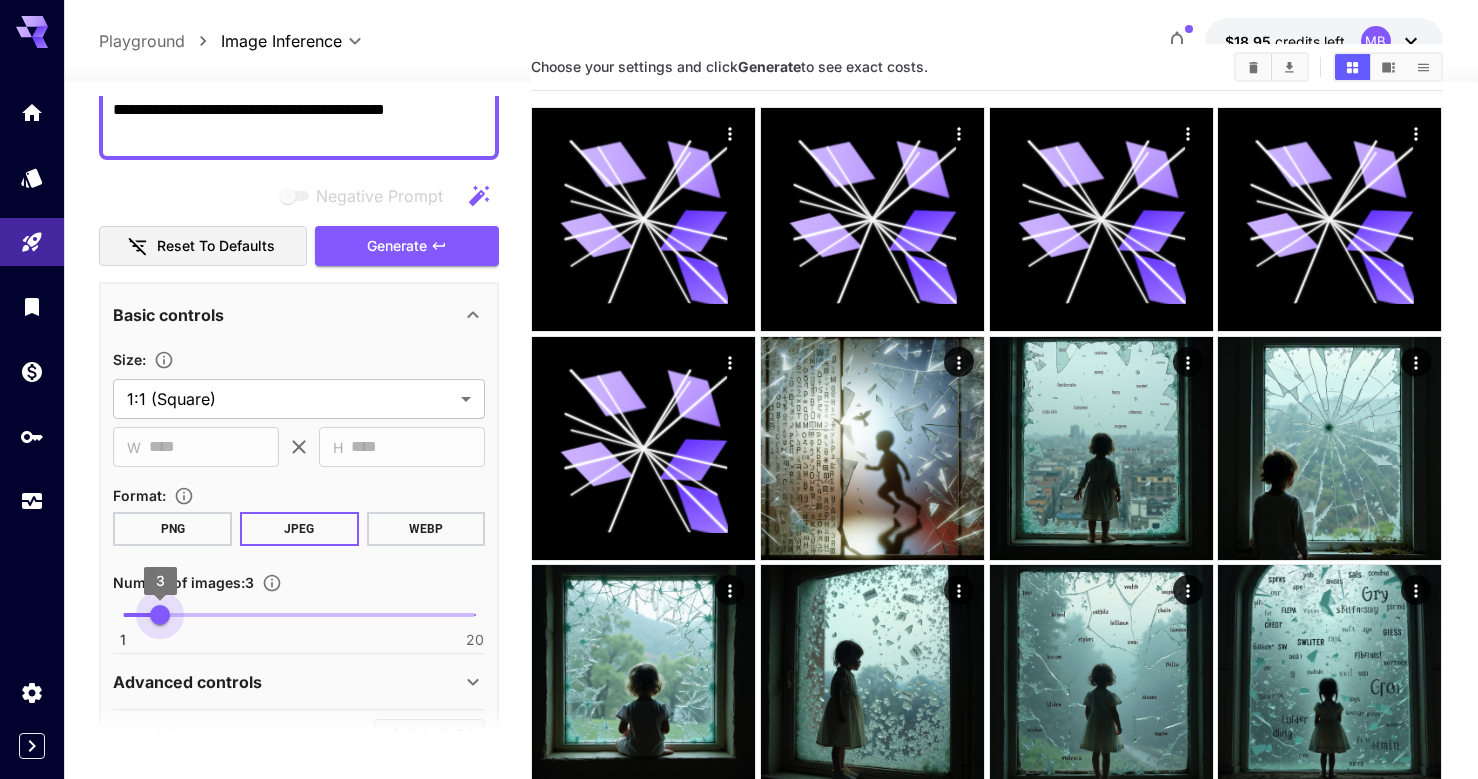 type on "*" 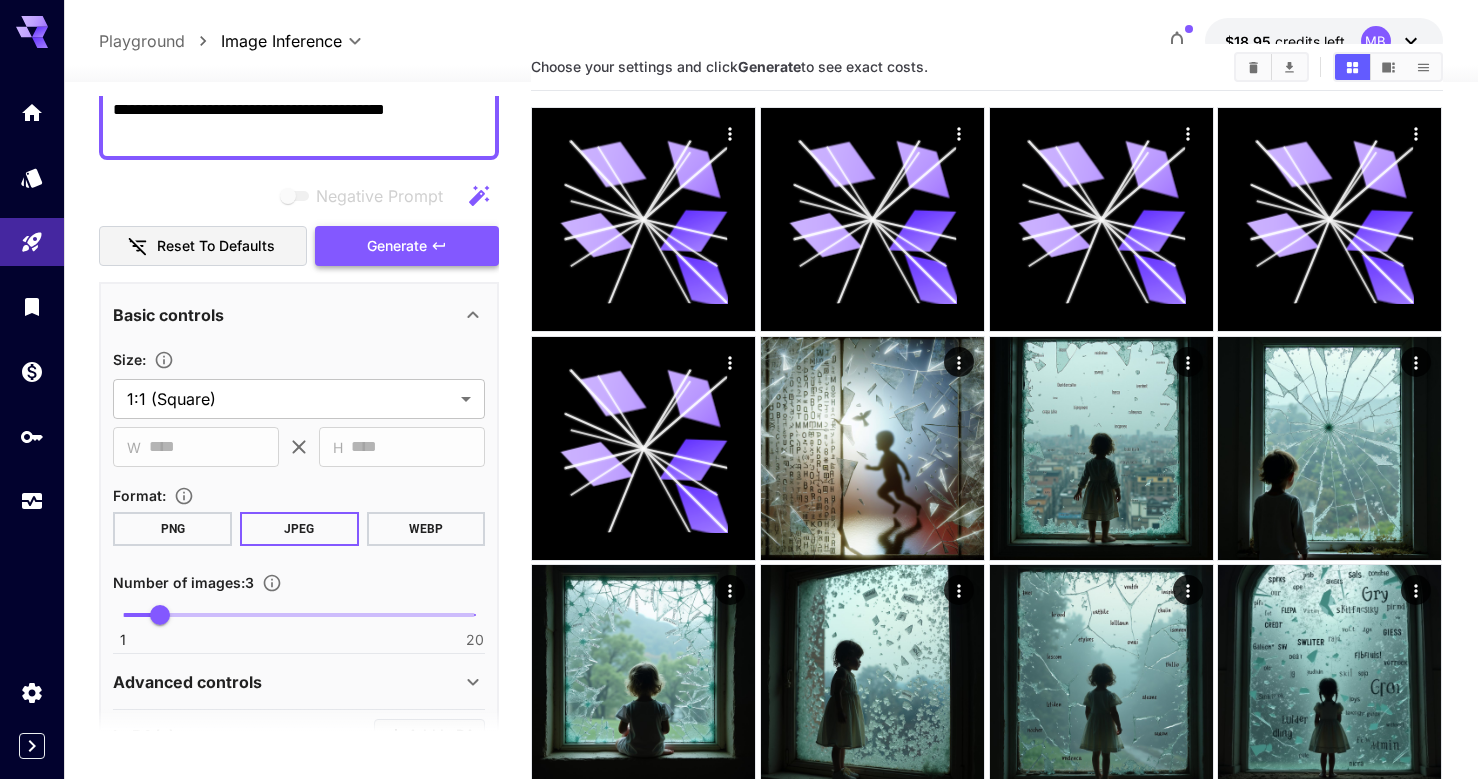 click on "Generate" at bounding box center [397, 246] 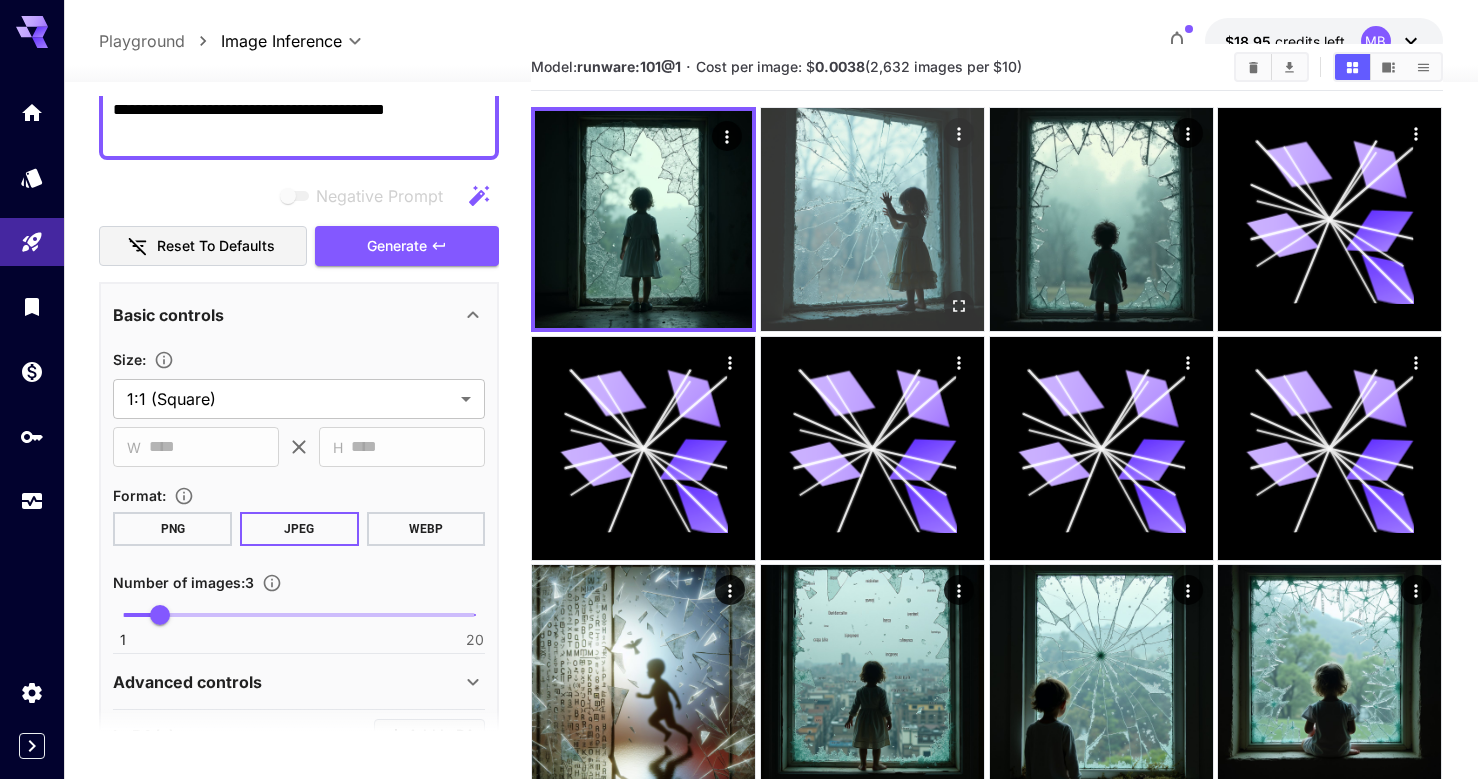 click at bounding box center (872, 219) 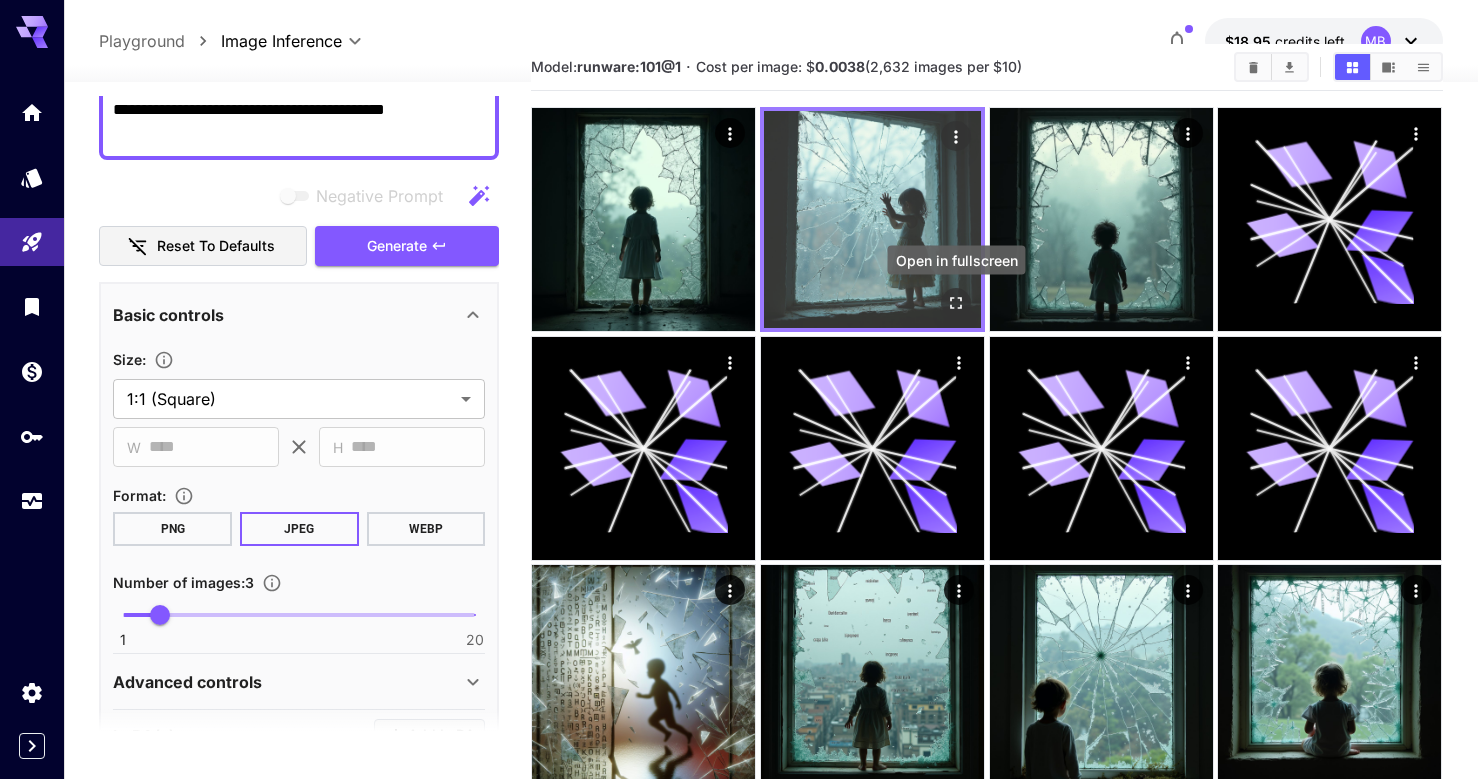 click 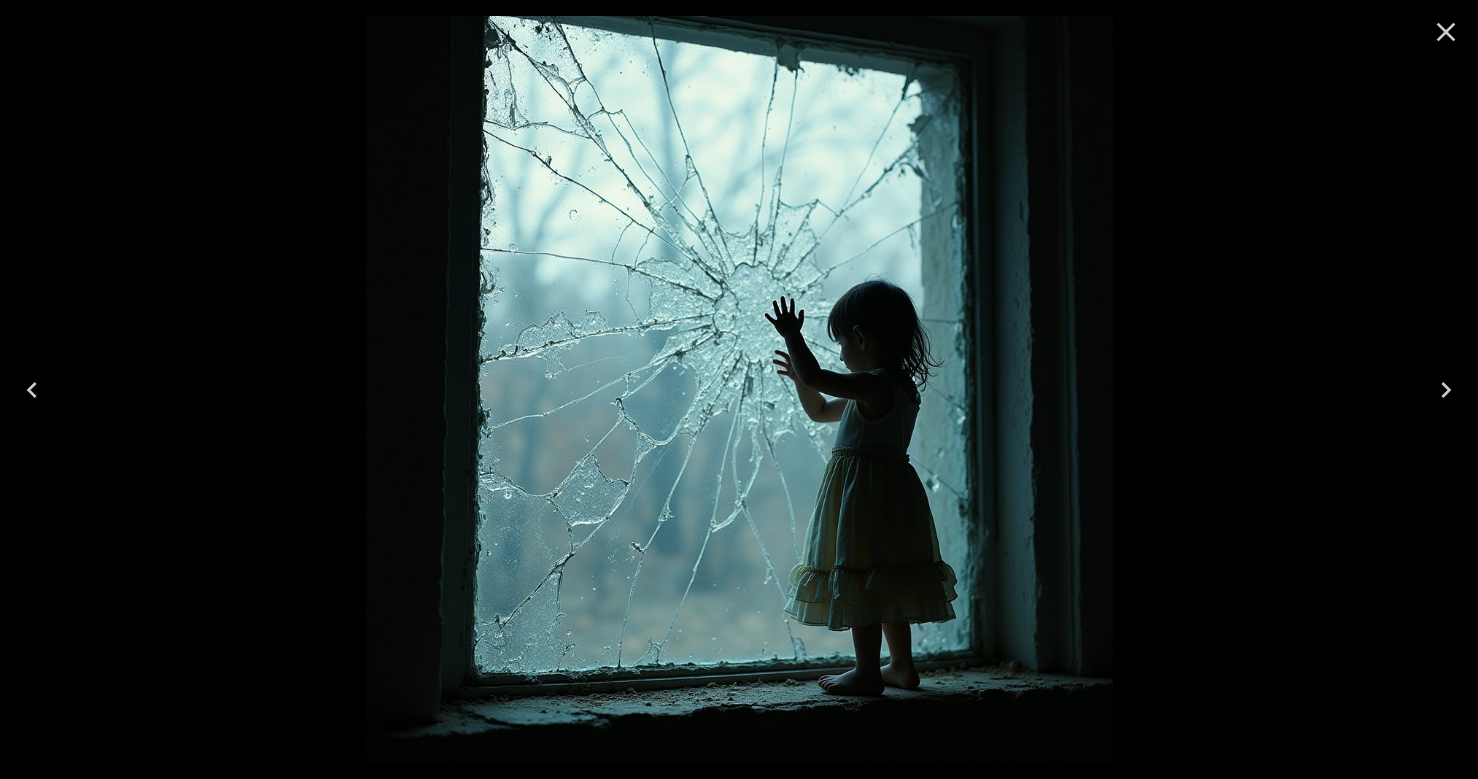 click 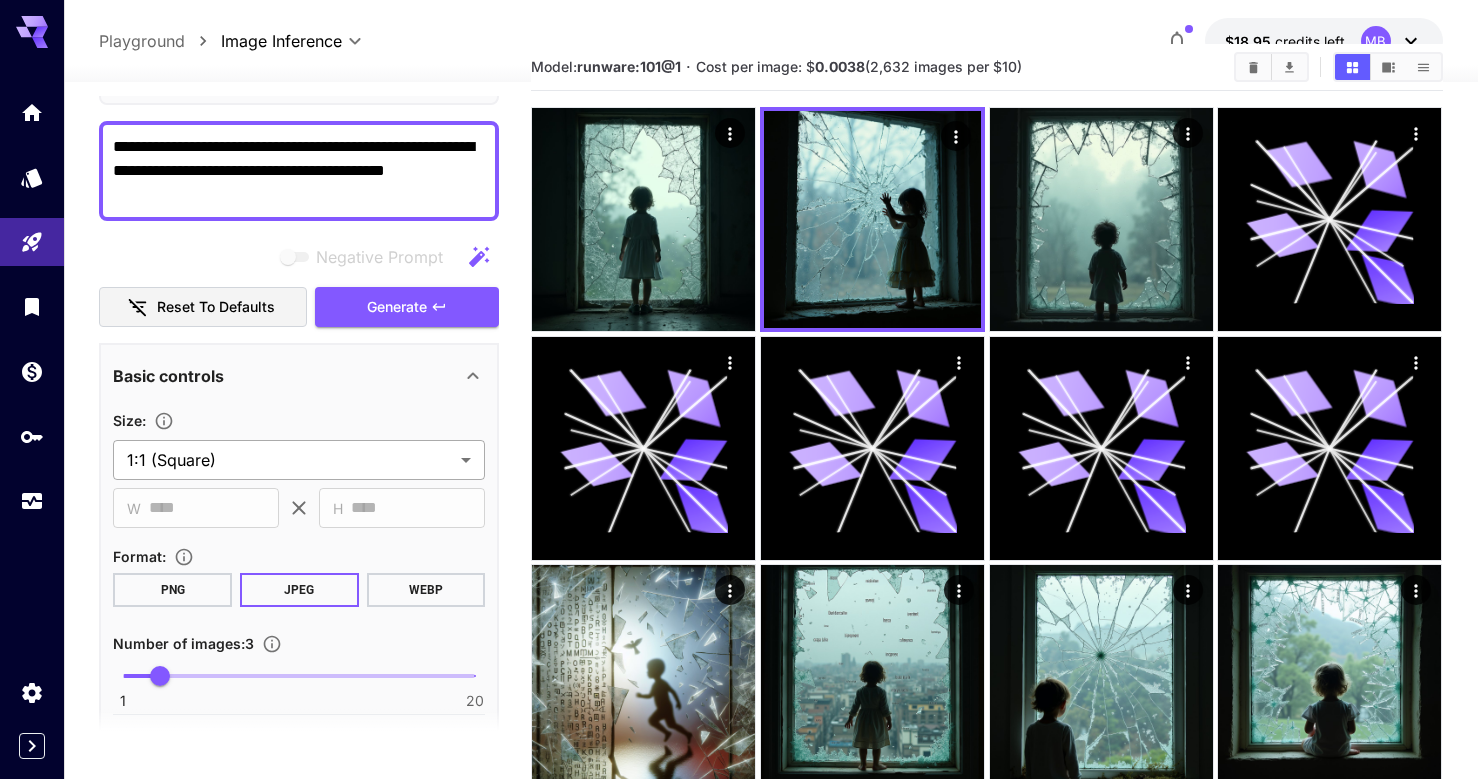 scroll, scrollTop: 0, scrollLeft: 0, axis: both 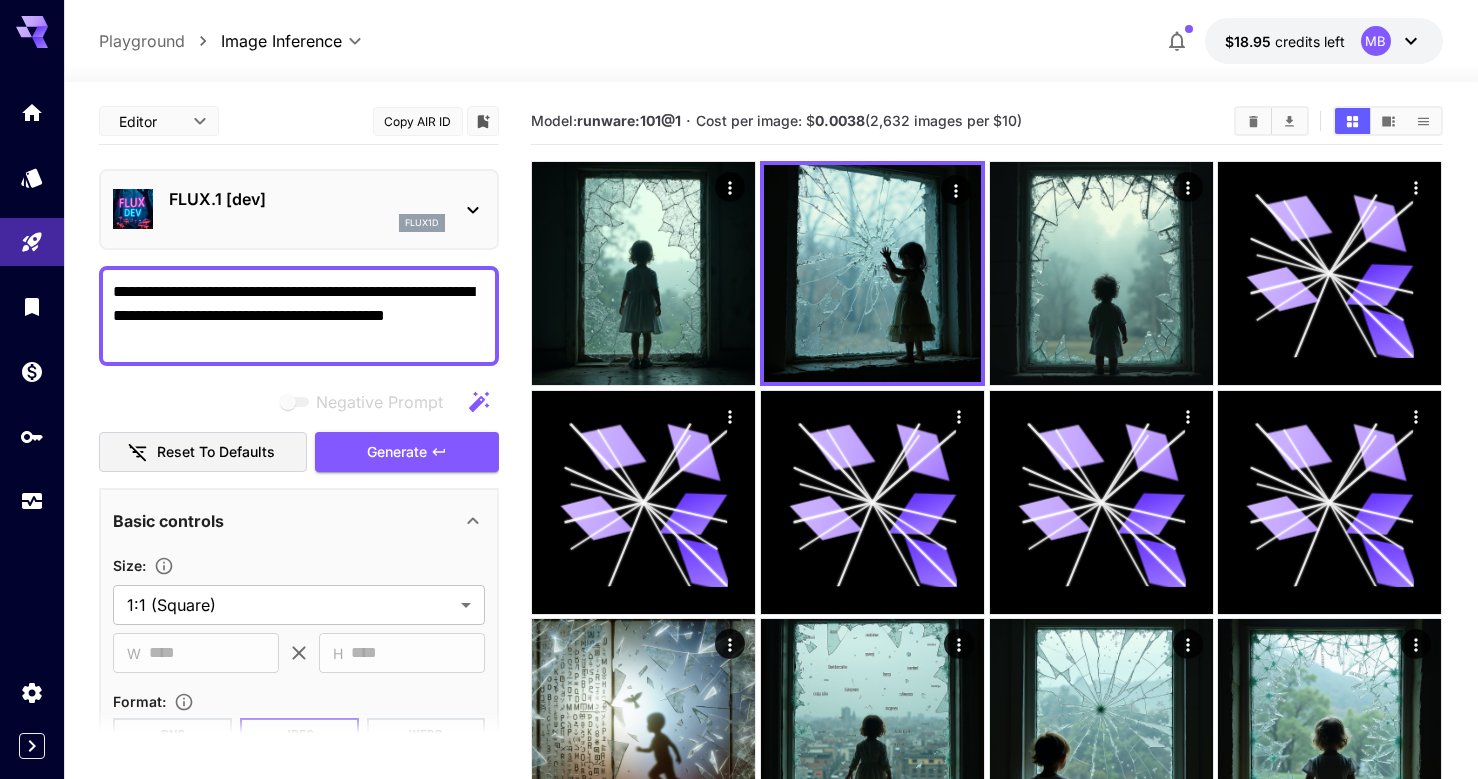click on "**********" at bounding box center (299, 316) 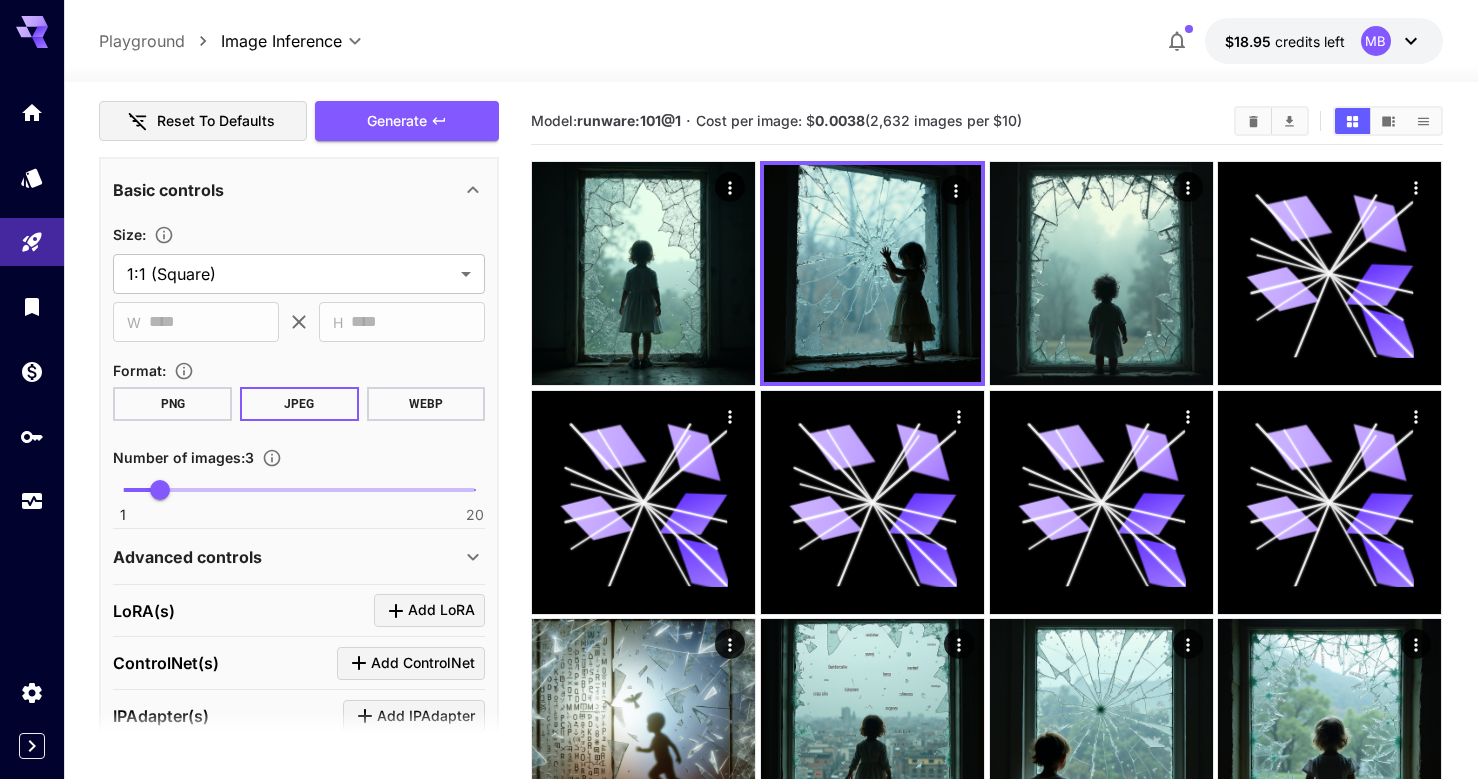 scroll, scrollTop: 335, scrollLeft: 0, axis: vertical 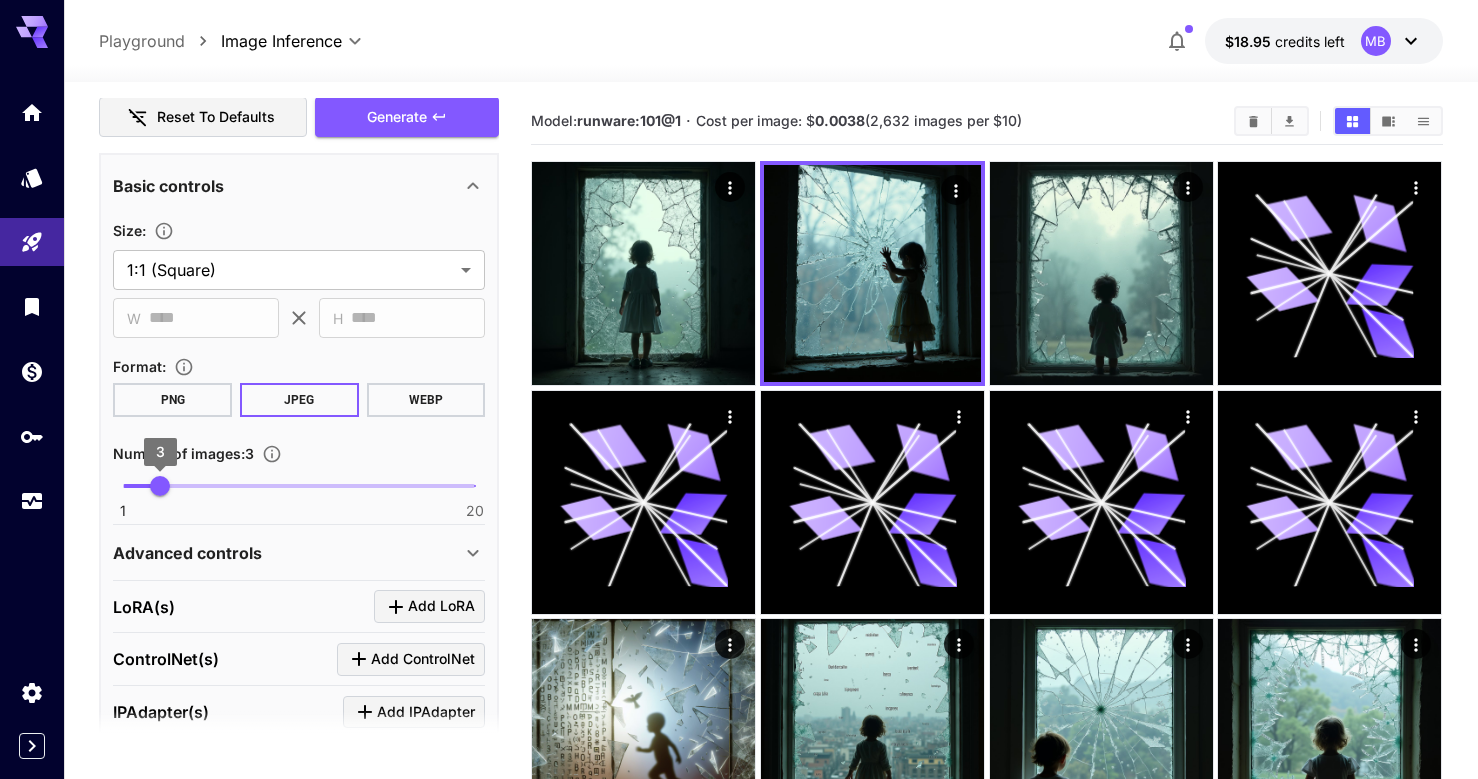 type on "**********" 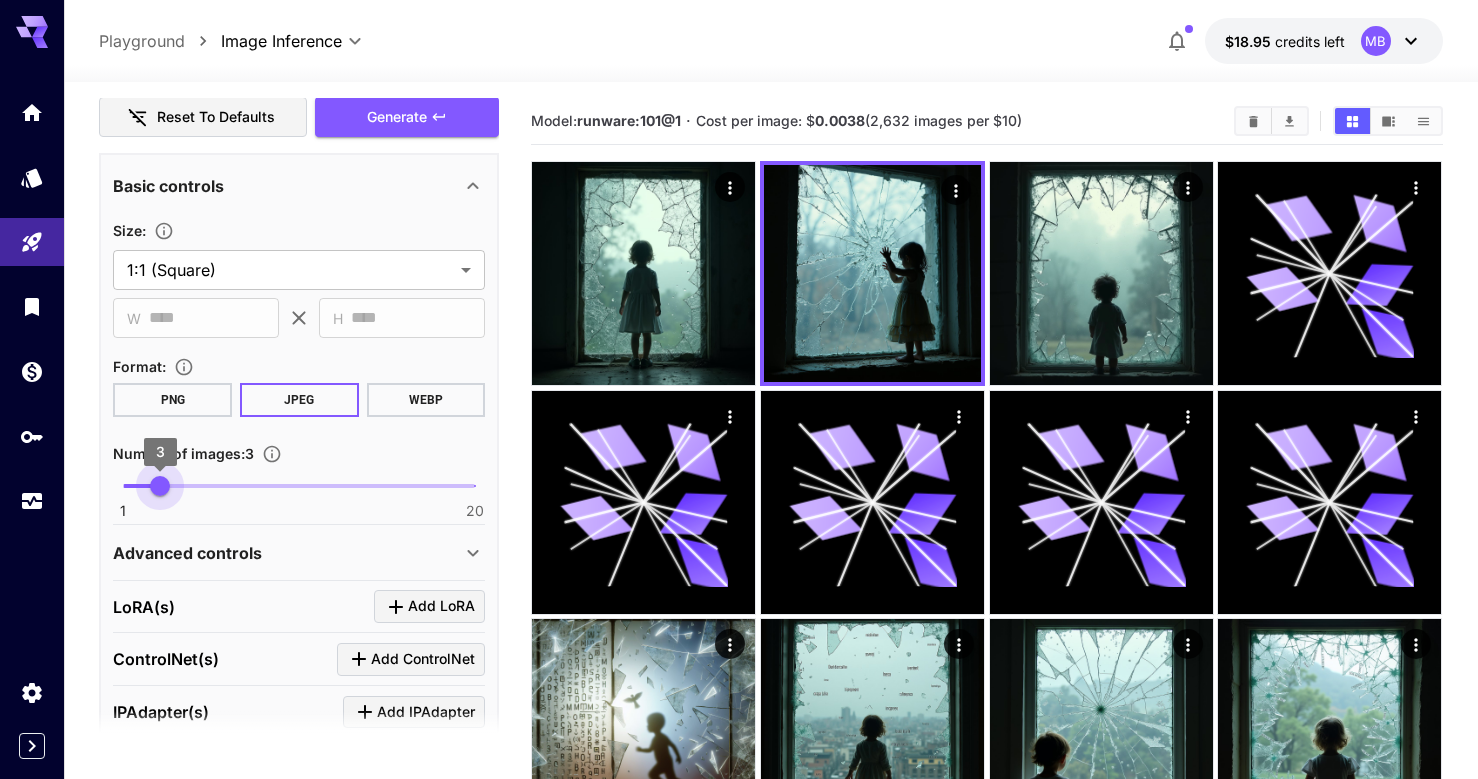 type on "*" 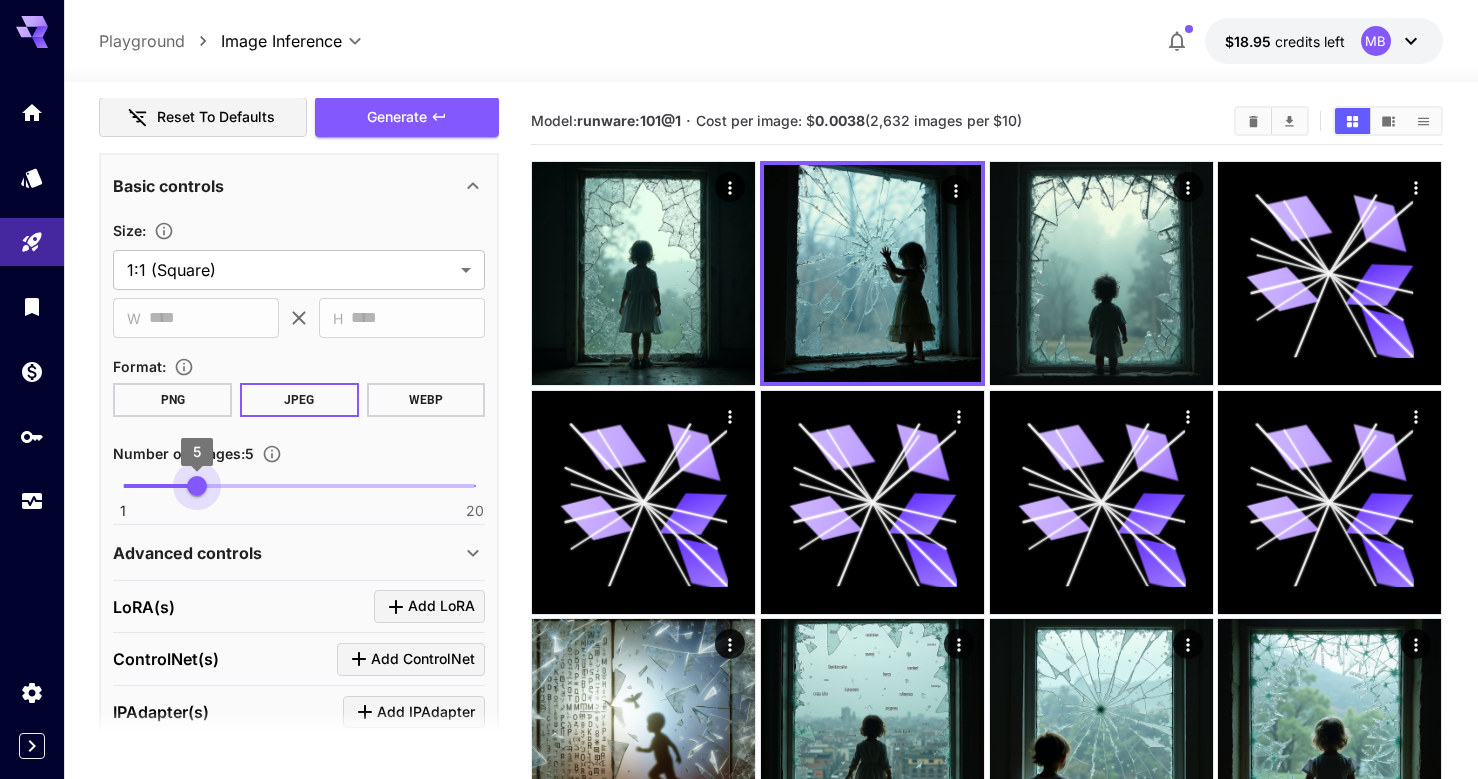 drag, startPoint x: 163, startPoint y: 483, endPoint x: 193, endPoint y: 483, distance: 30 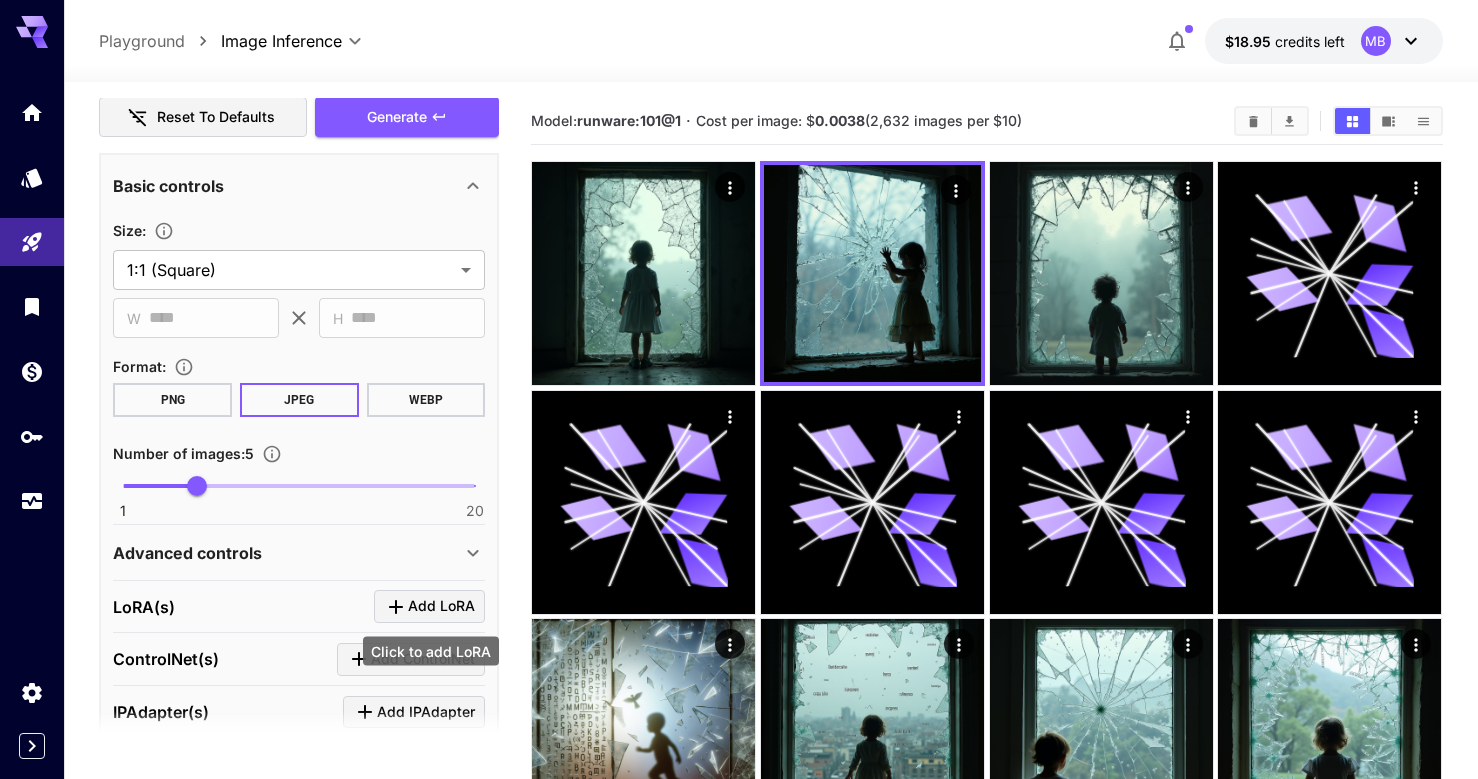 click on "Add LoRA" at bounding box center (441, 606) 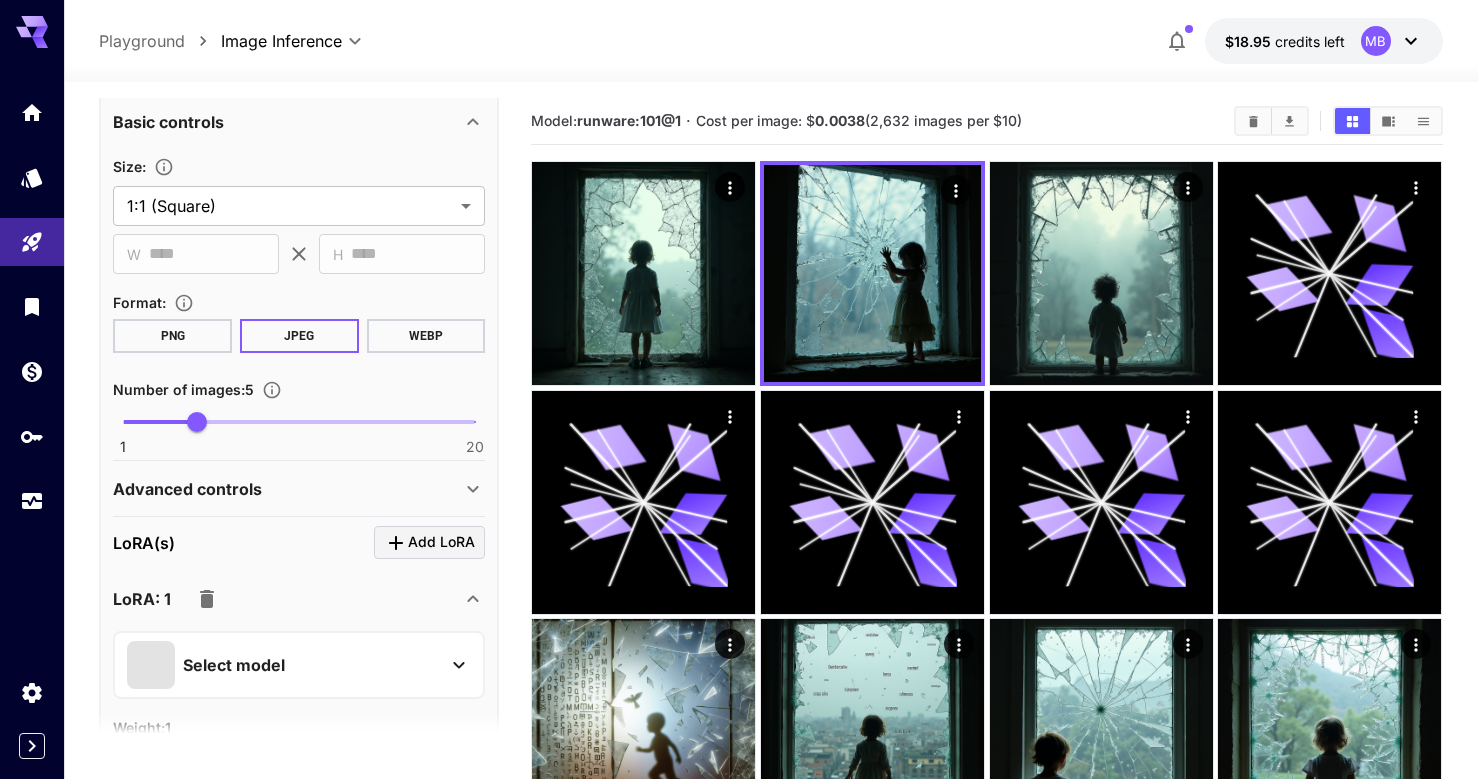 scroll, scrollTop: 405, scrollLeft: 0, axis: vertical 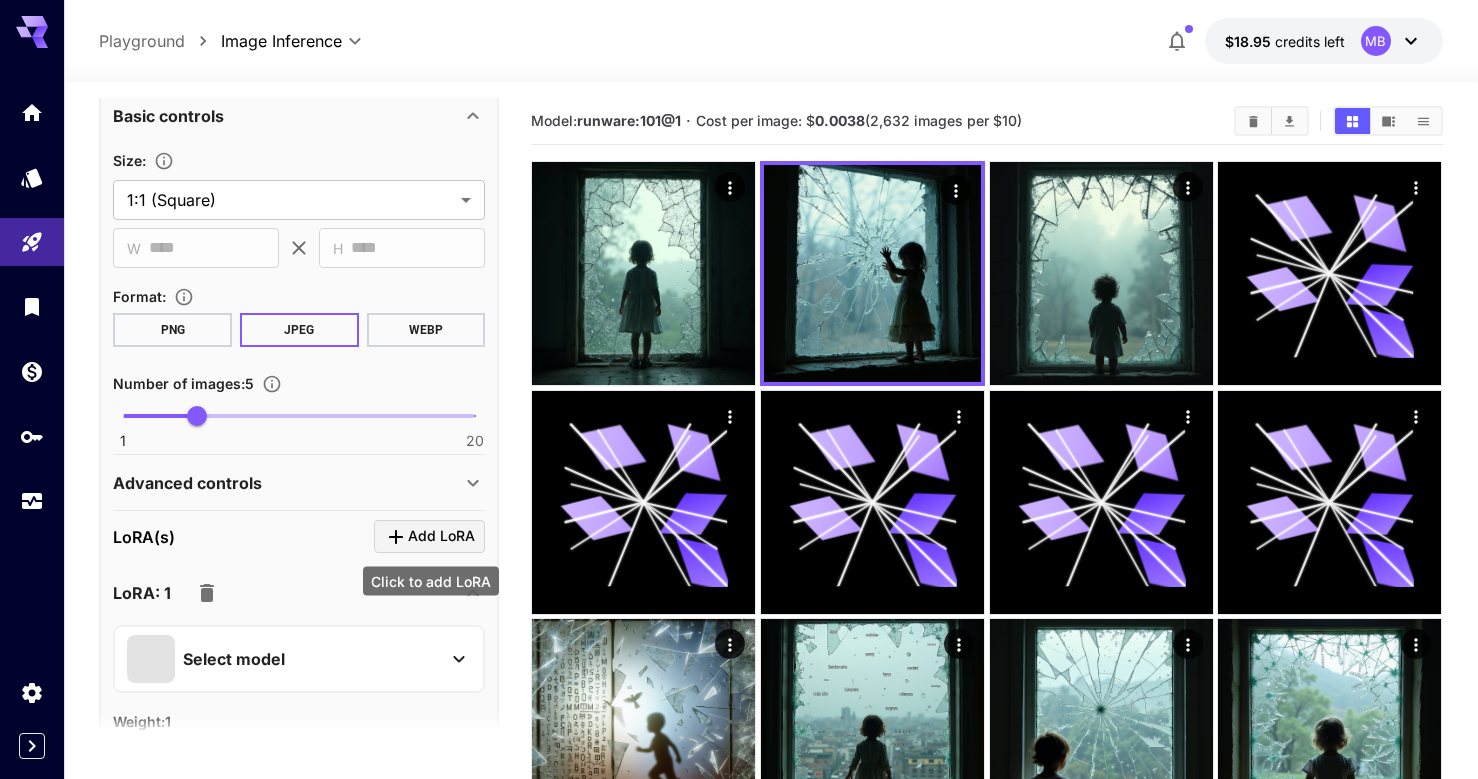 click on "Add LoRA" at bounding box center (441, 536) 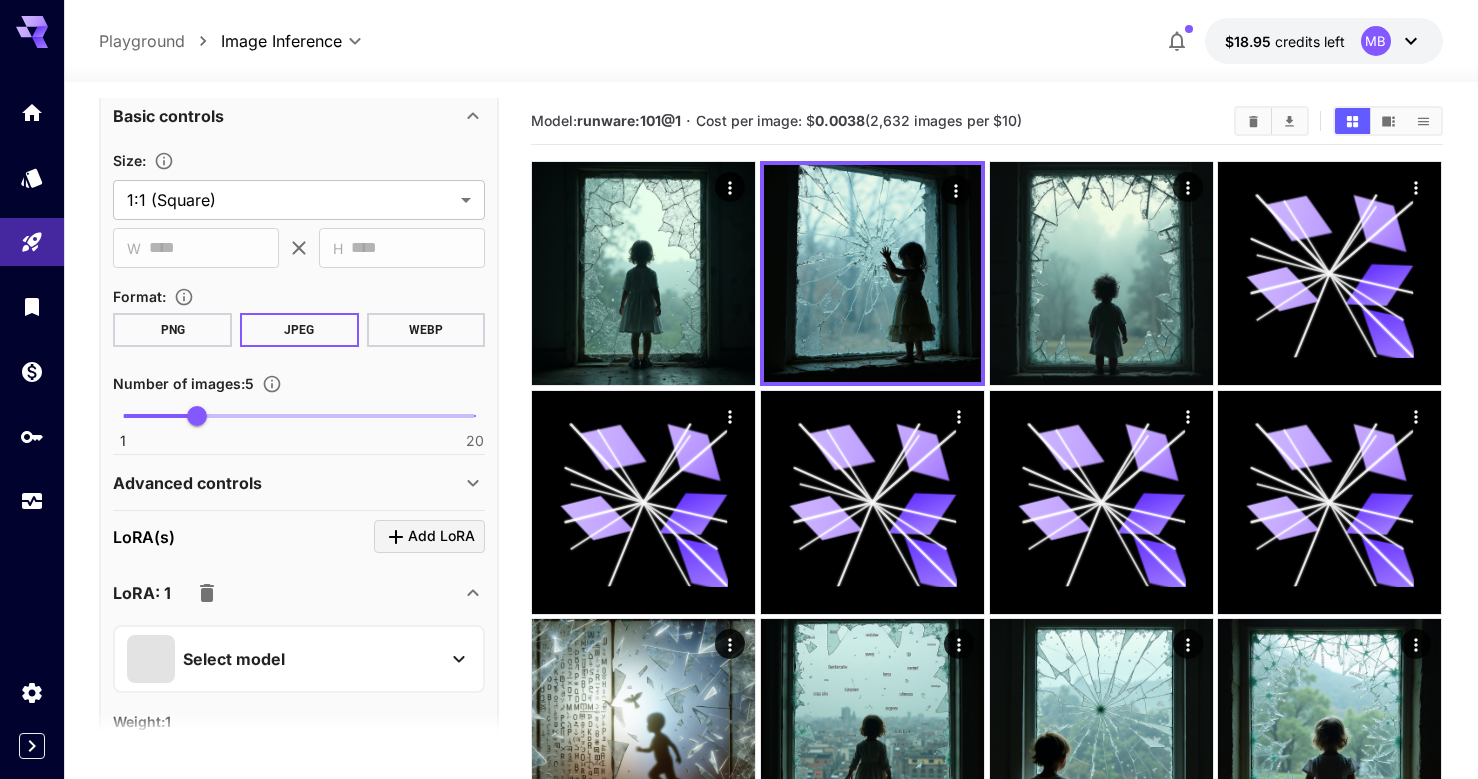 click on "LoRA: 1" at bounding box center (287, 593) 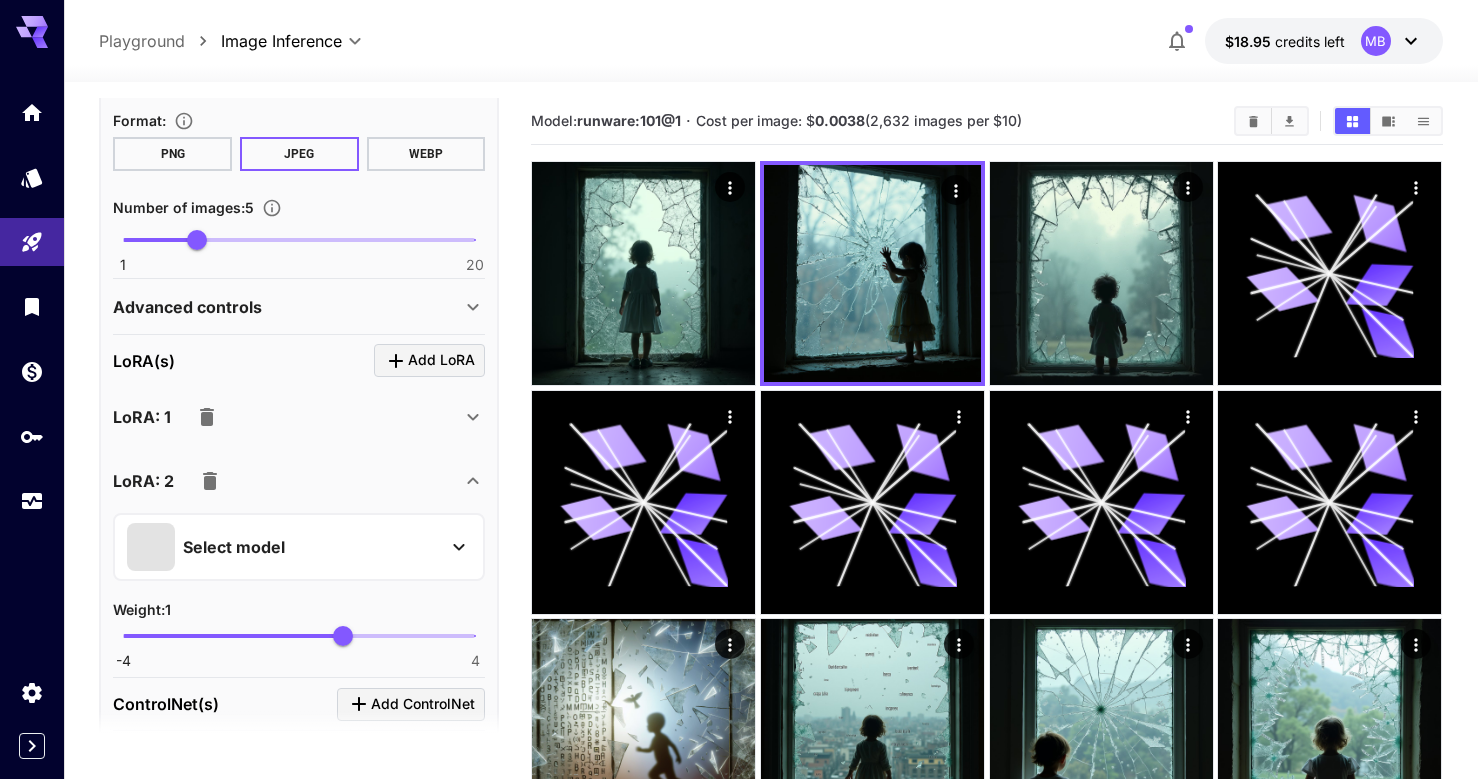 scroll, scrollTop: 583, scrollLeft: 0, axis: vertical 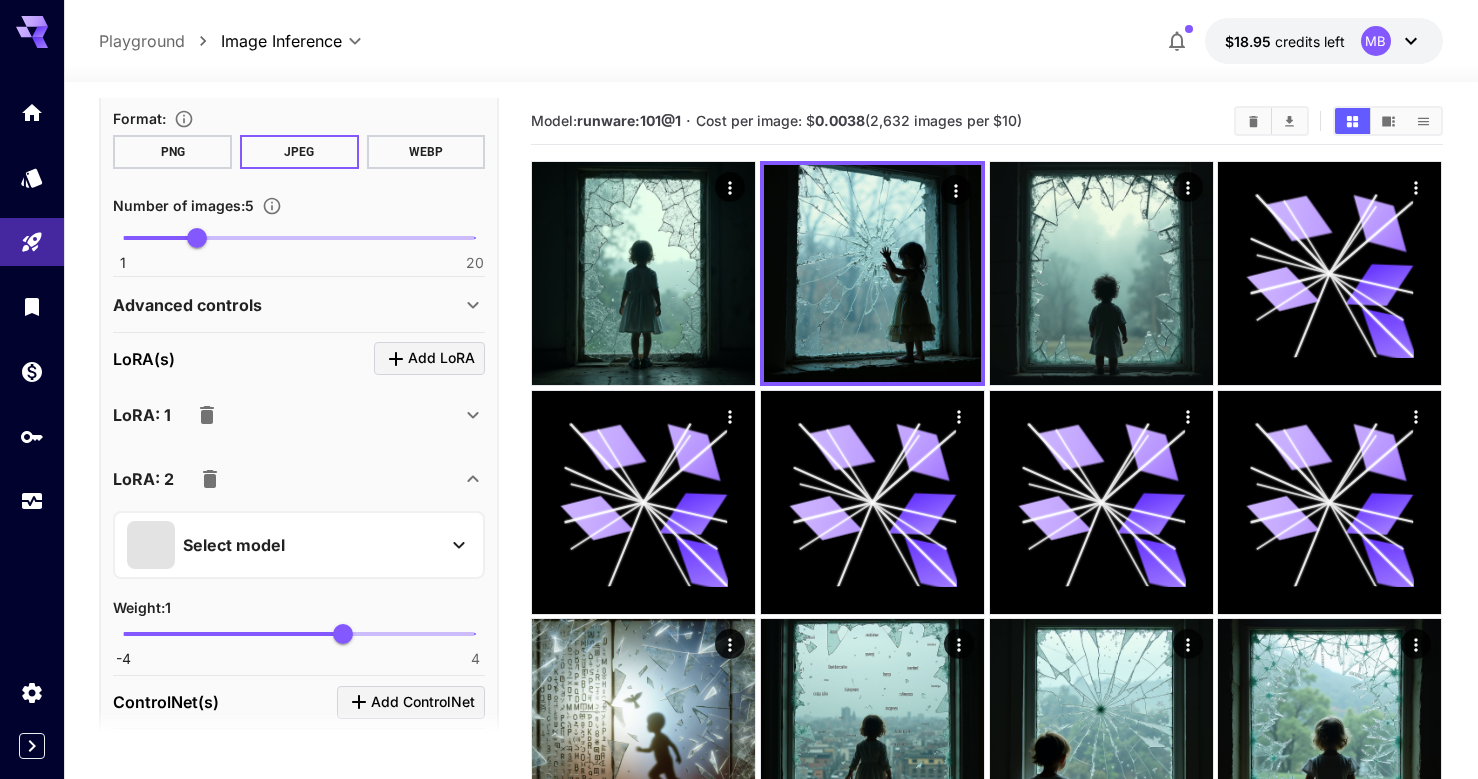 click on "Select model" at bounding box center [283, 545] 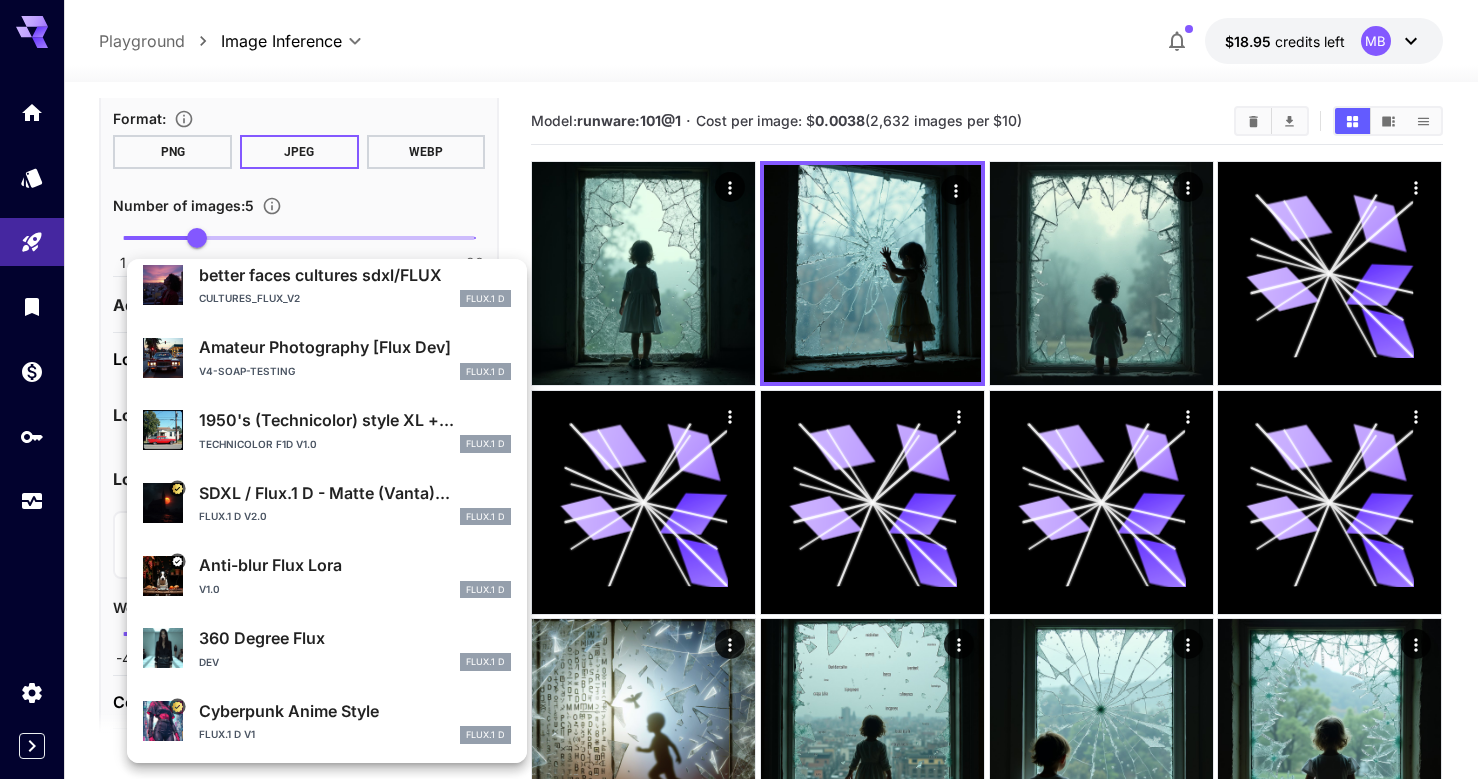 scroll, scrollTop: 377, scrollLeft: 0, axis: vertical 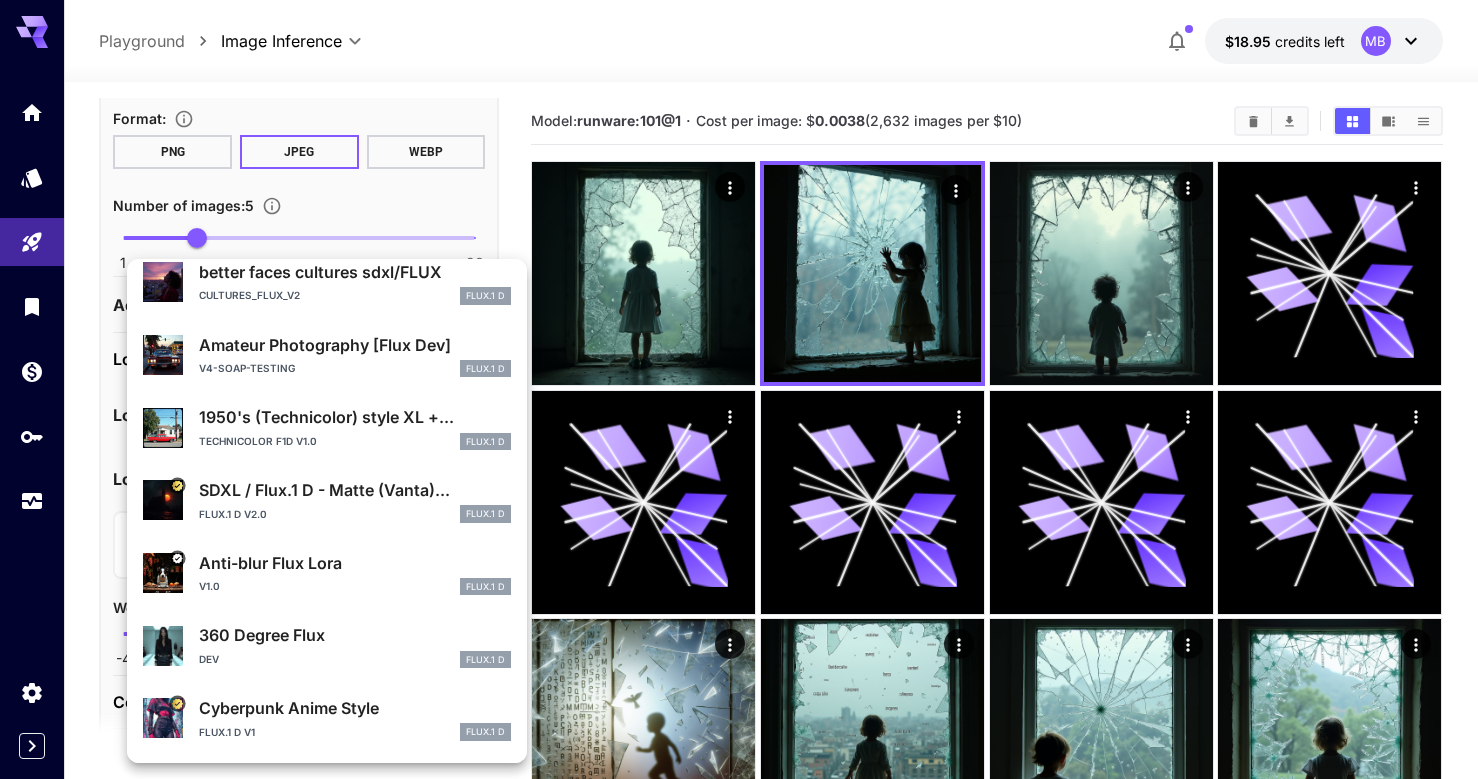 click on "360 Degree Flux" at bounding box center (355, 635) 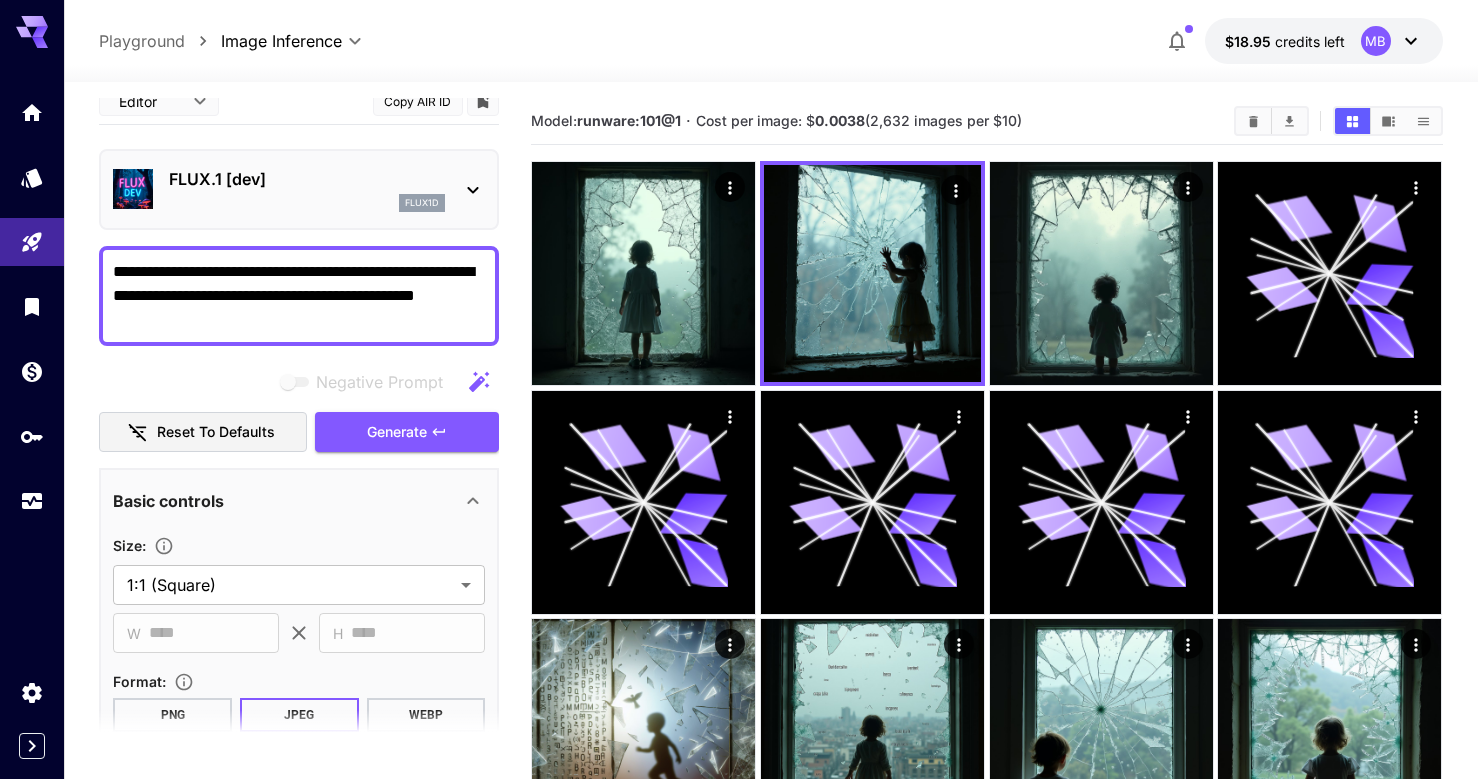 scroll, scrollTop: 0, scrollLeft: 0, axis: both 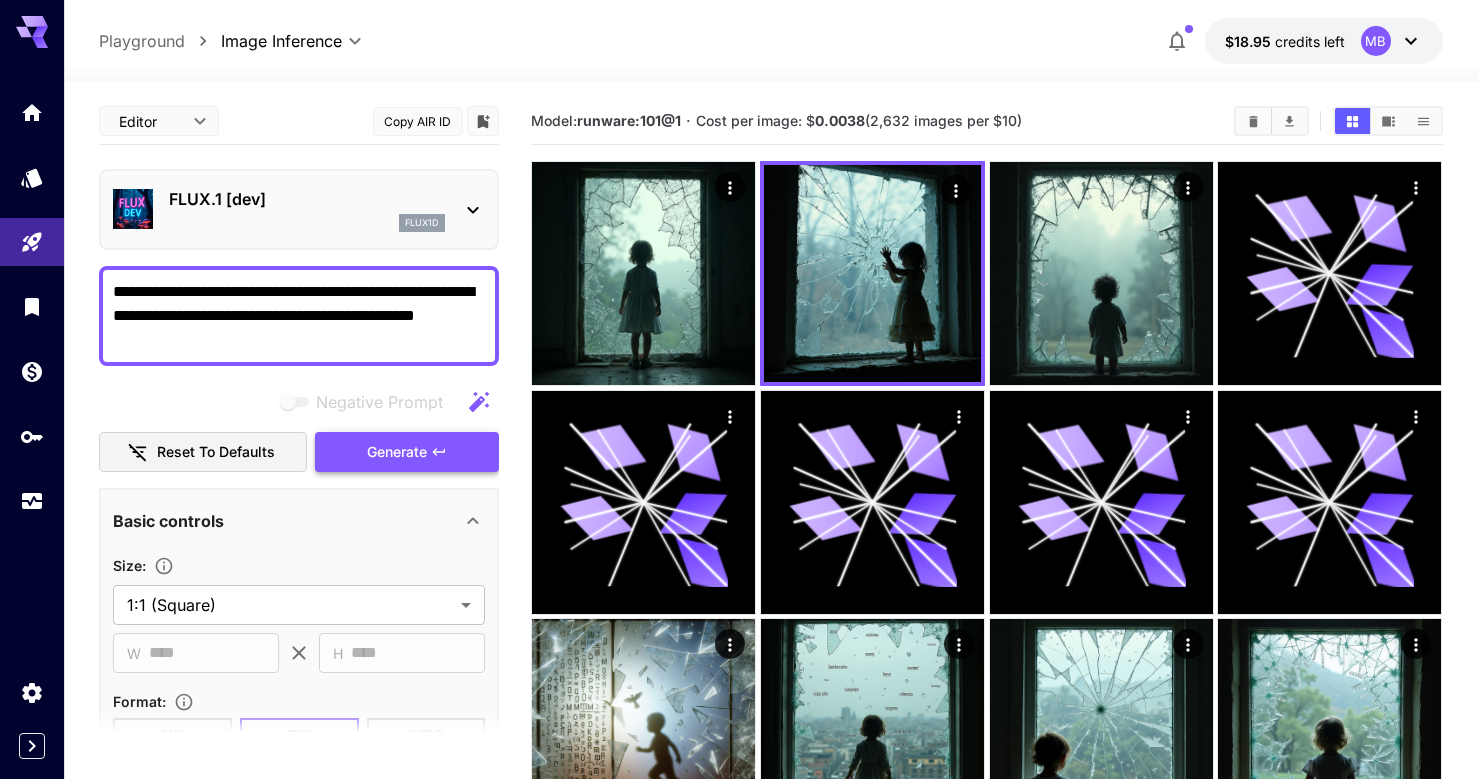 click on "Generate" at bounding box center (397, 452) 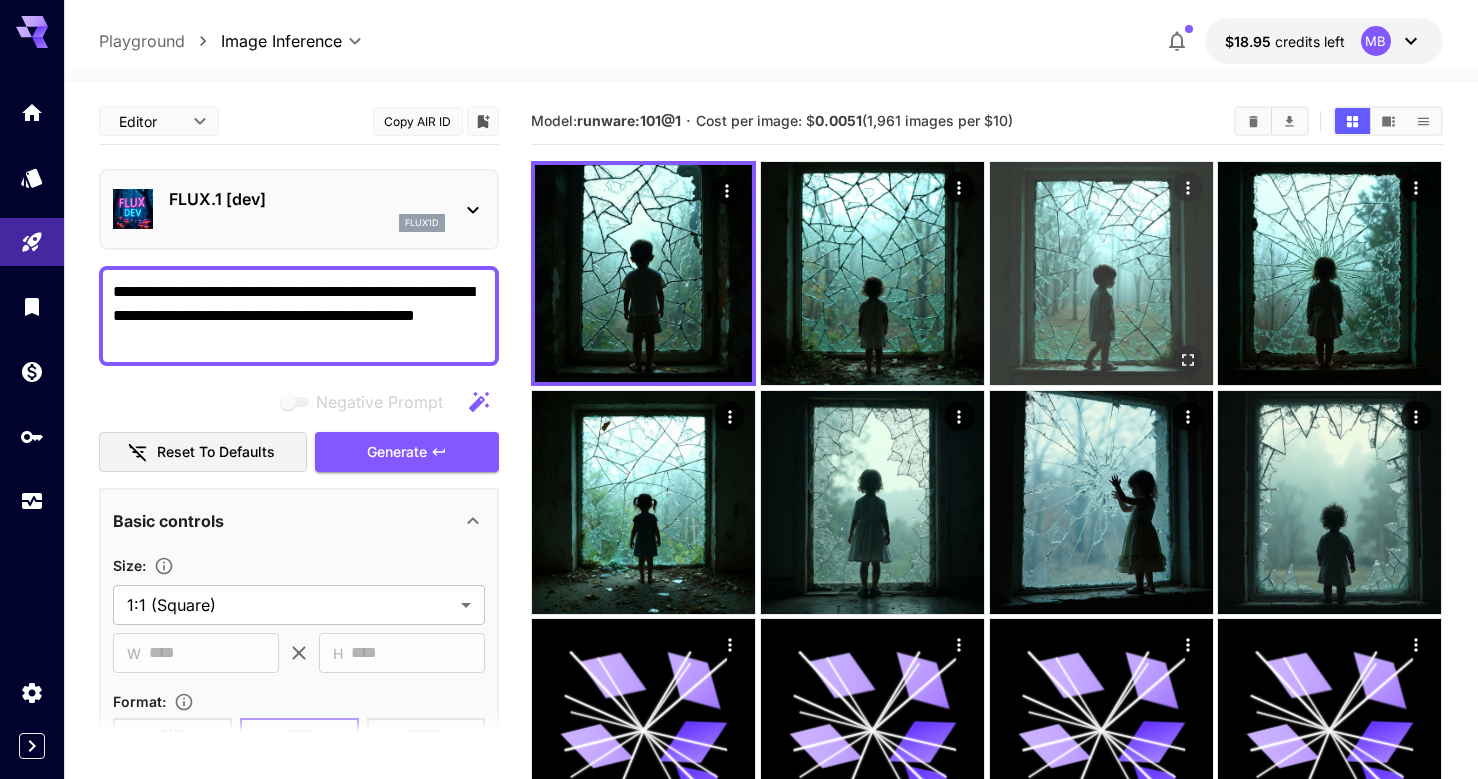 click at bounding box center (1101, 273) 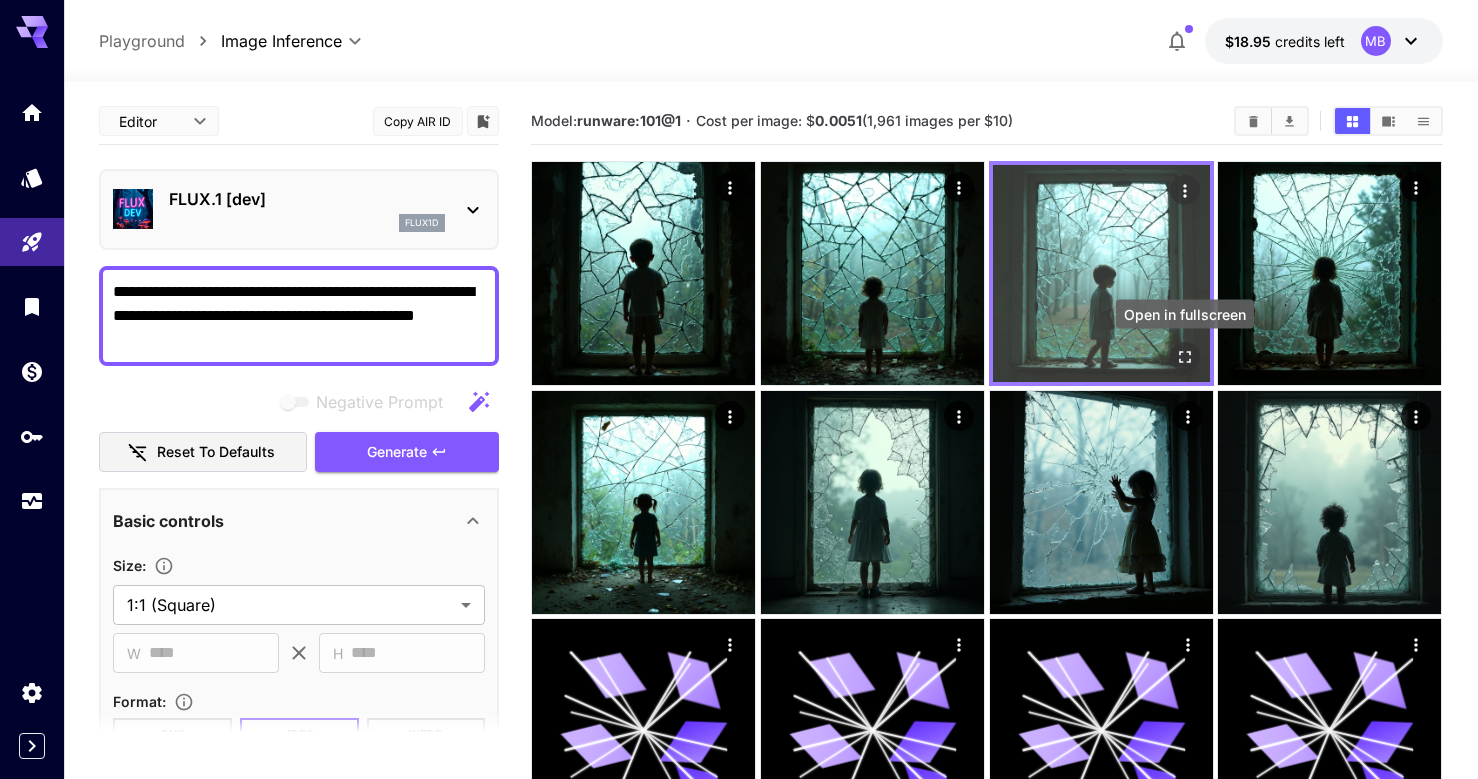 click 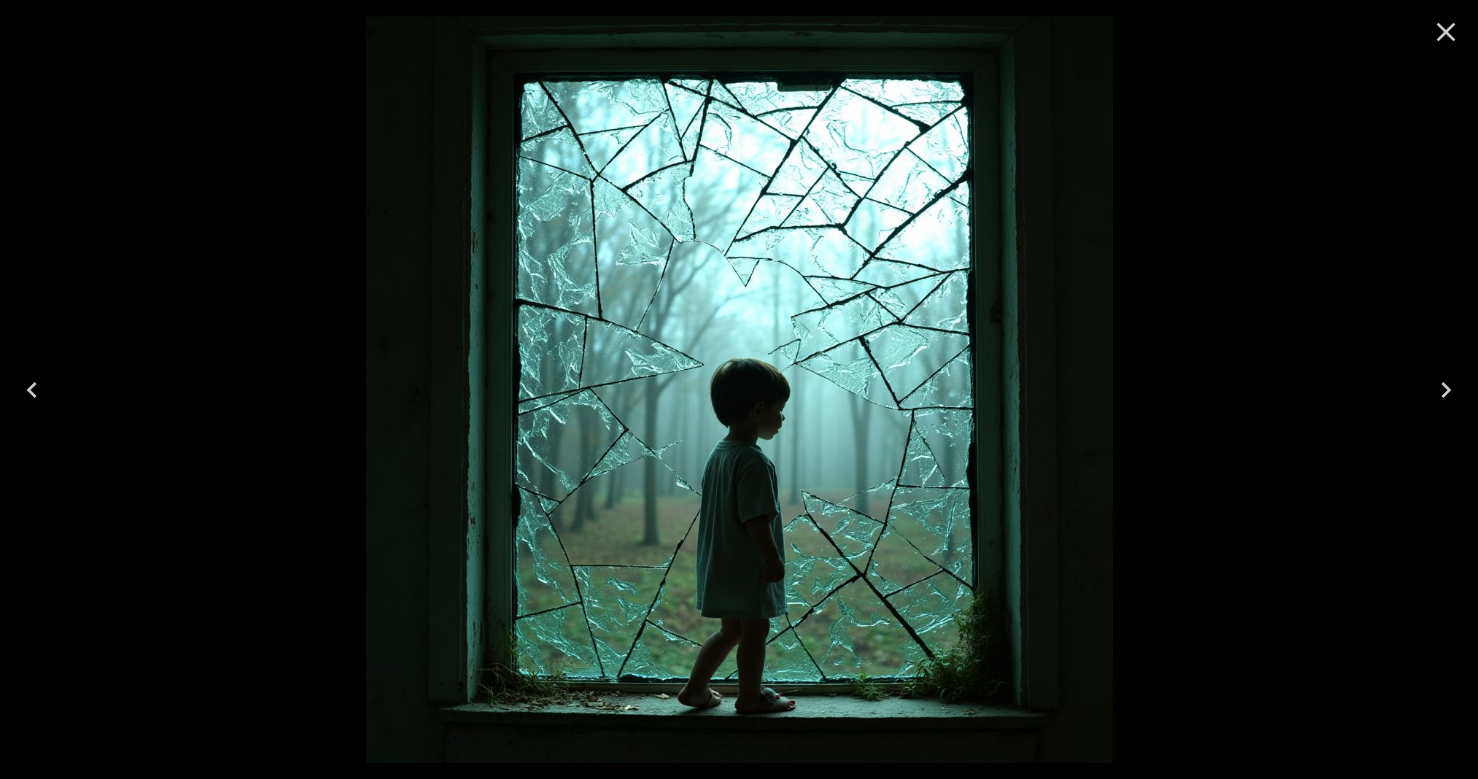 click 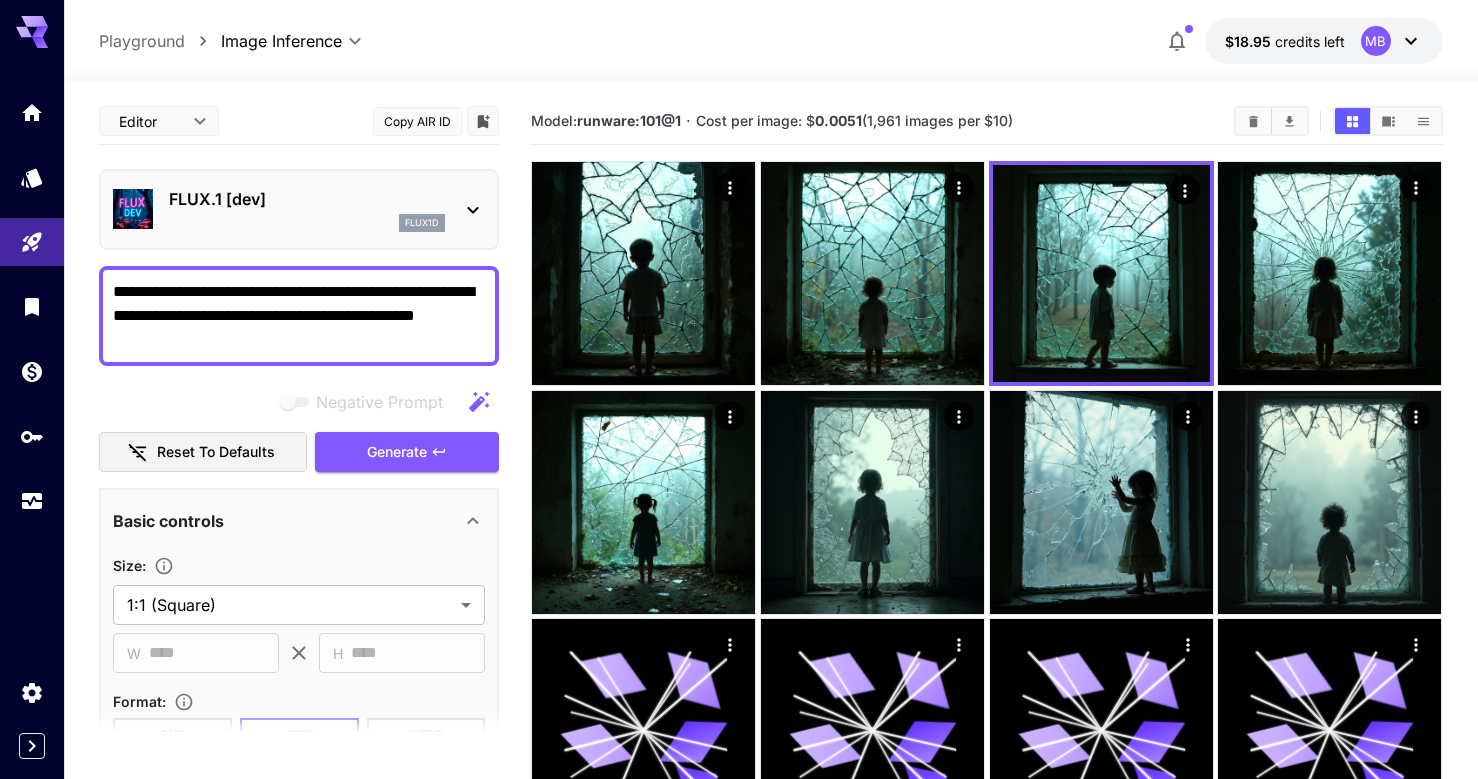 click on "**********" at bounding box center [299, 316] 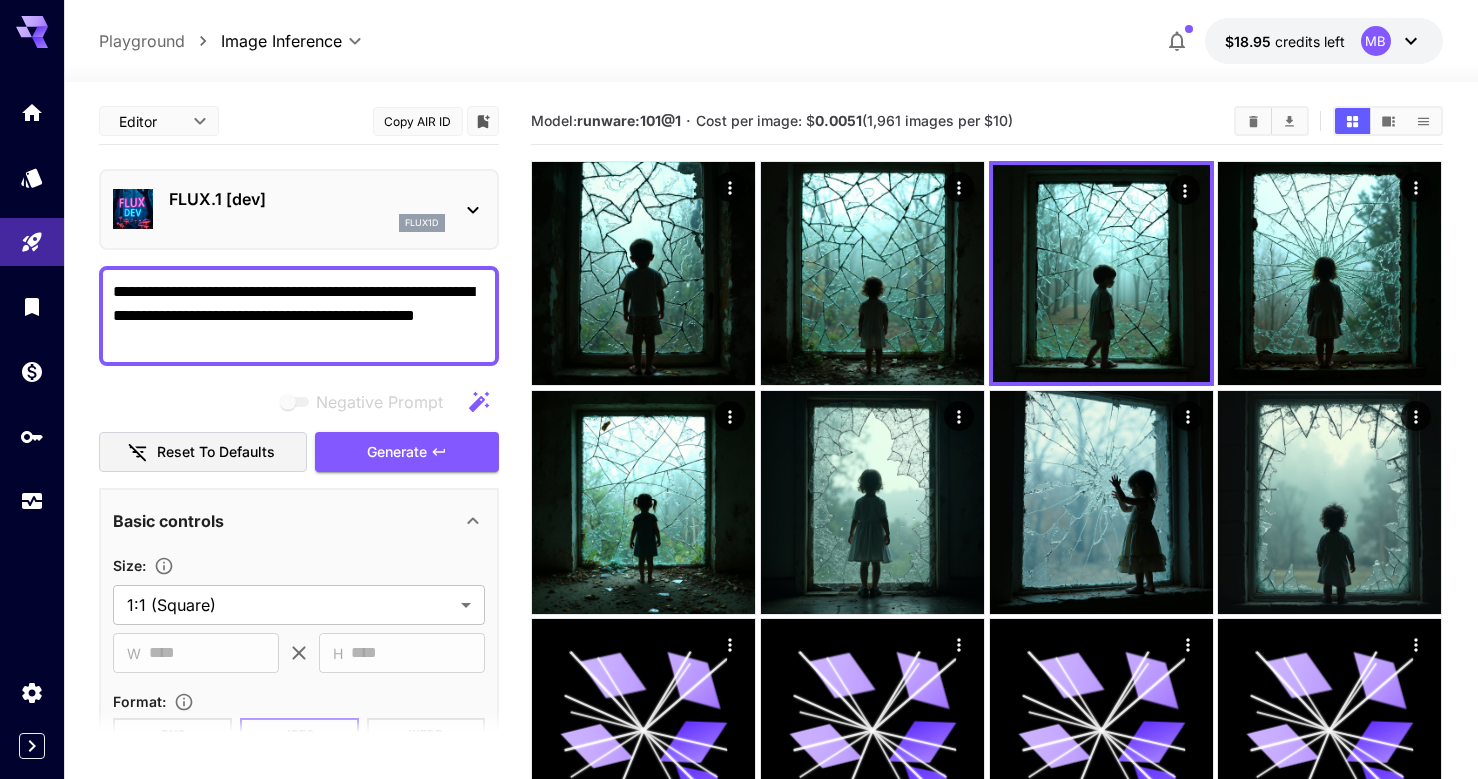 paste on "**********" 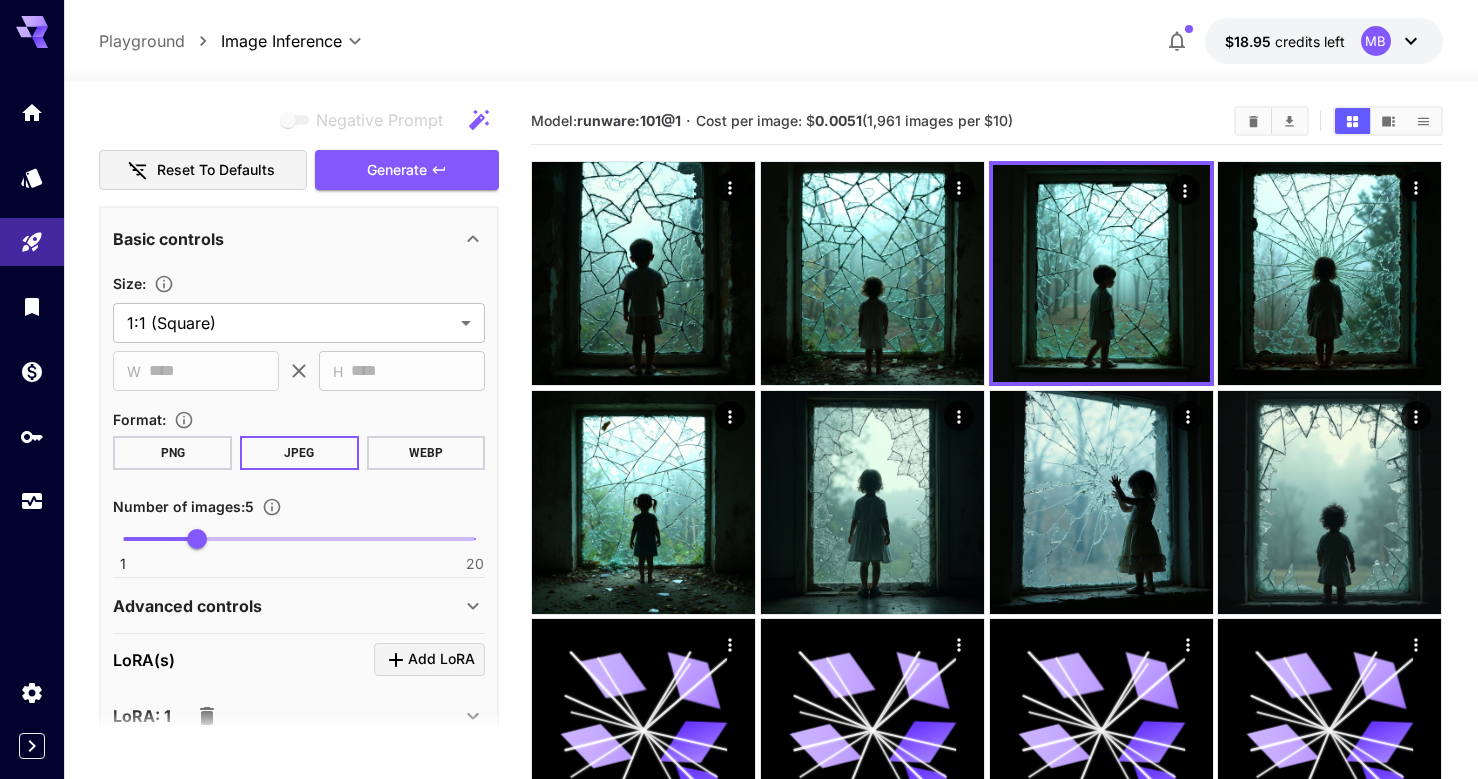 scroll, scrollTop: 274, scrollLeft: 0, axis: vertical 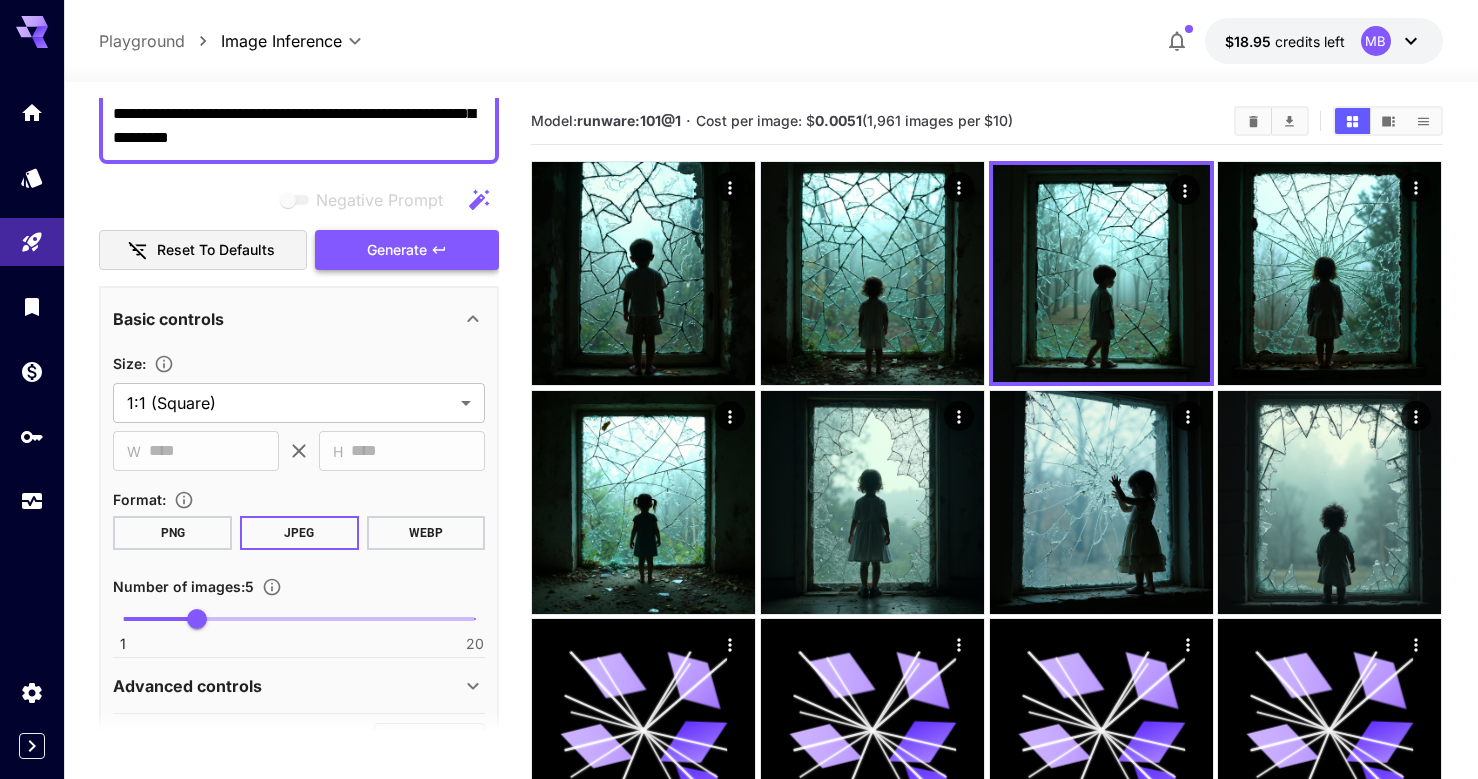 click on "Generate" at bounding box center (397, 250) 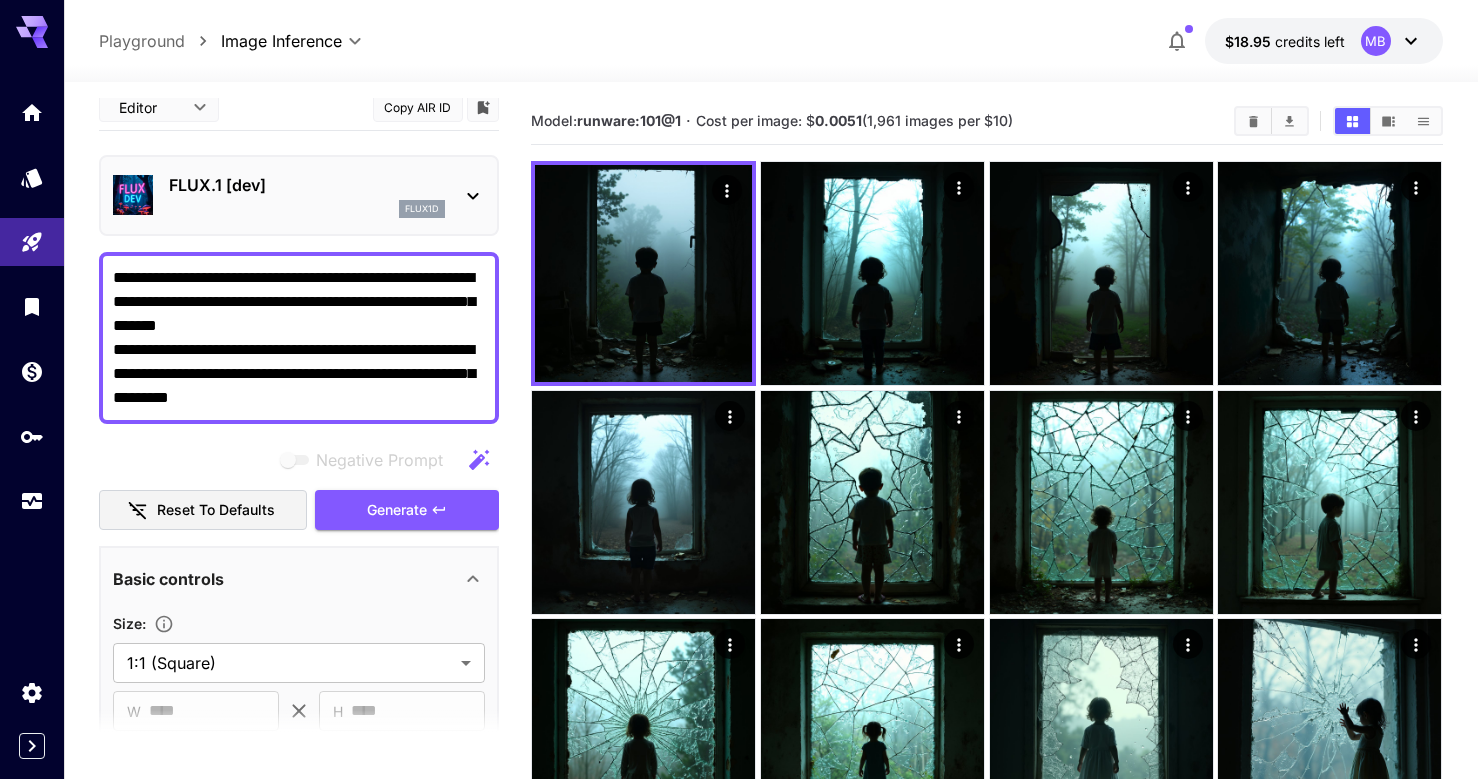 scroll, scrollTop: 12, scrollLeft: 0, axis: vertical 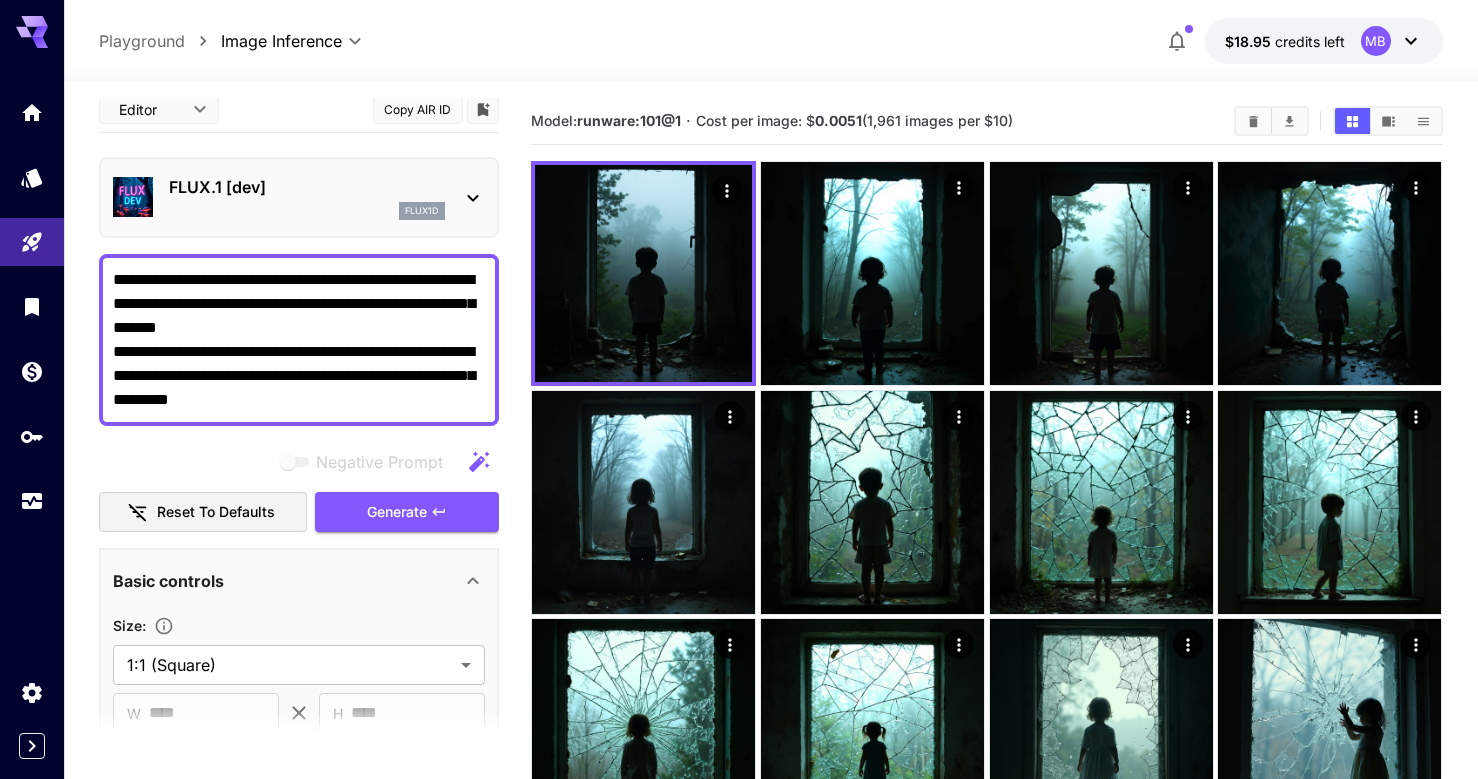 click on "**********" at bounding box center (299, 340) 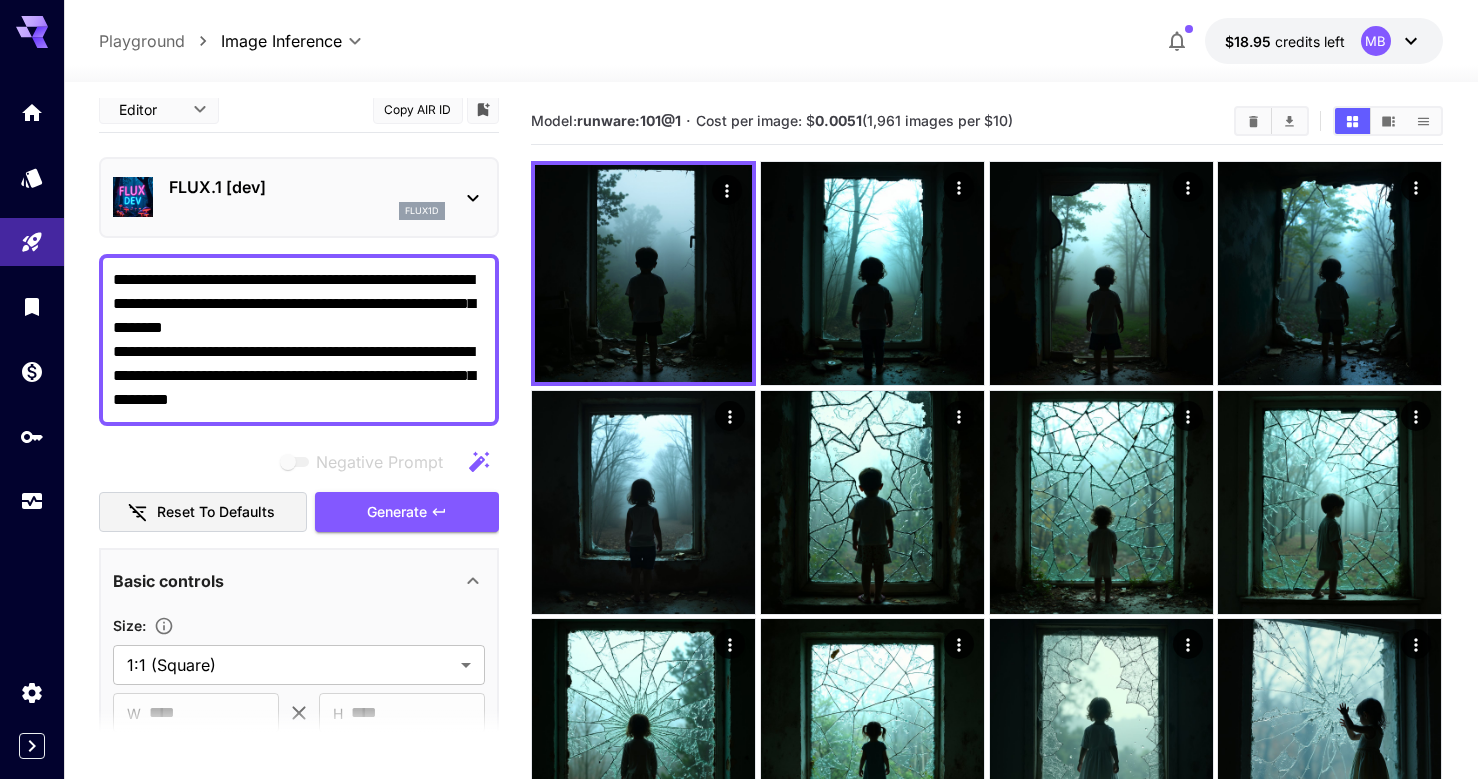 paste on "**********" 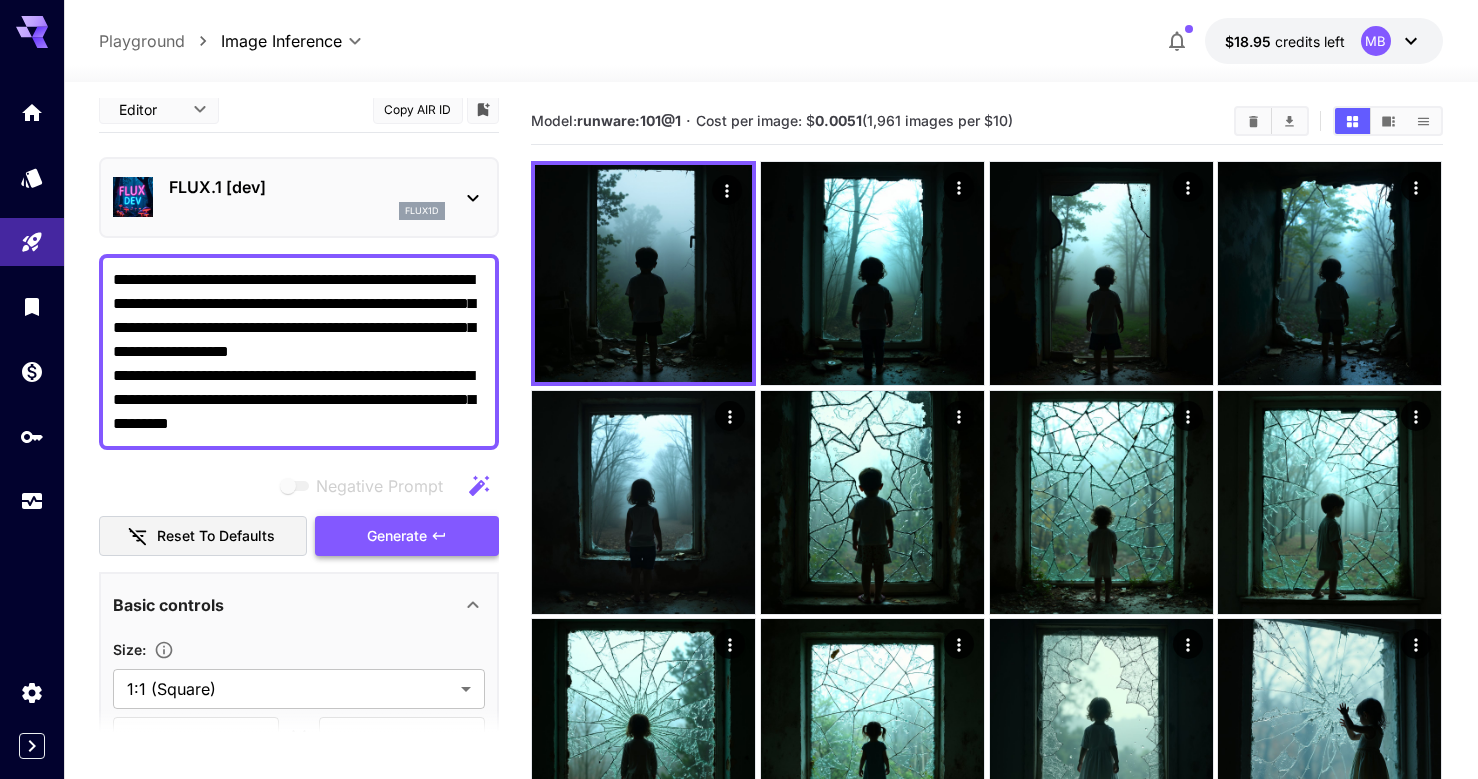 click on "Generate" at bounding box center [397, 536] 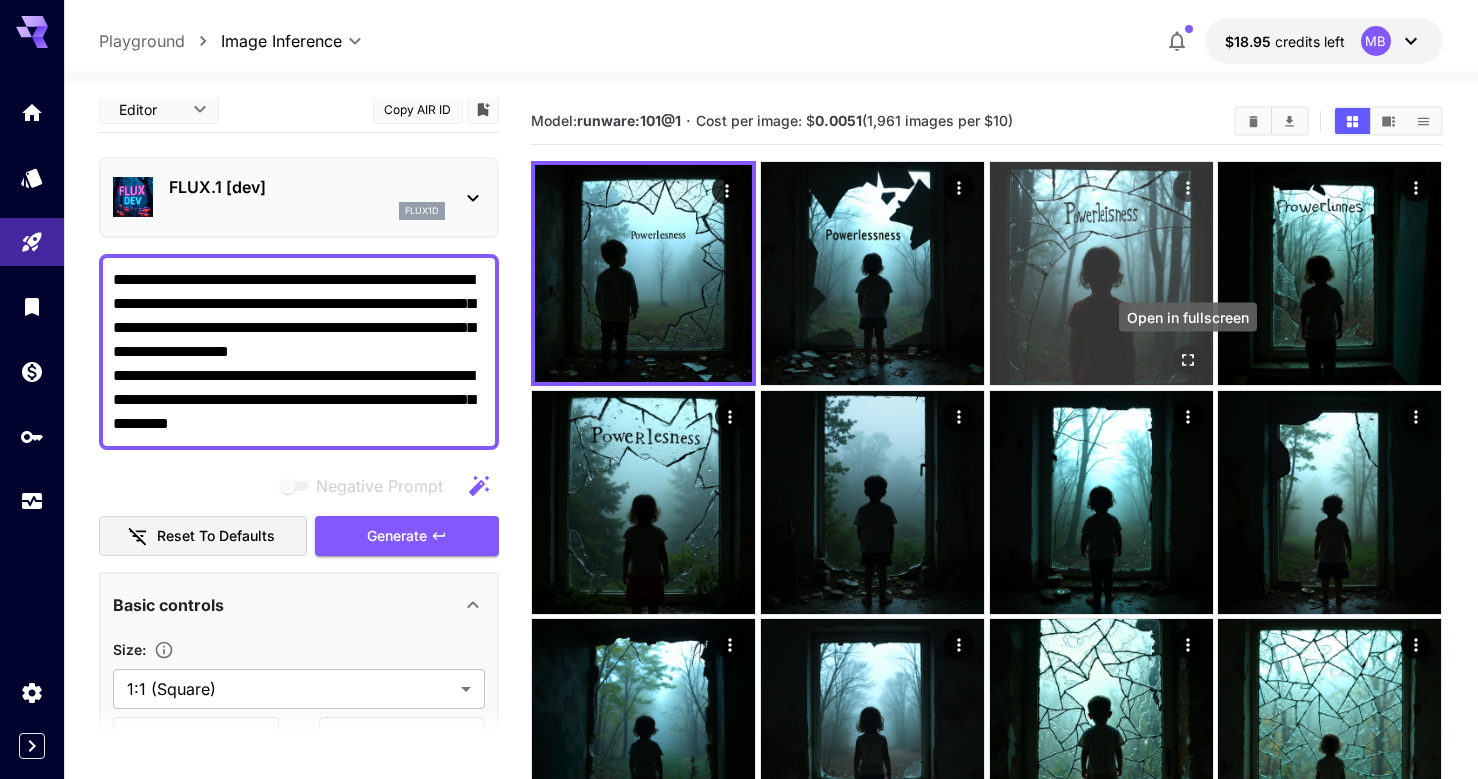 click 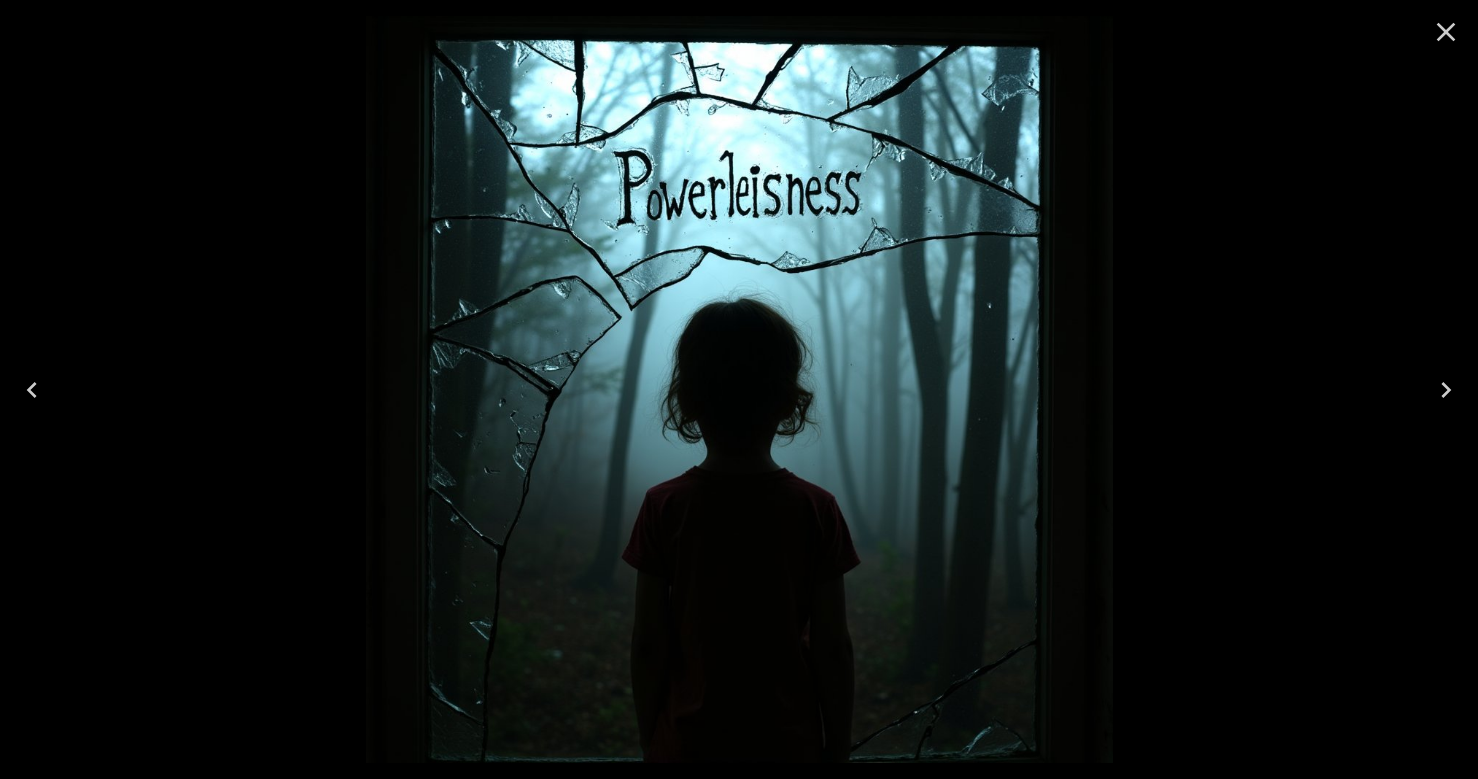 click 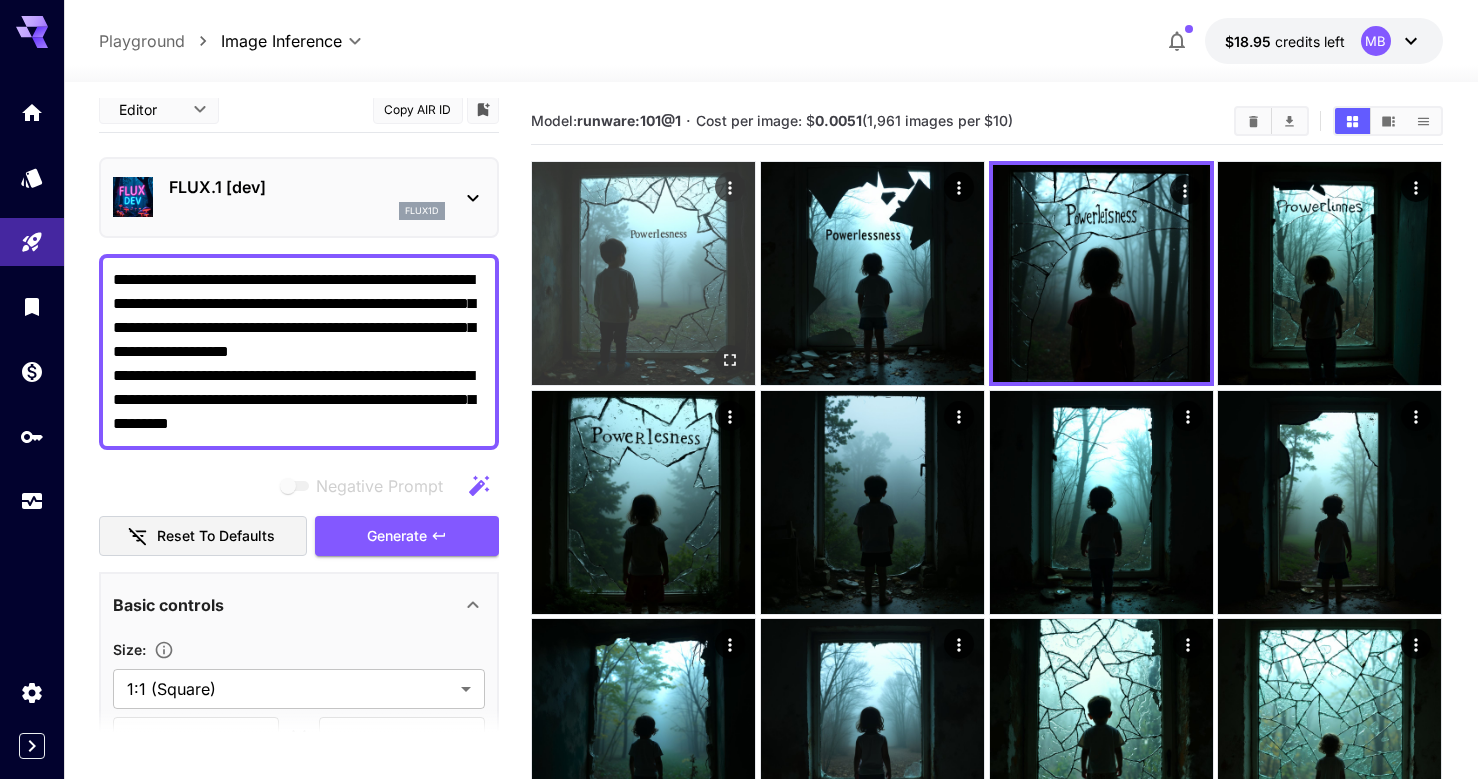 click at bounding box center [643, 273] 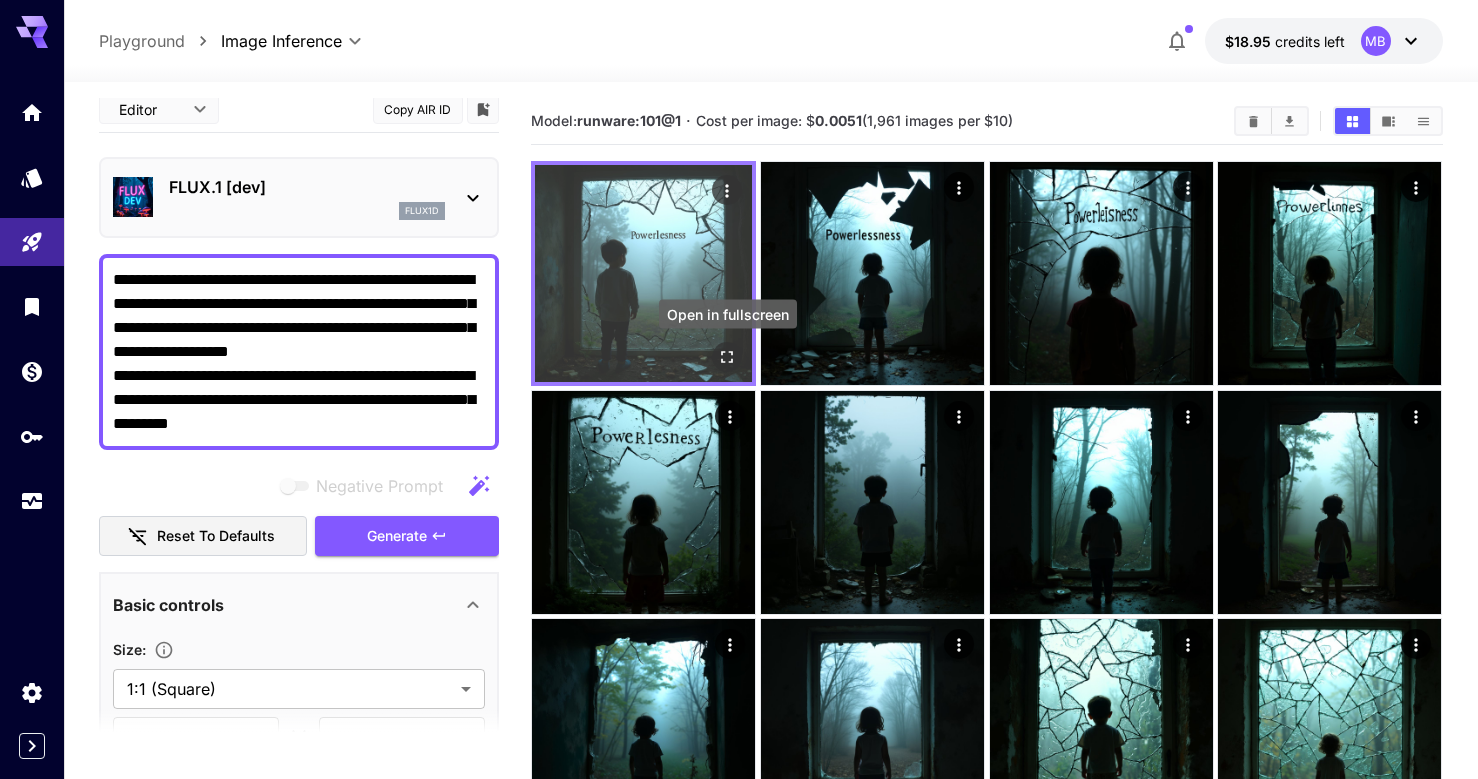click 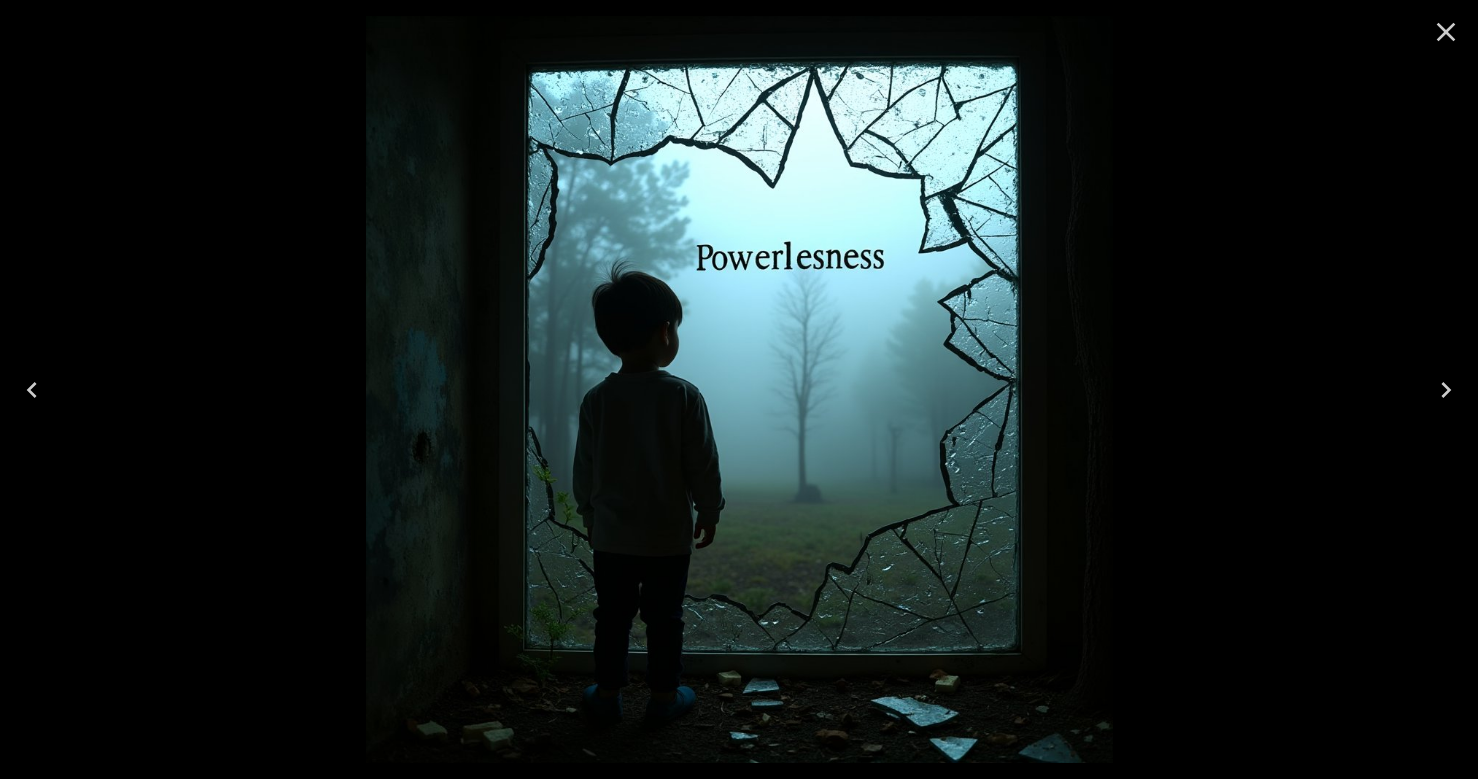 click 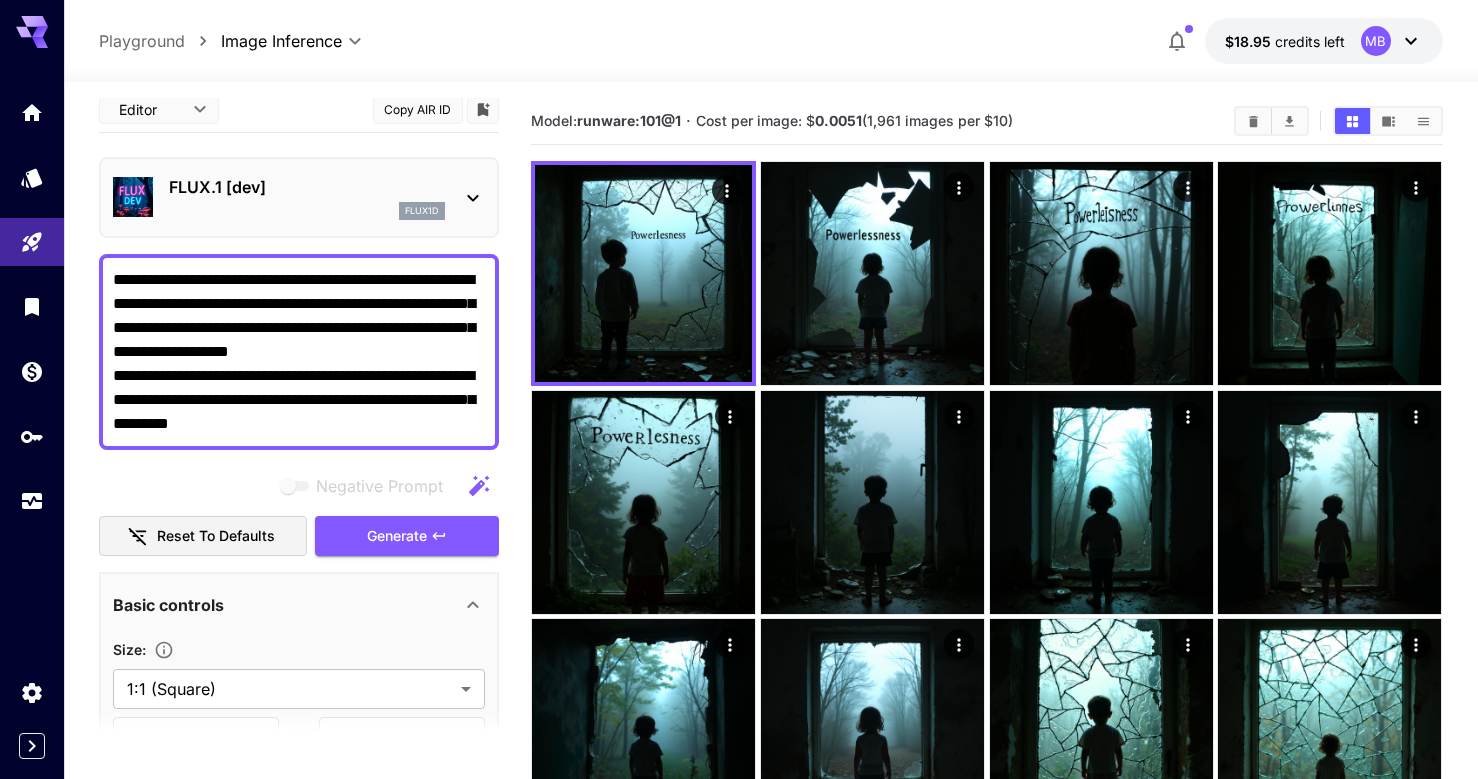 drag, startPoint x: 282, startPoint y: 326, endPoint x: 312, endPoint y: 352, distance: 39.698868 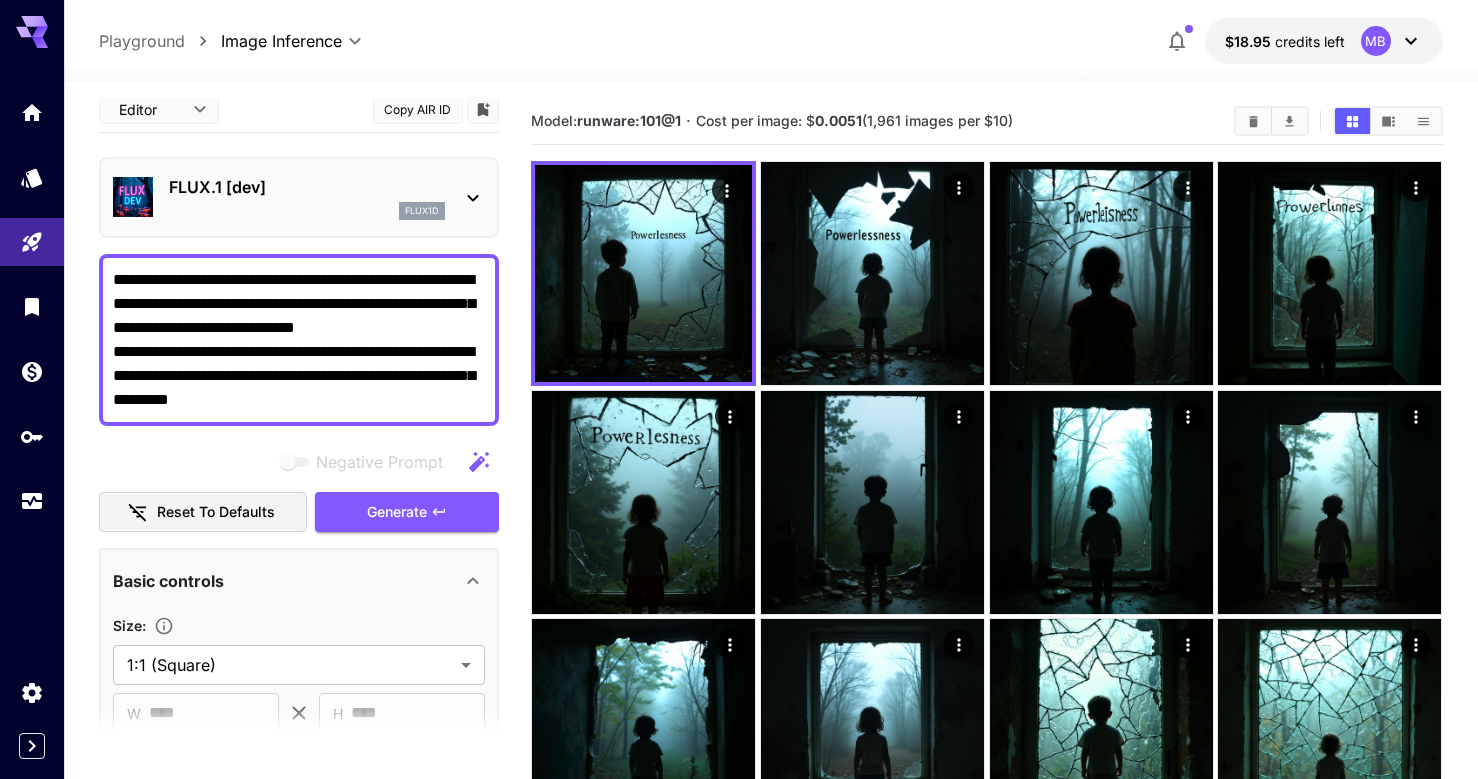click on "**********" at bounding box center [299, 340] 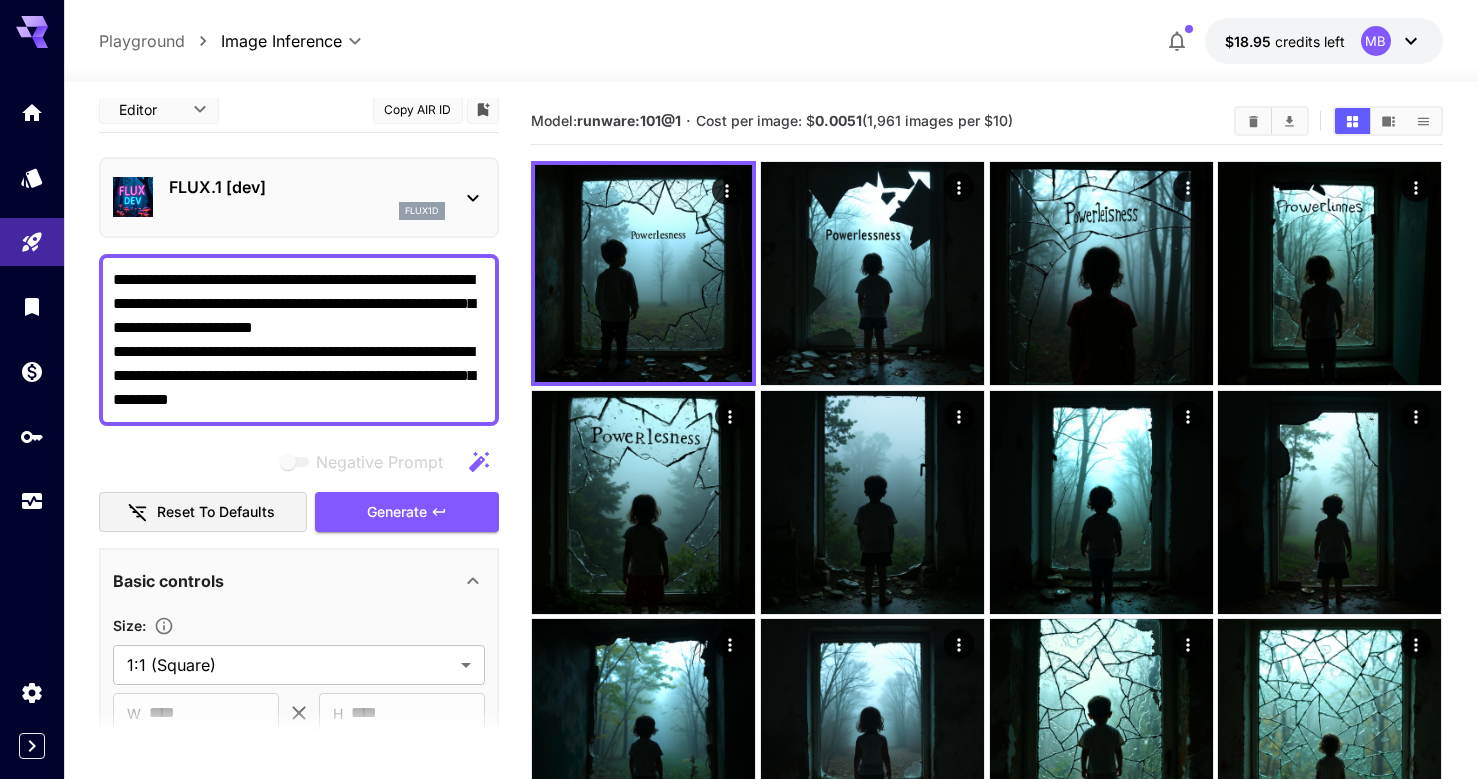 click on "**********" at bounding box center (299, 340) 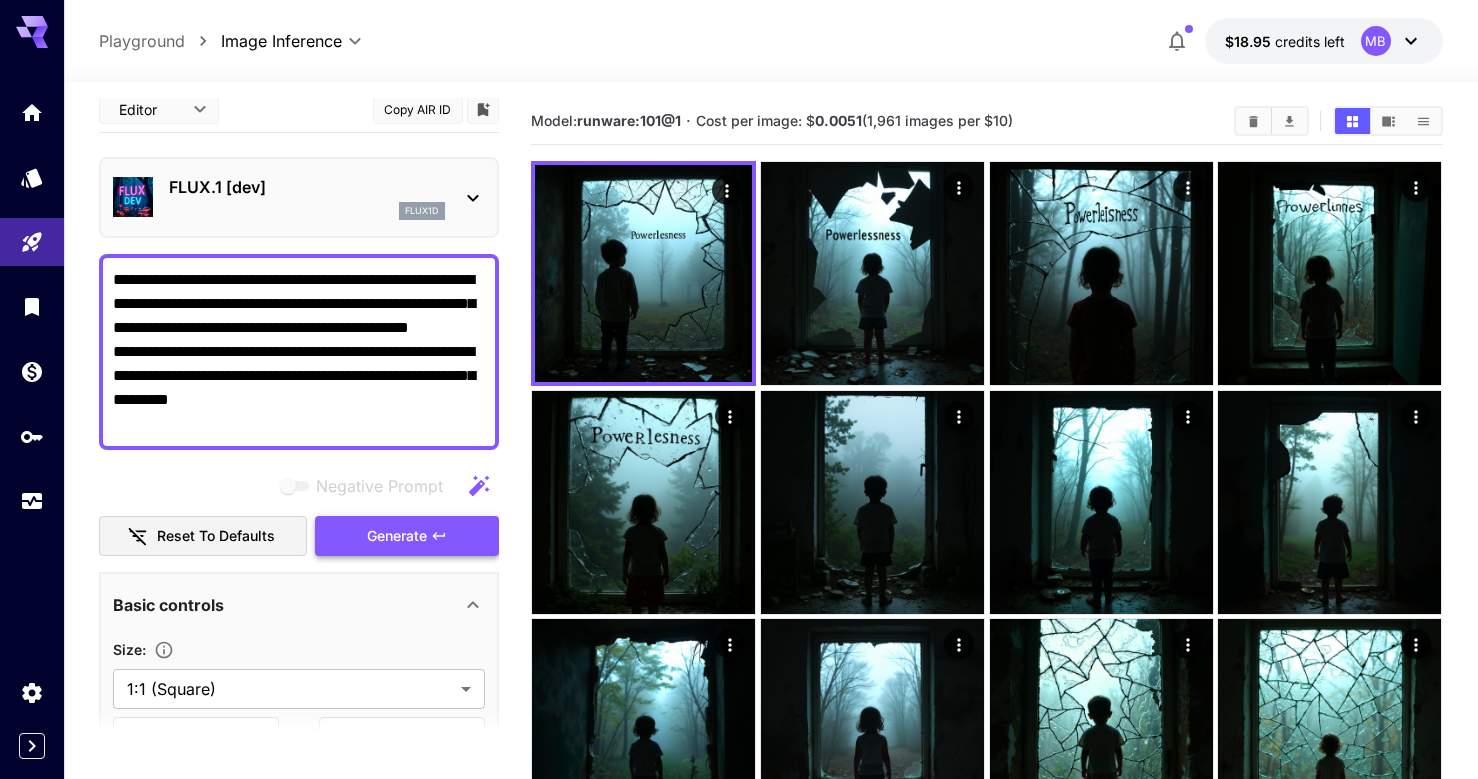 type on "**********" 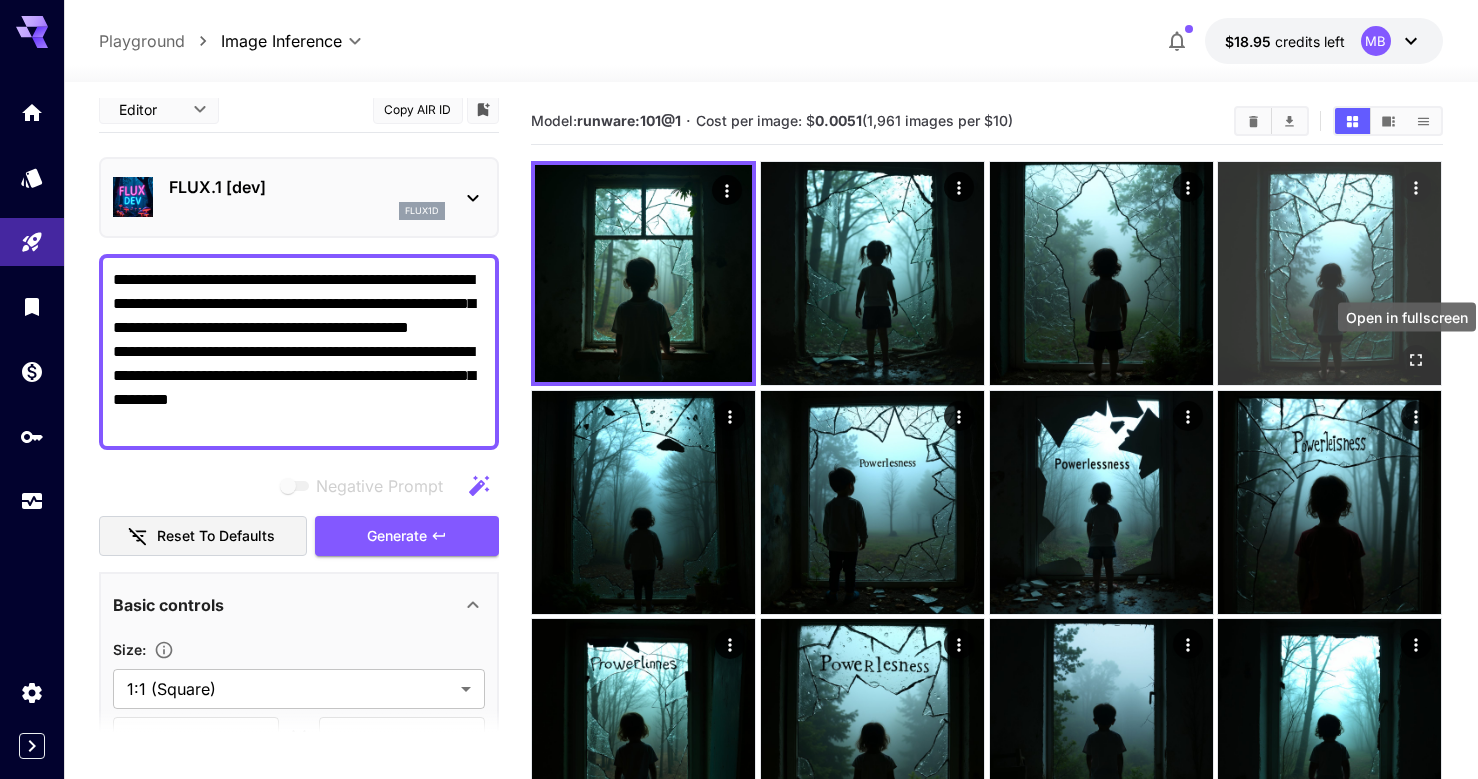 click 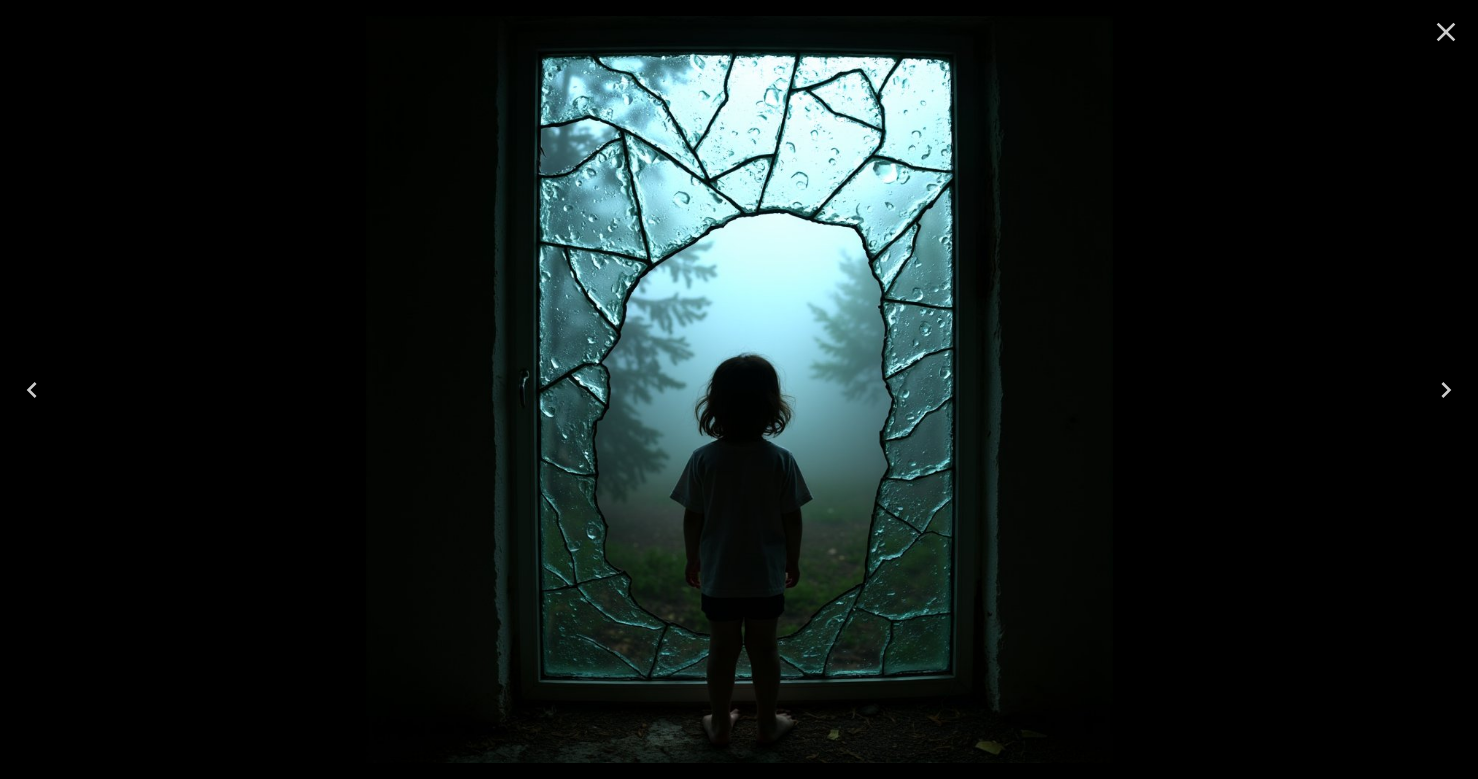 click 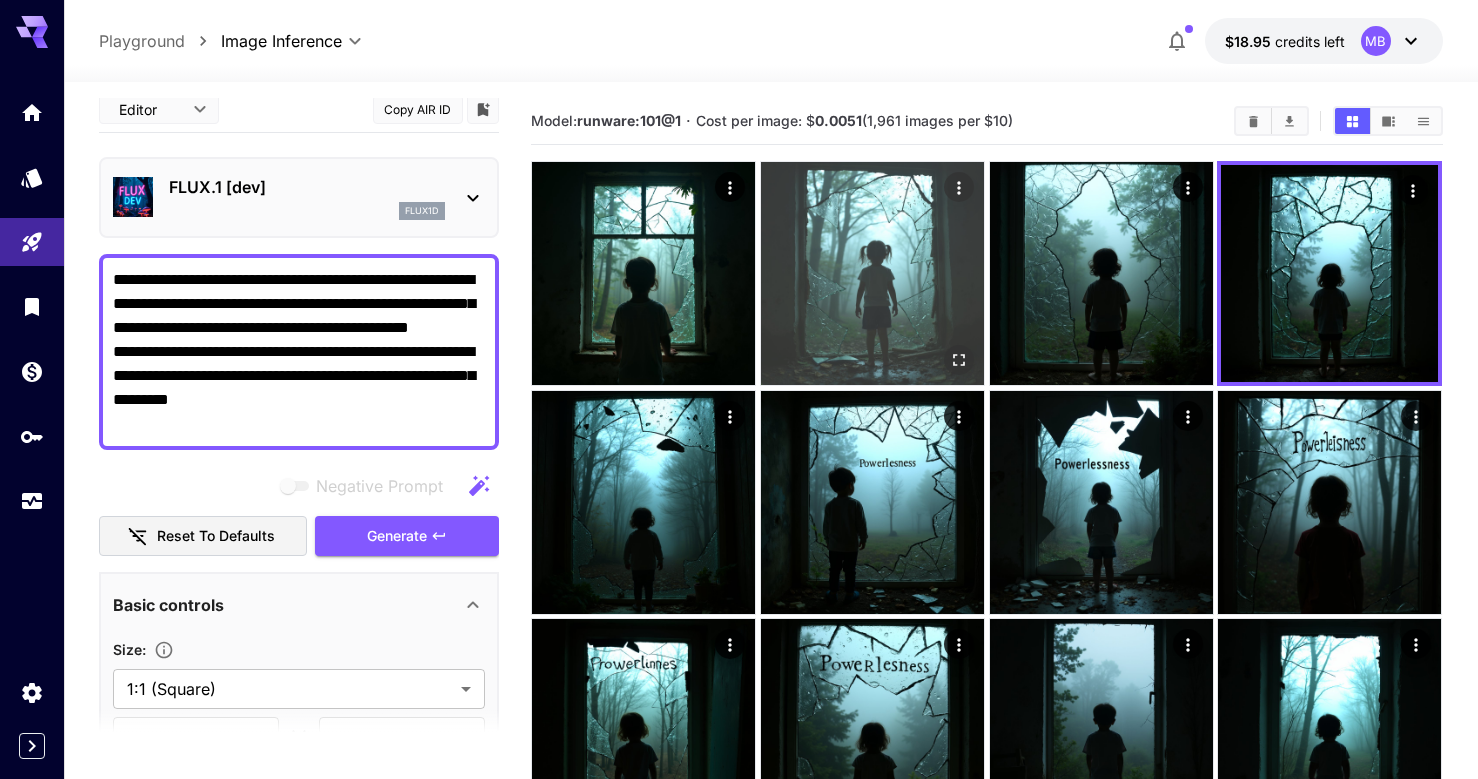click at bounding box center [872, 273] 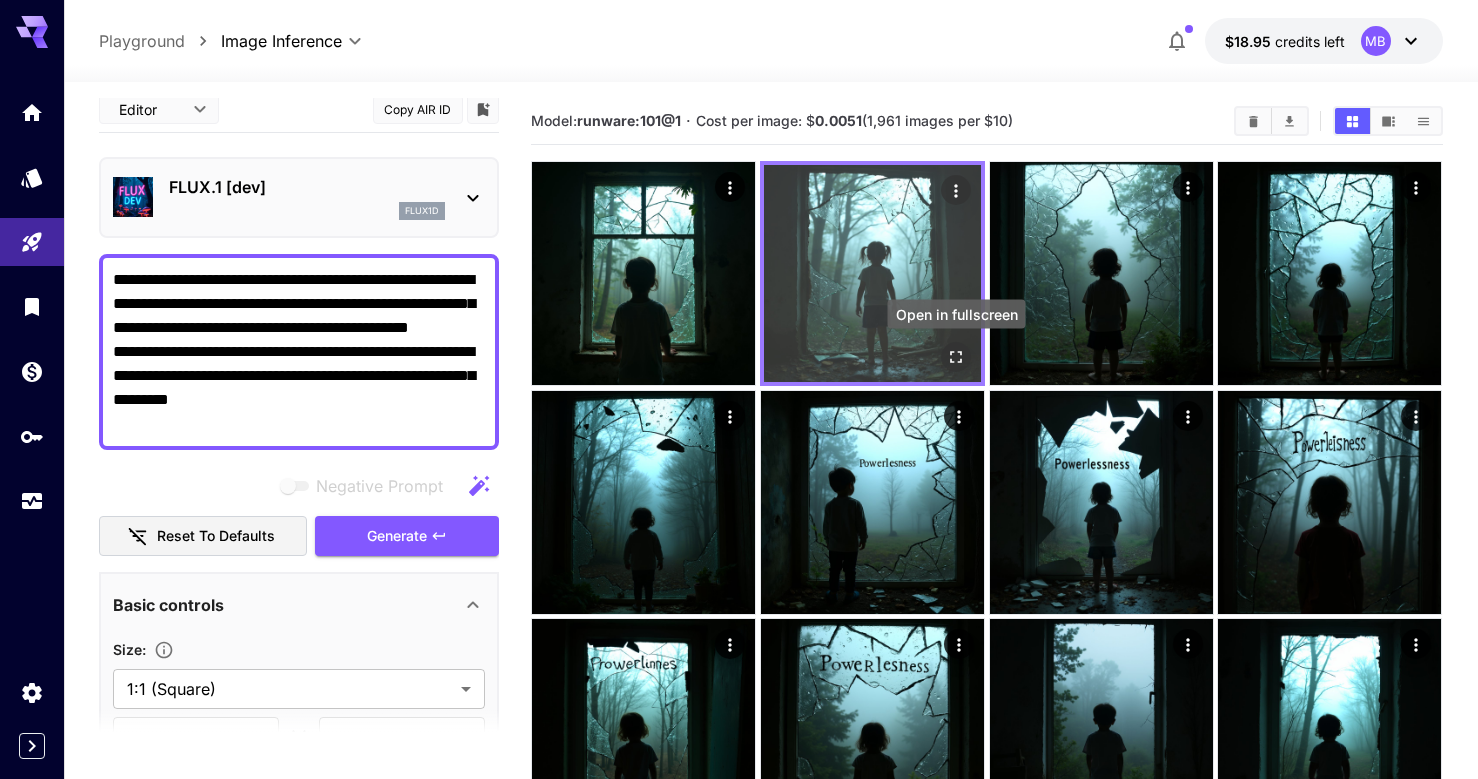 click 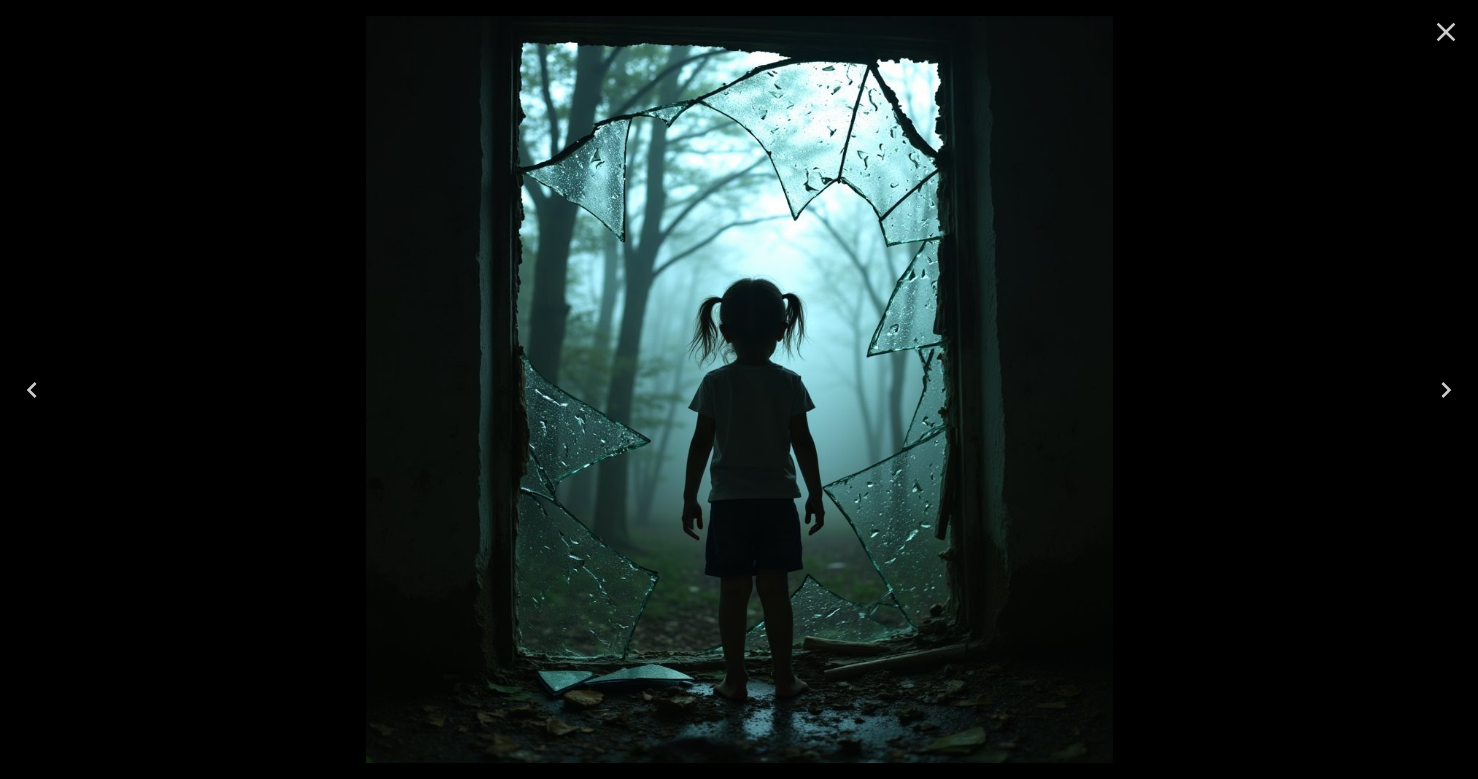 click 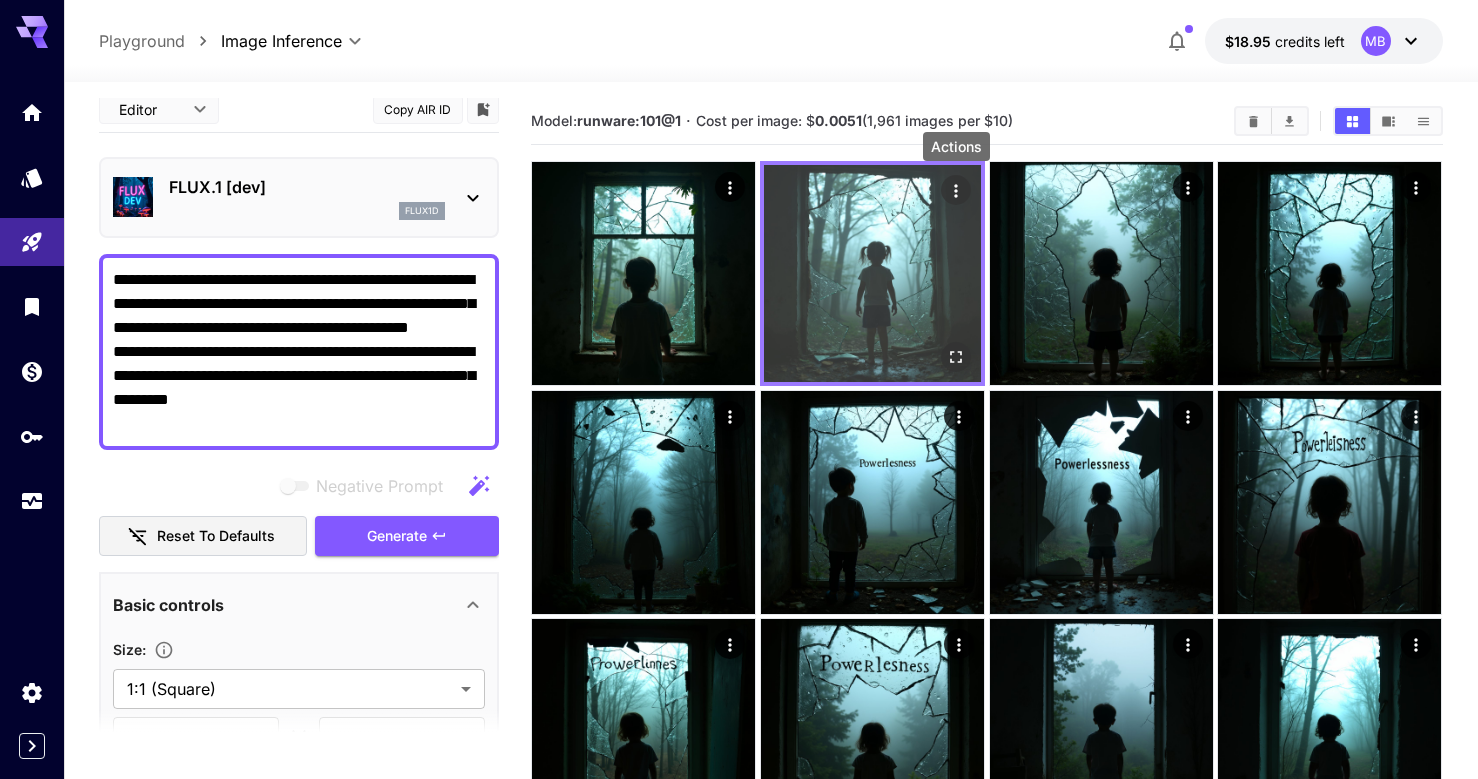 click 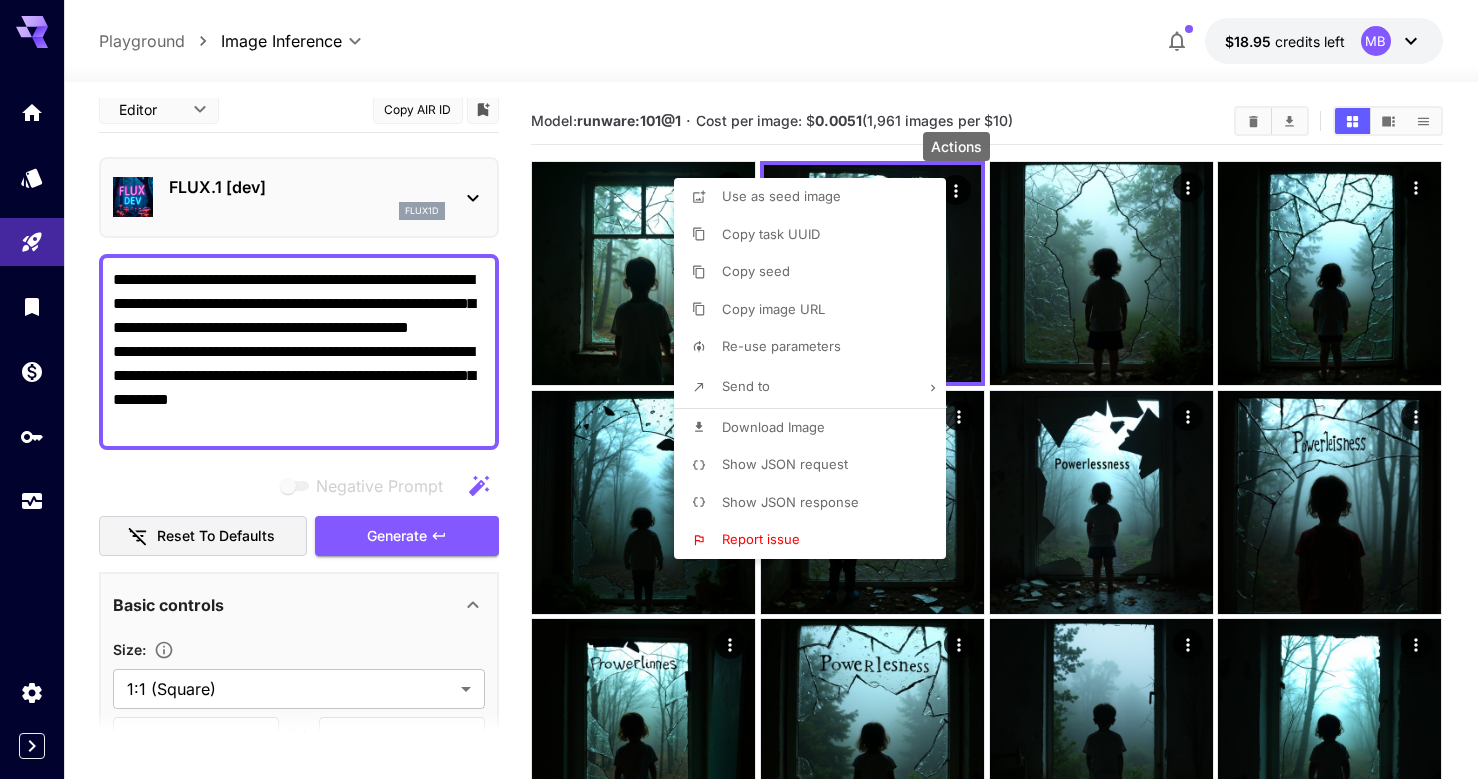 click on "Use as seed image" at bounding box center [816, 197] 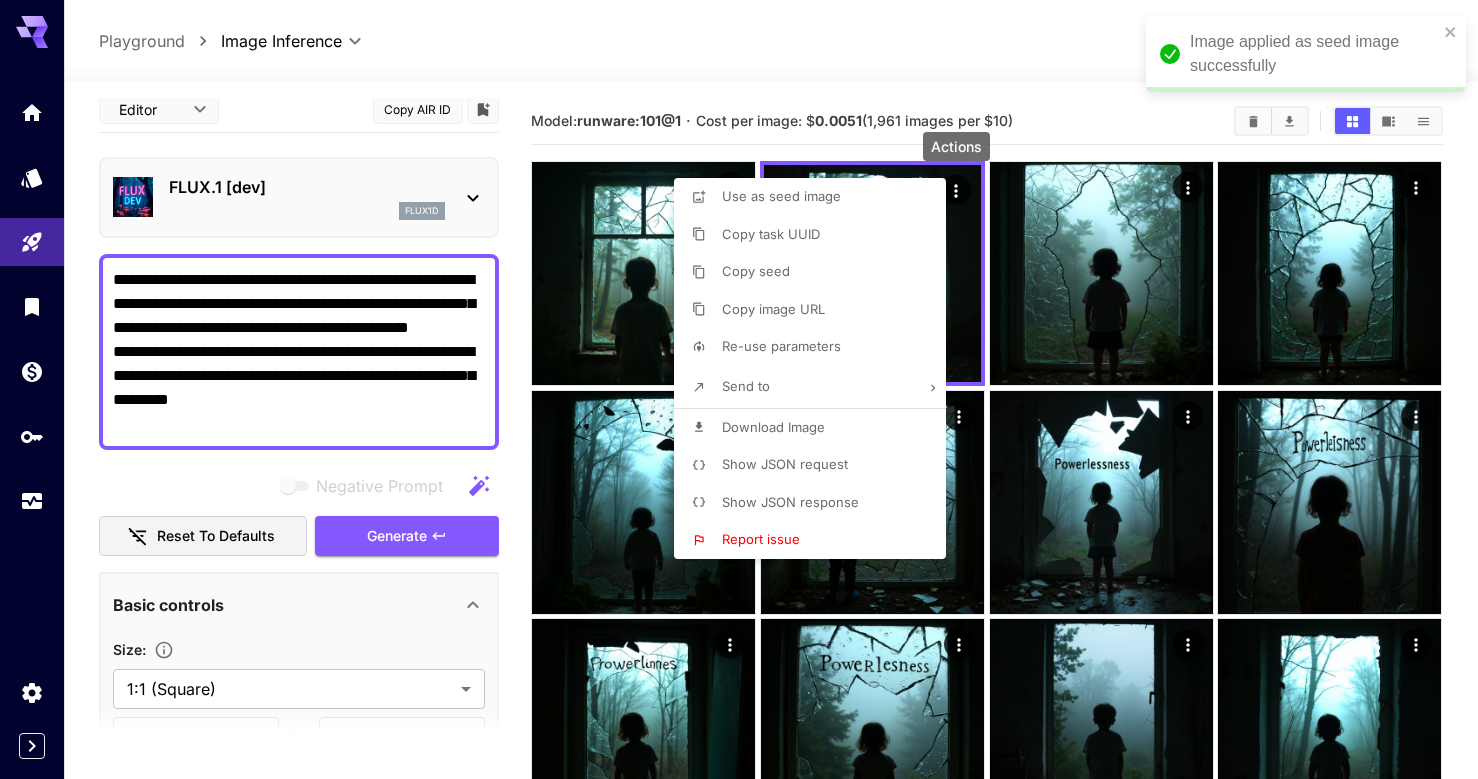 type on "**********" 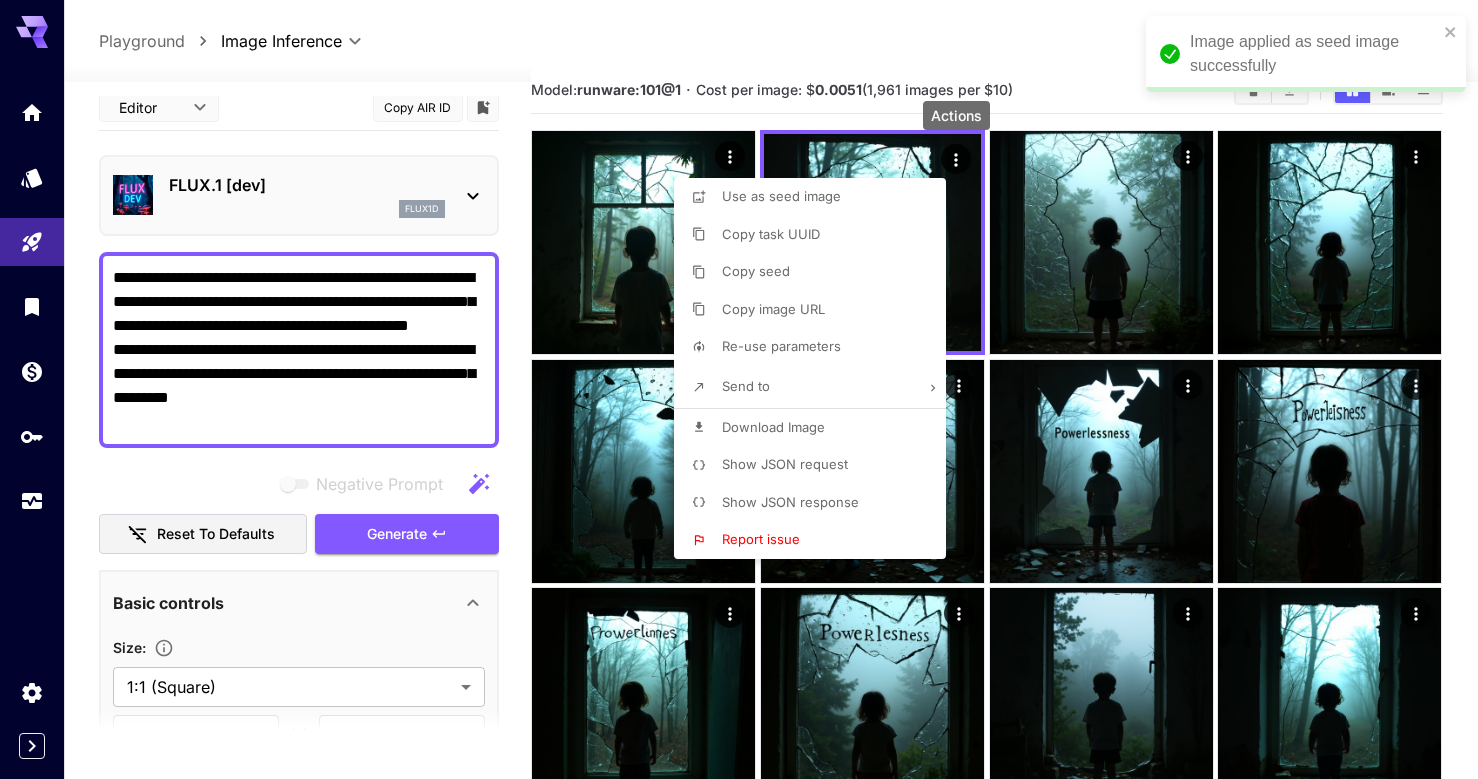 scroll, scrollTop: 42, scrollLeft: 0, axis: vertical 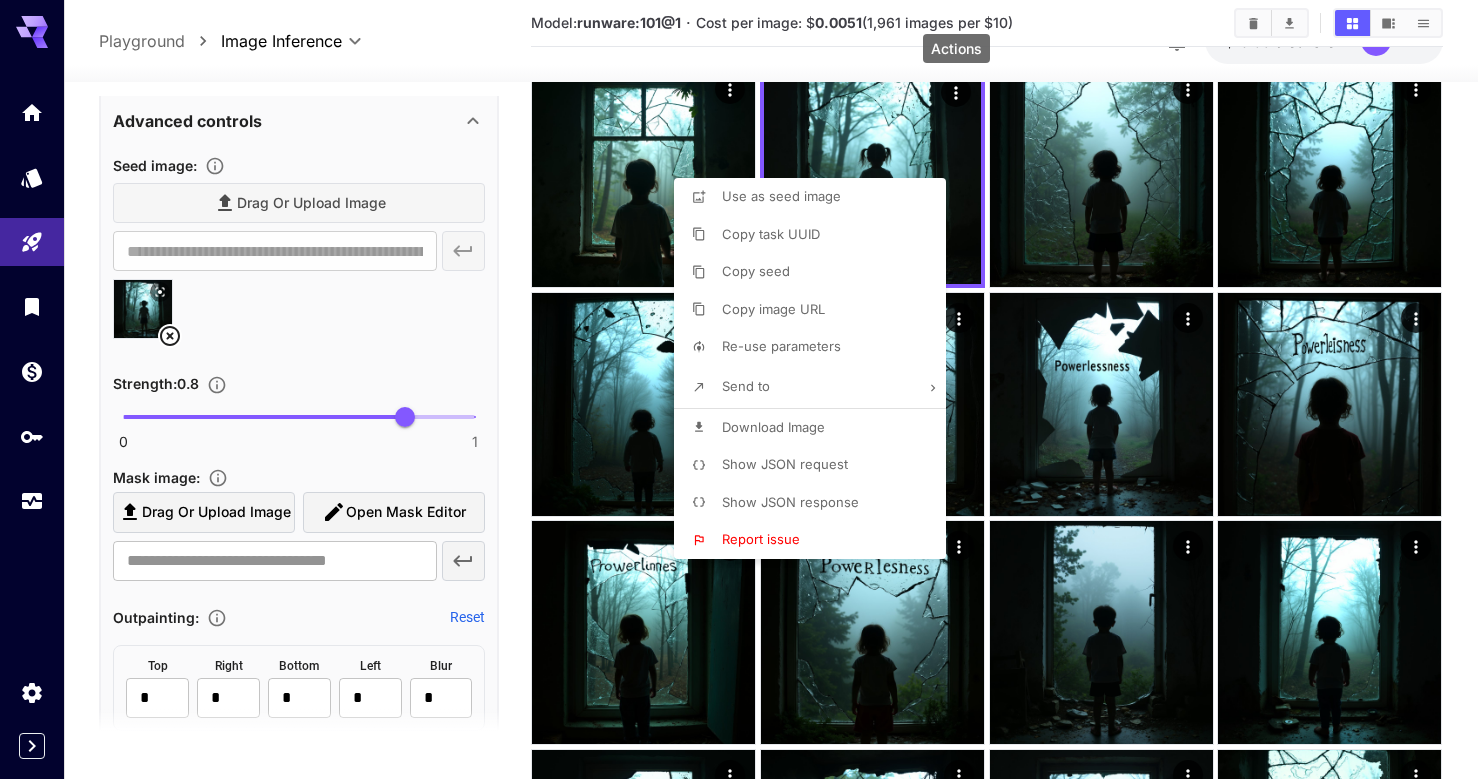 click at bounding box center [739, 389] 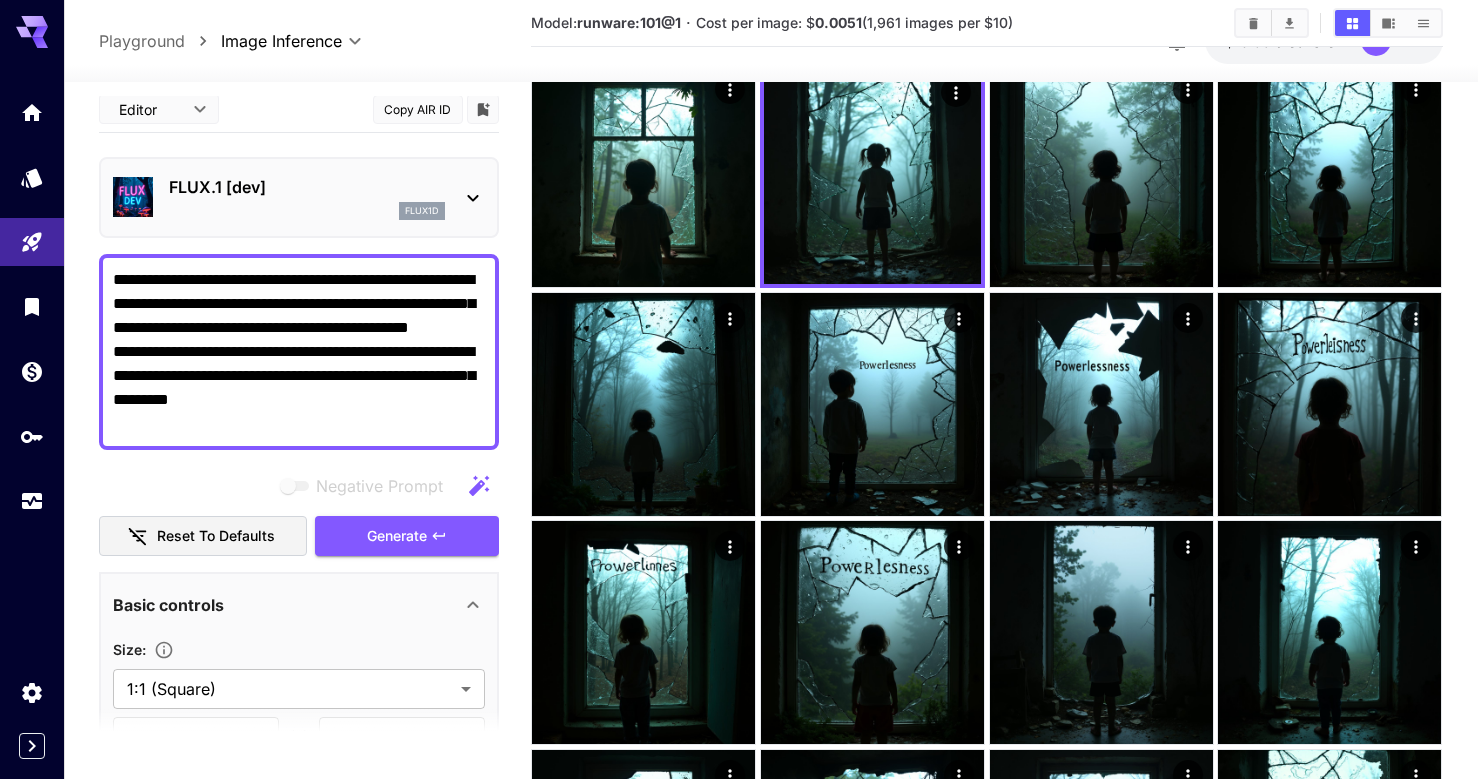 scroll, scrollTop: 9, scrollLeft: 0, axis: vertical 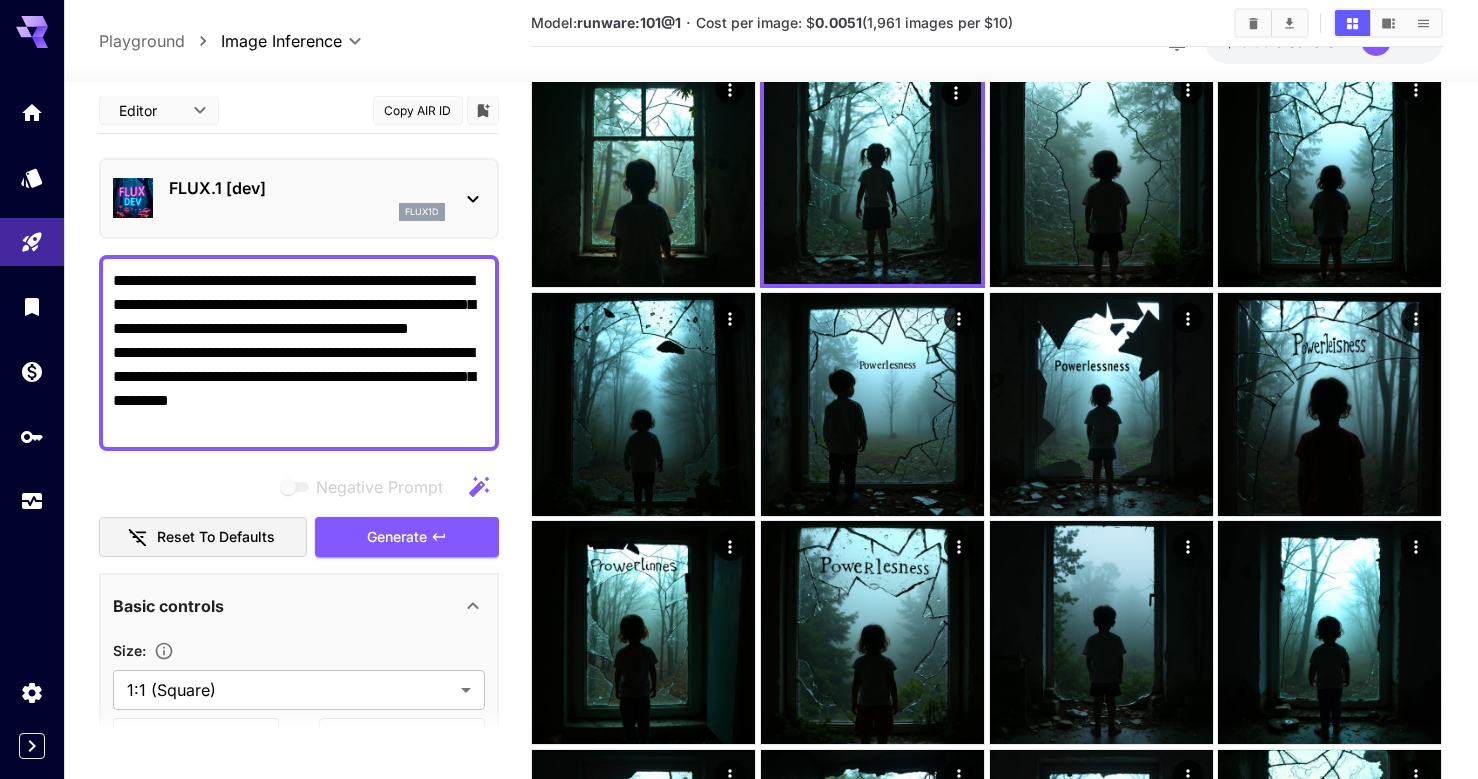 drag, startPoint x: 281, startPoint y: 332, endPoint x: 110, endPoint y: 281, distance: 178.44327 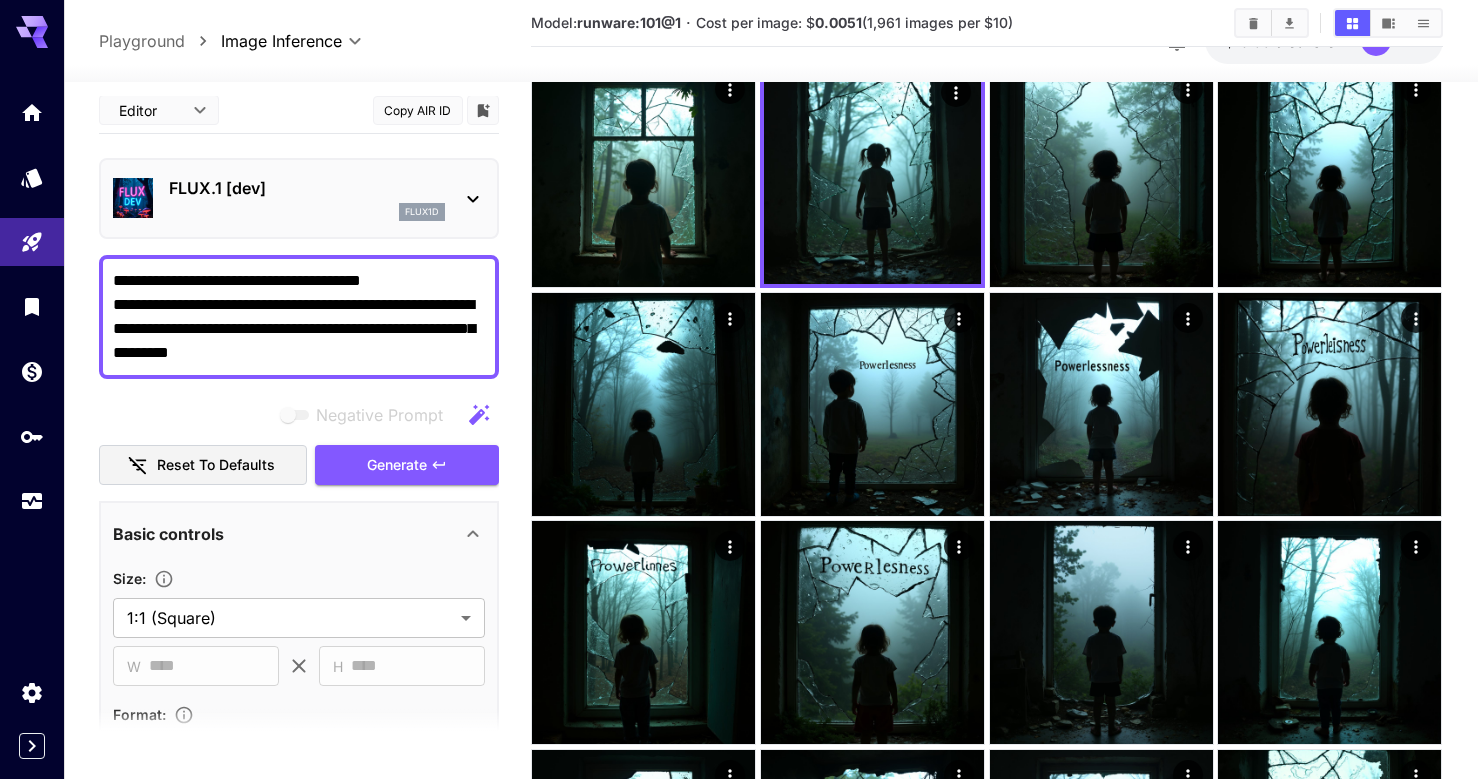 drag, startPoint x: 122, startPoint y: 301, endPoint x: 386, endPoint y: 356, distance: 269.6683 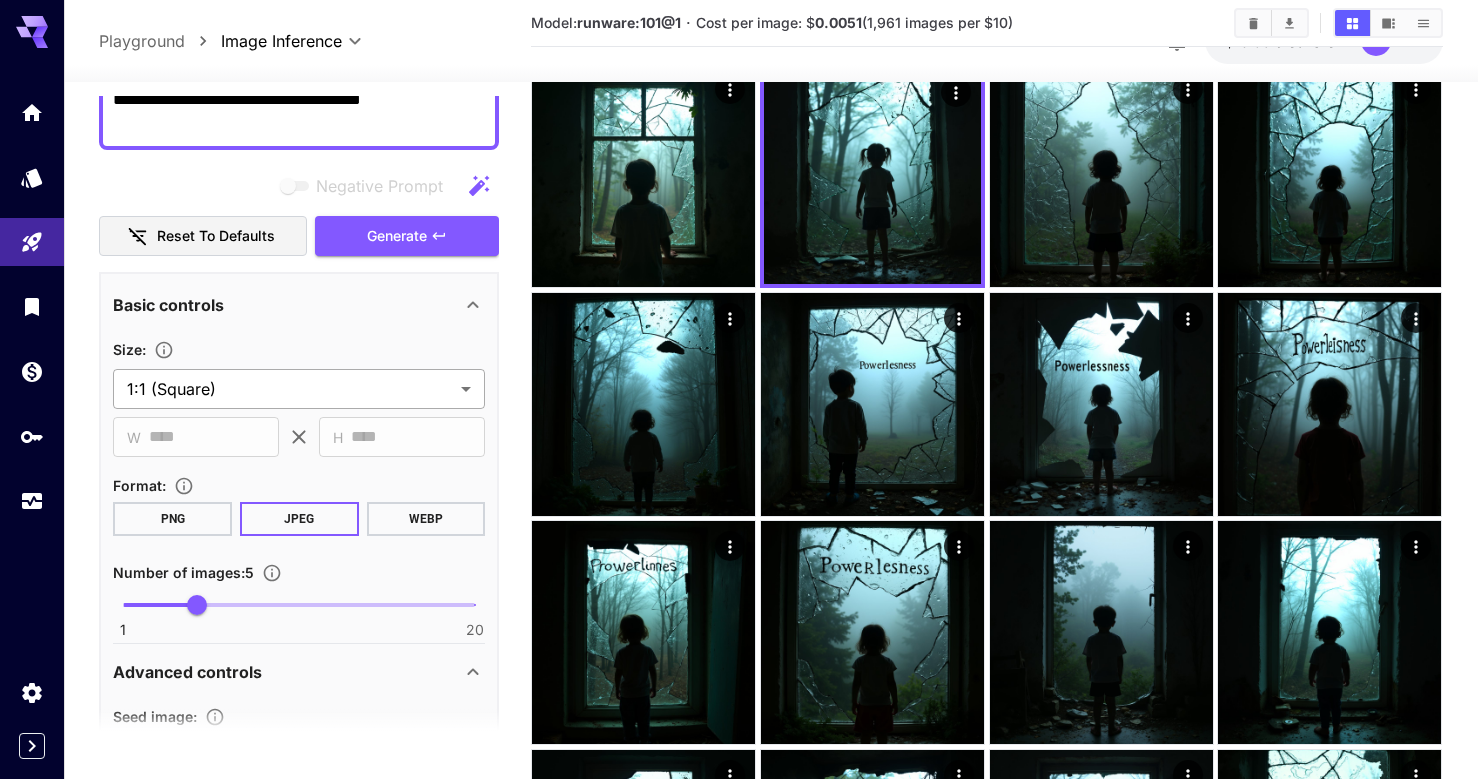 scroll, scrollTop: 194, scrollLeft: 0, axis: vertical 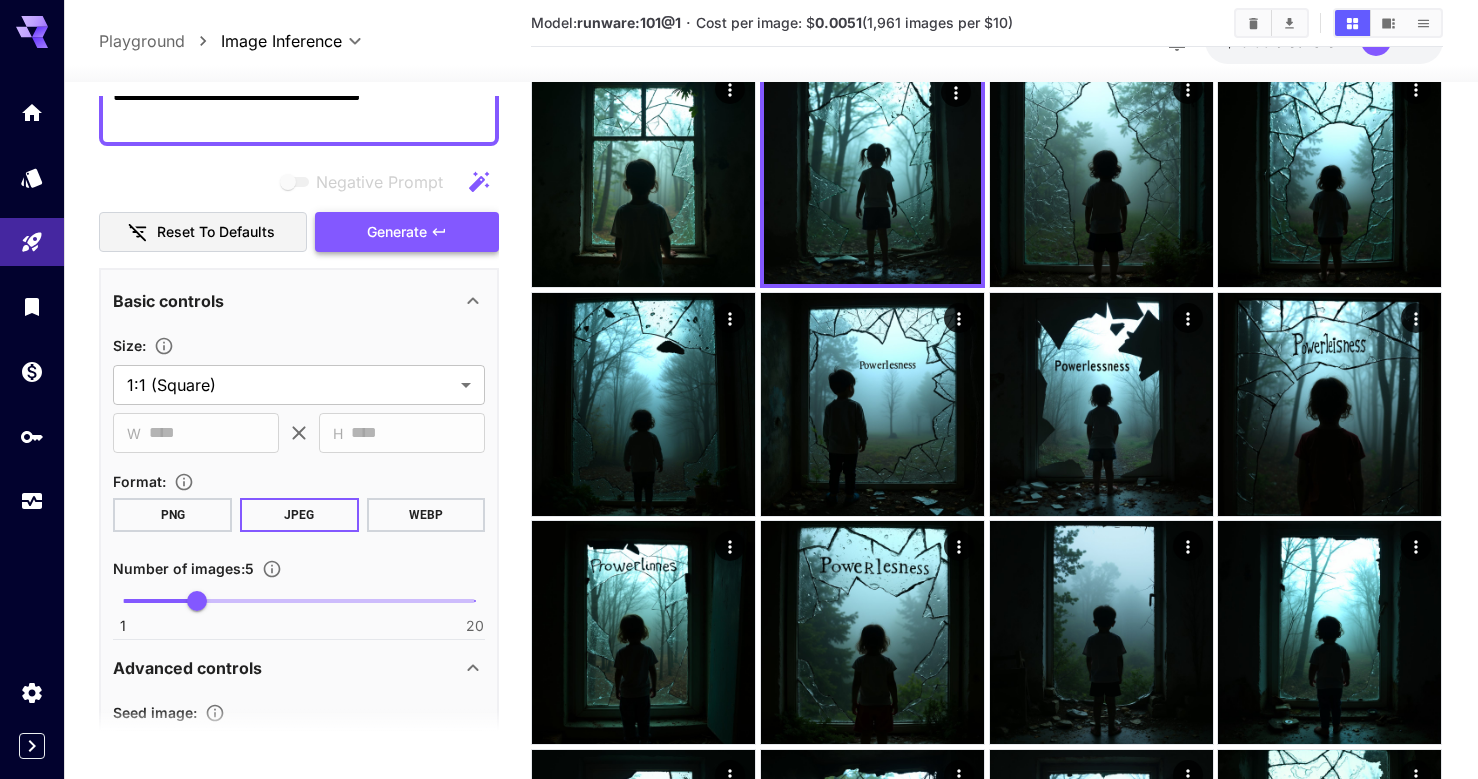click on "Generate" at bounding box center (407, 232) 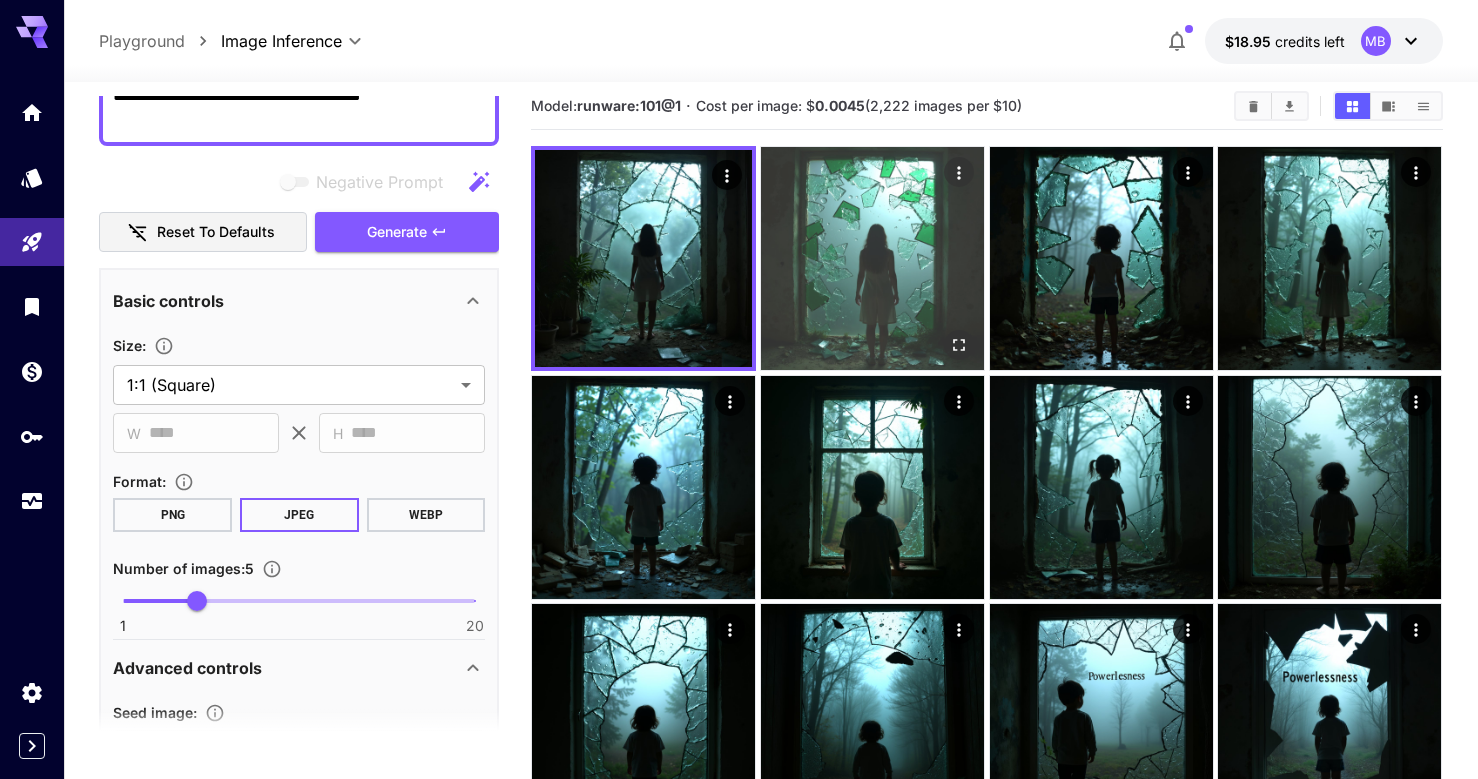 scroll, scrollTop: 0, scrollLeft: 0, axis: both 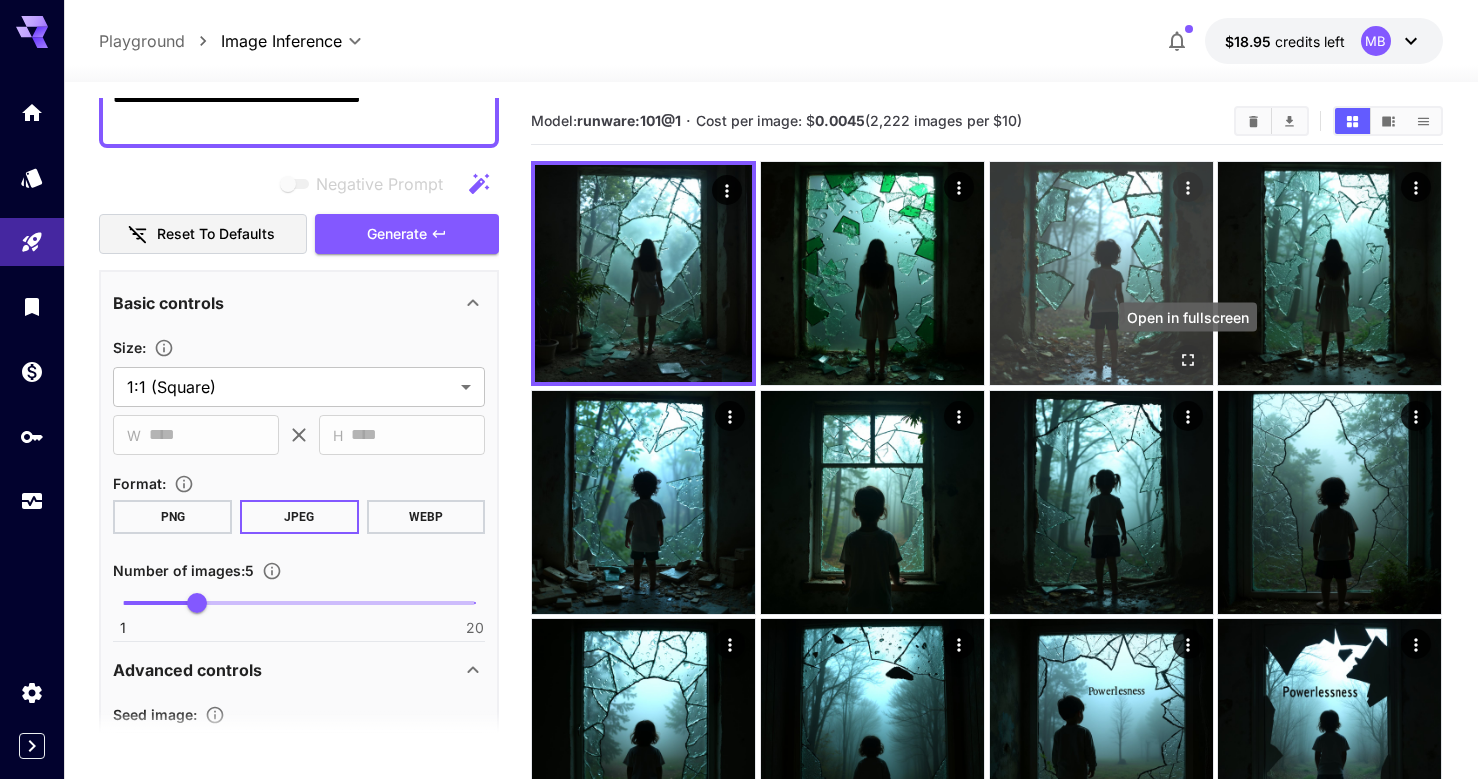 click 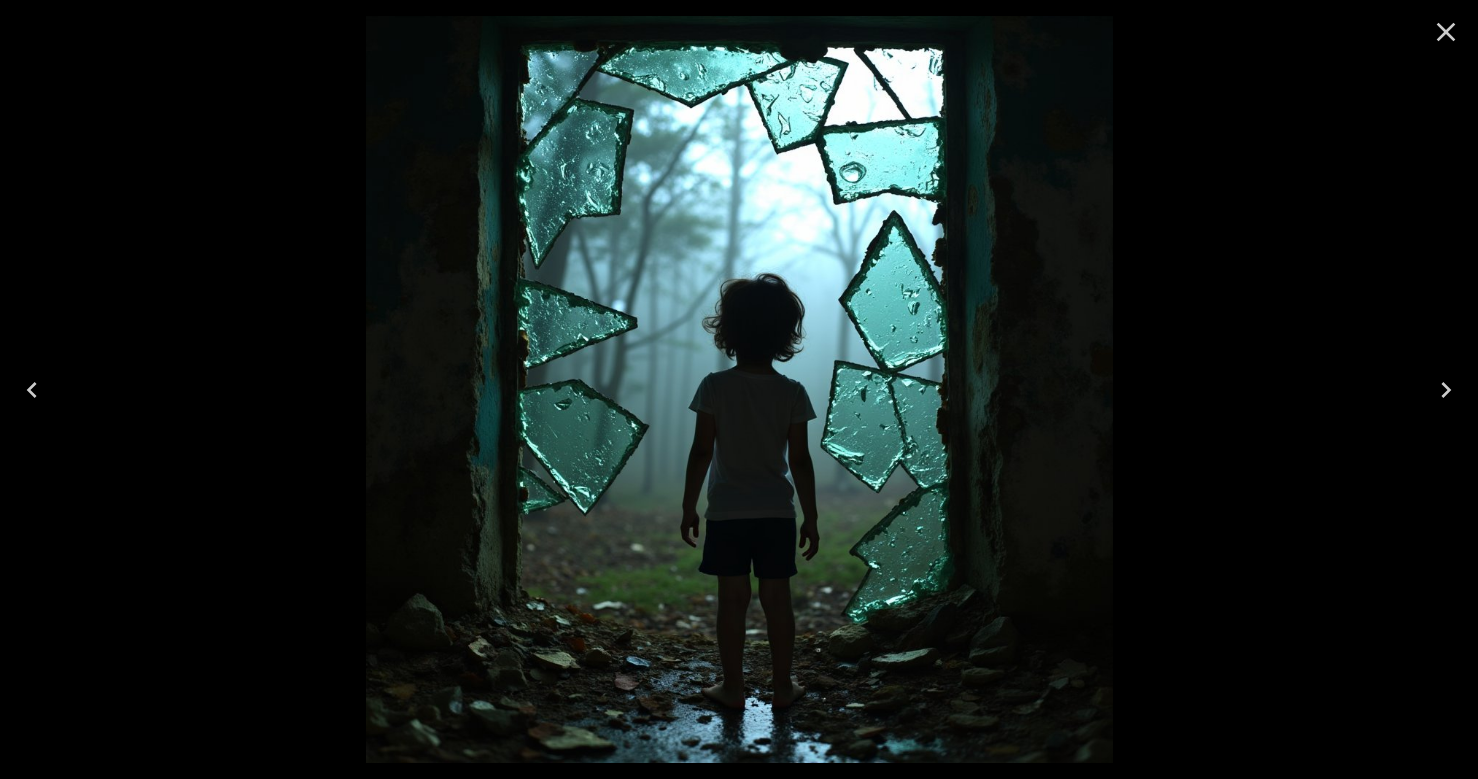 click 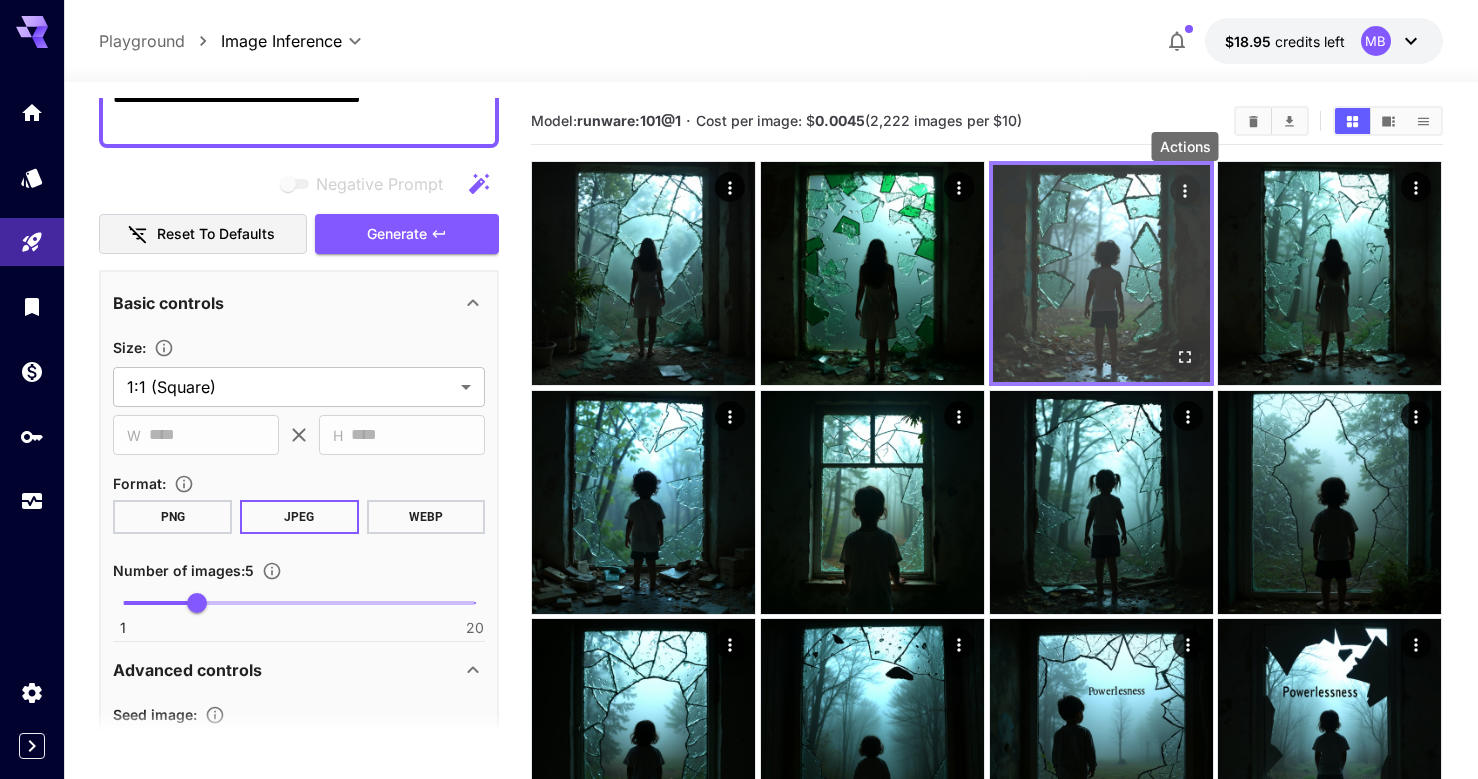 click 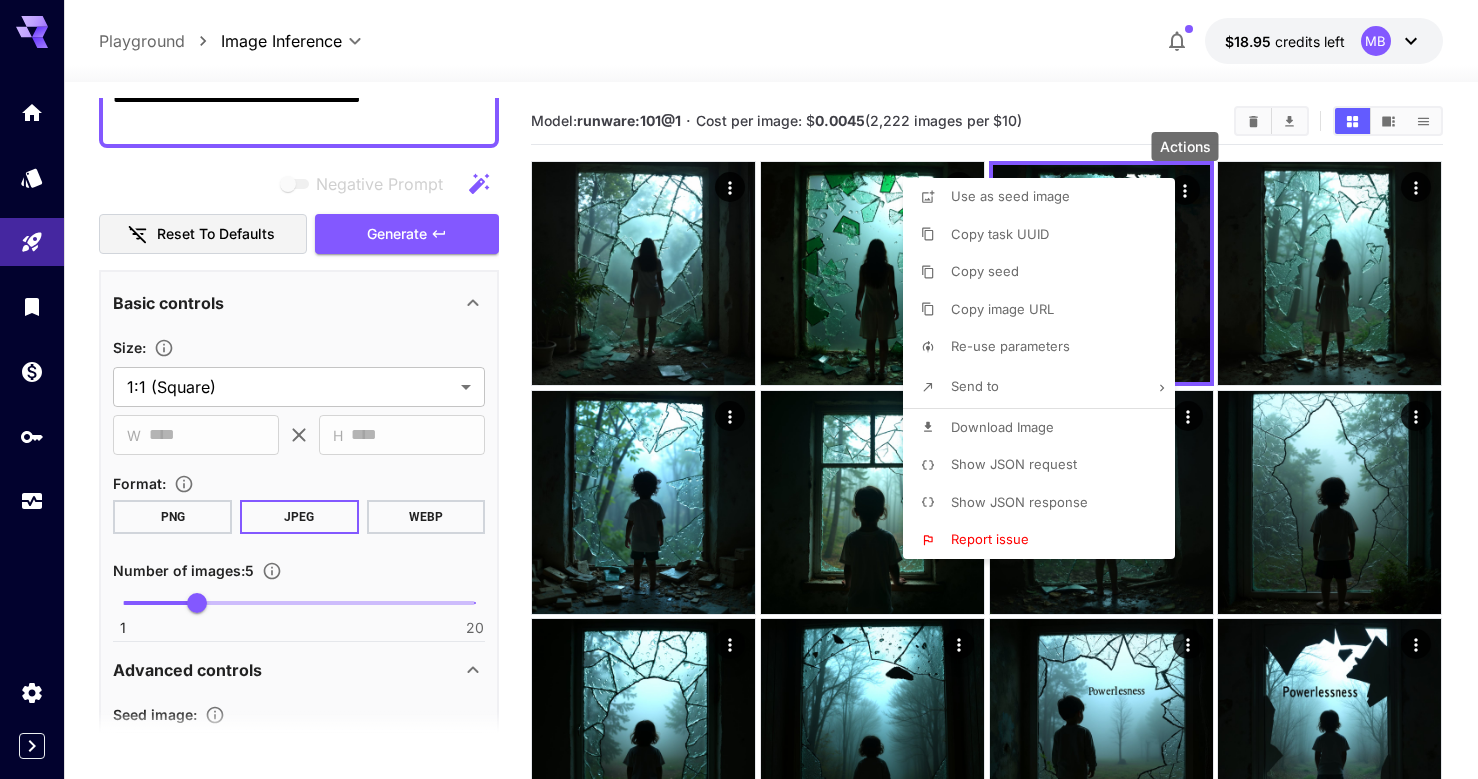 click on "Use as seed image" at bounding box center [1010, 196] 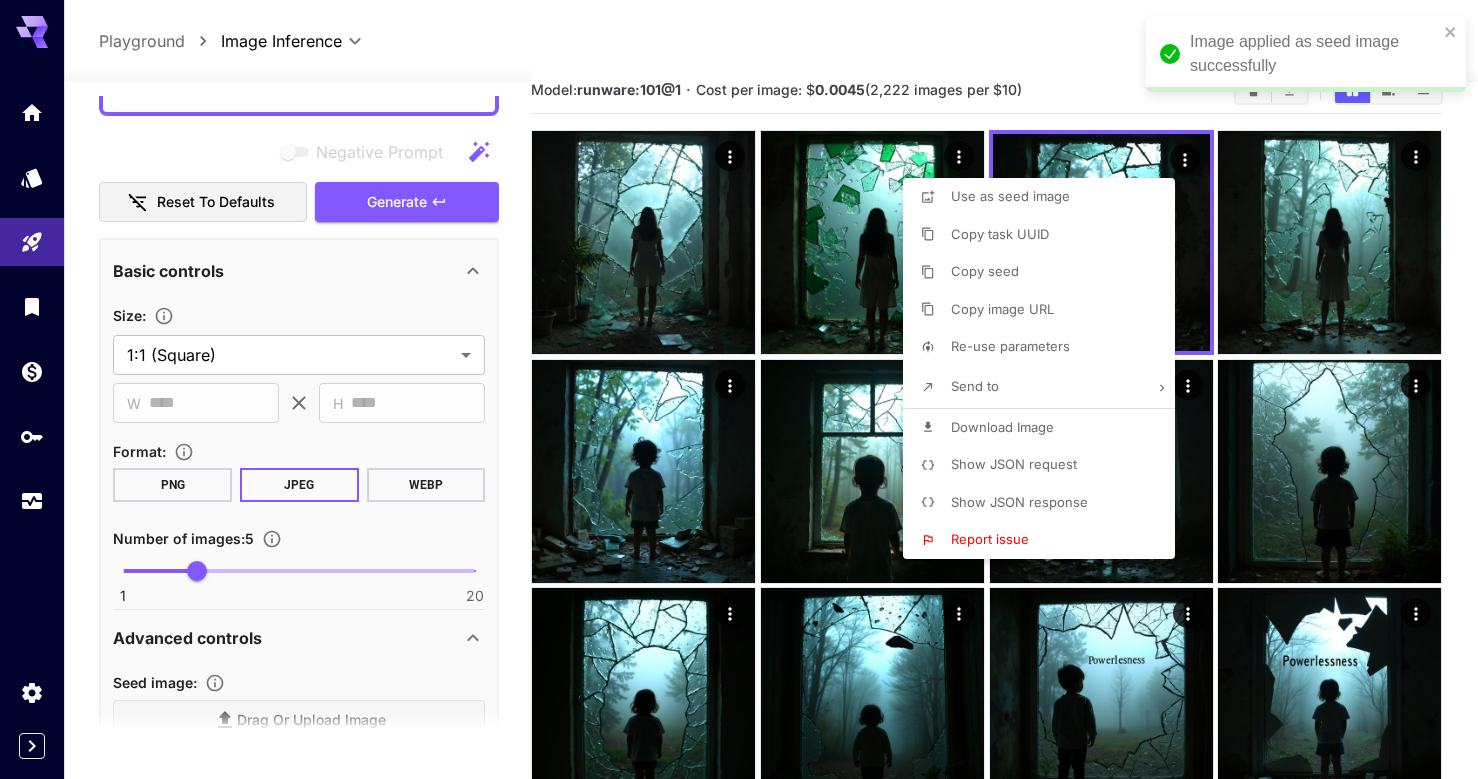 scroll, scrollTop: 81, scrollLeft: 0, axis: vertical 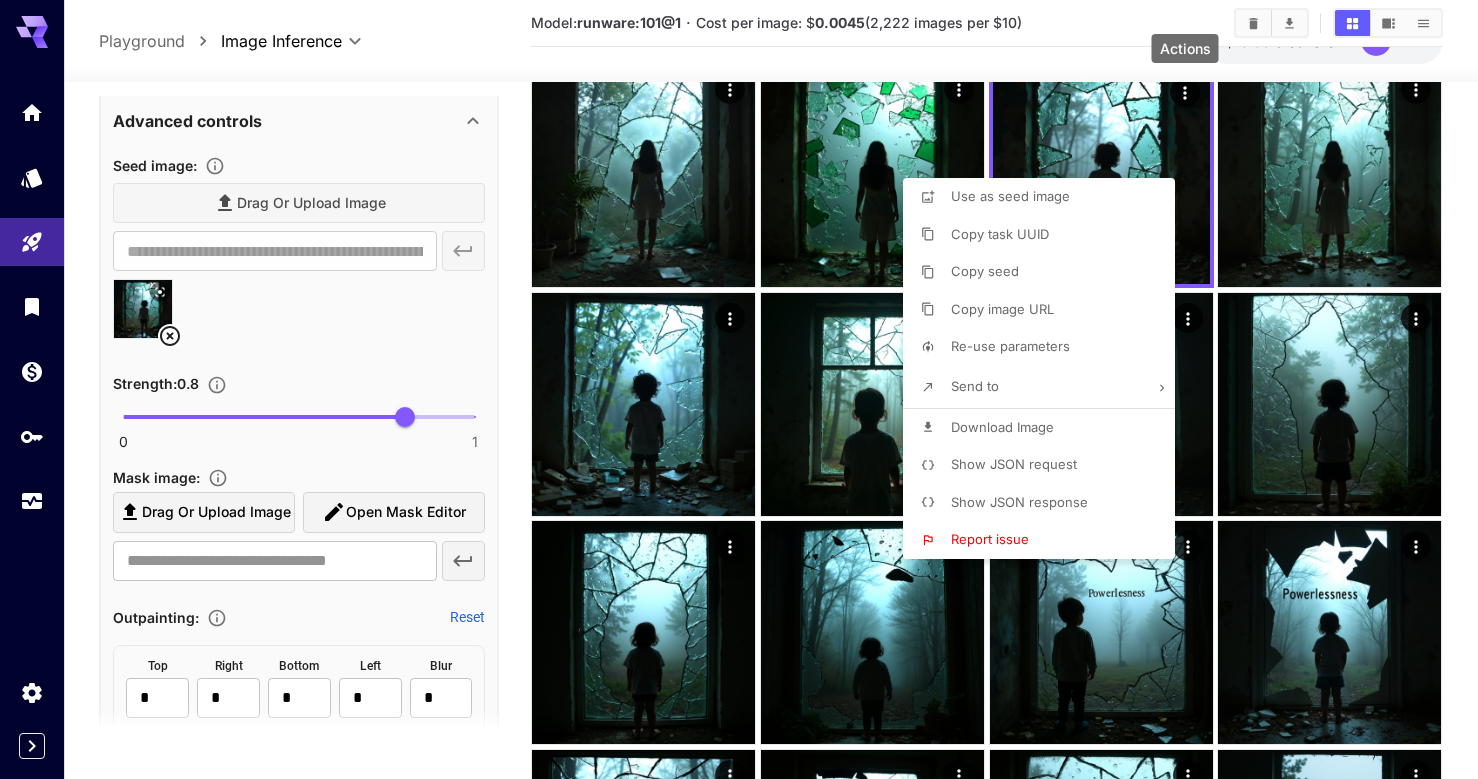 click at bounding box center (739, 389) 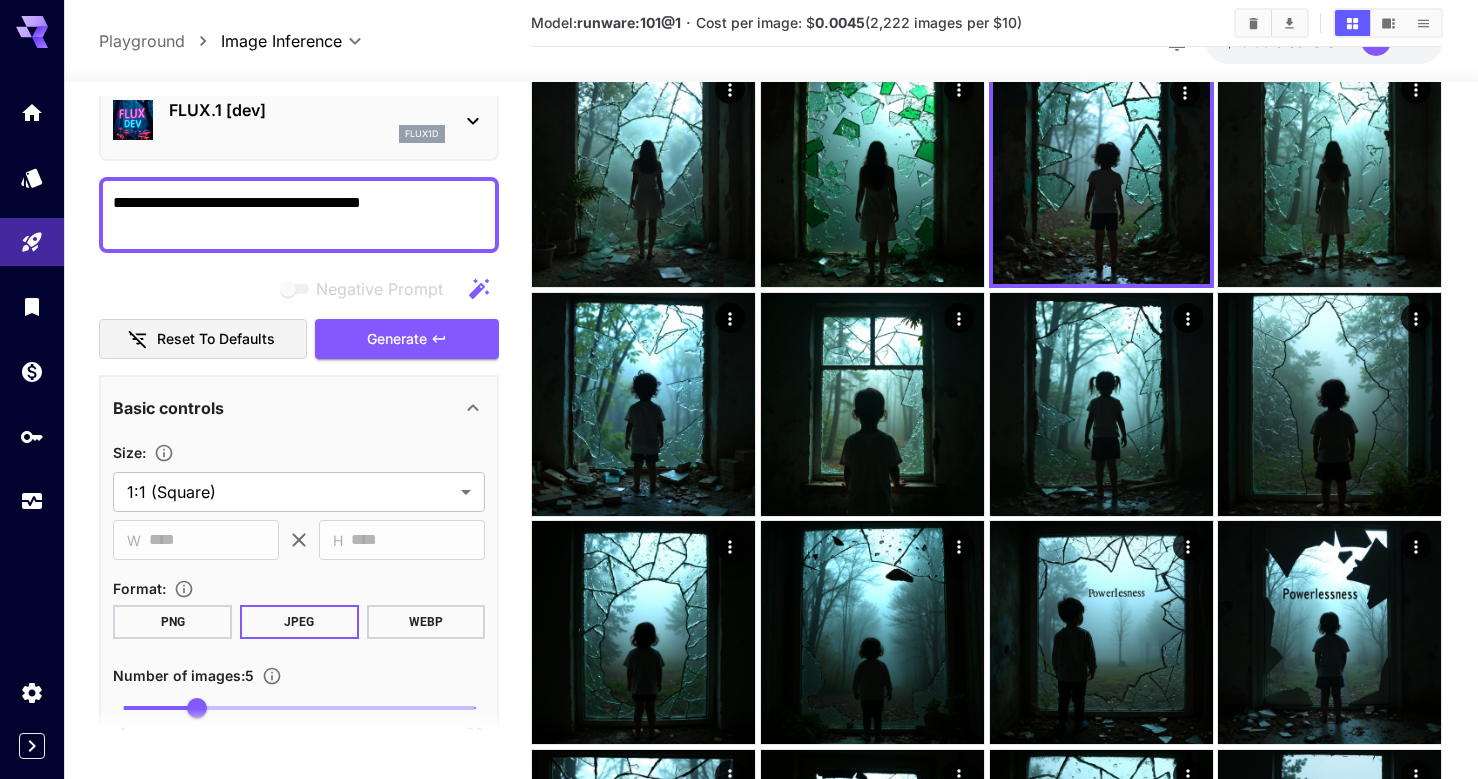 scroll, scrollTop: 0, scrollLeft: 0, axis: both 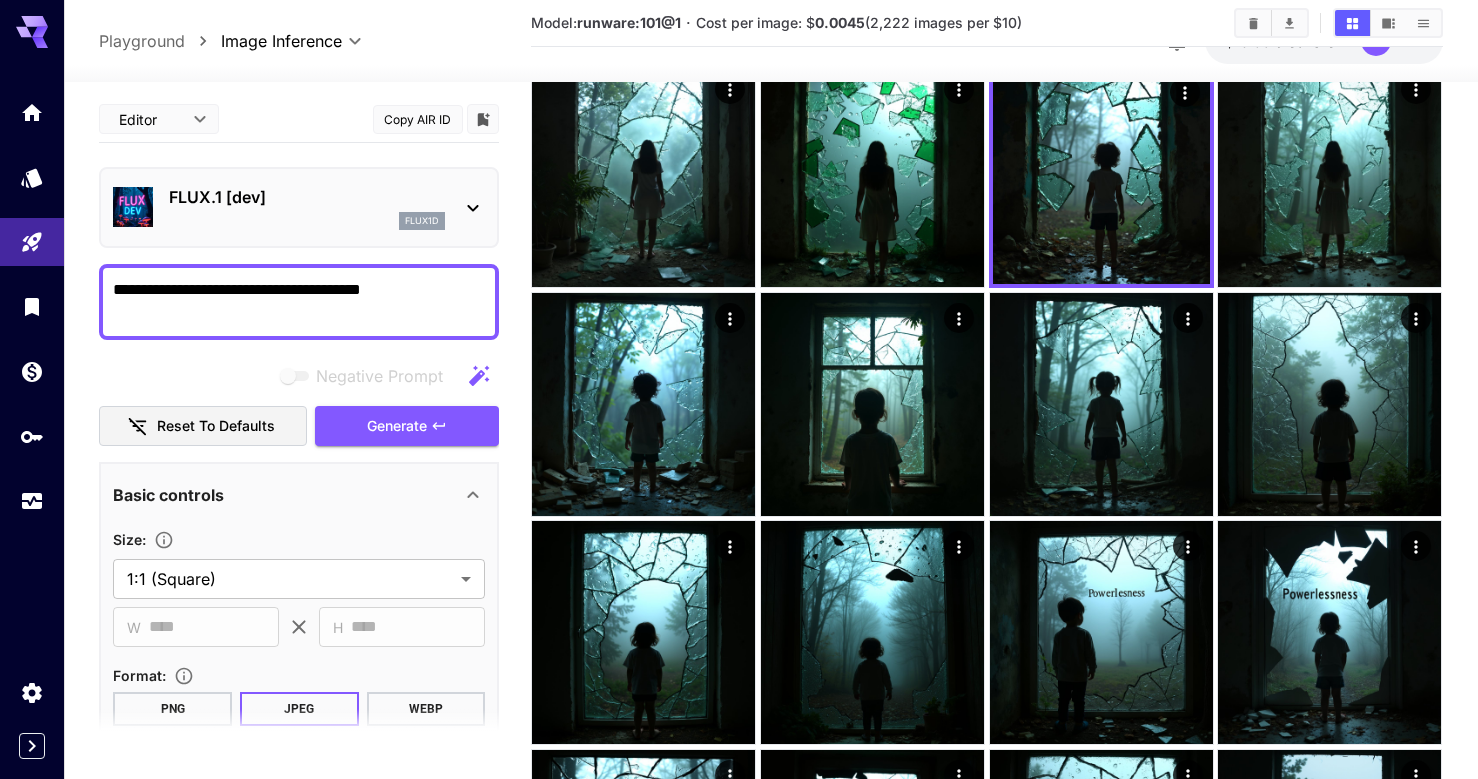 drag, startPoint x: 113, startPoint y: 285, endPoint x: 458, endPoint y: 283, distance: 345.0058 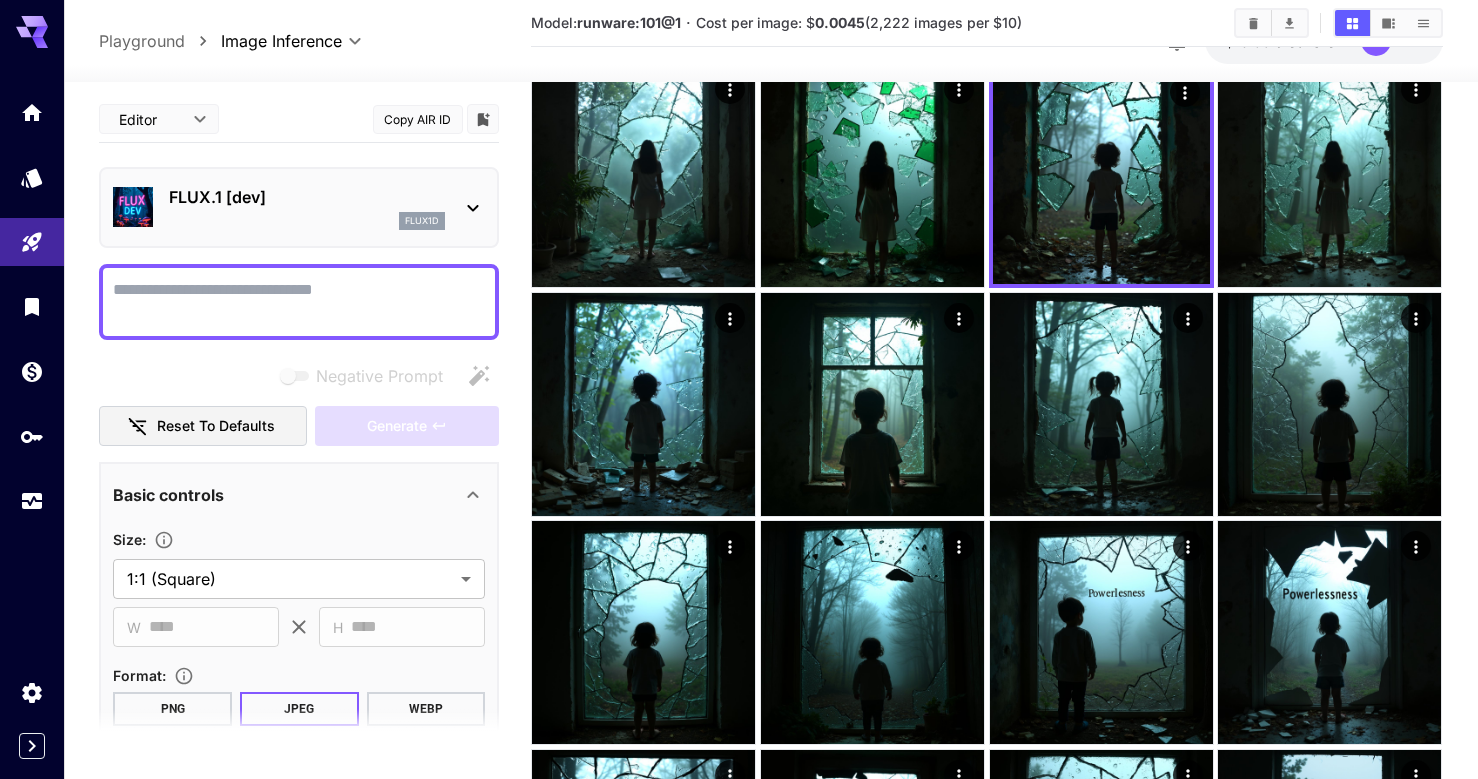 paste on "**" 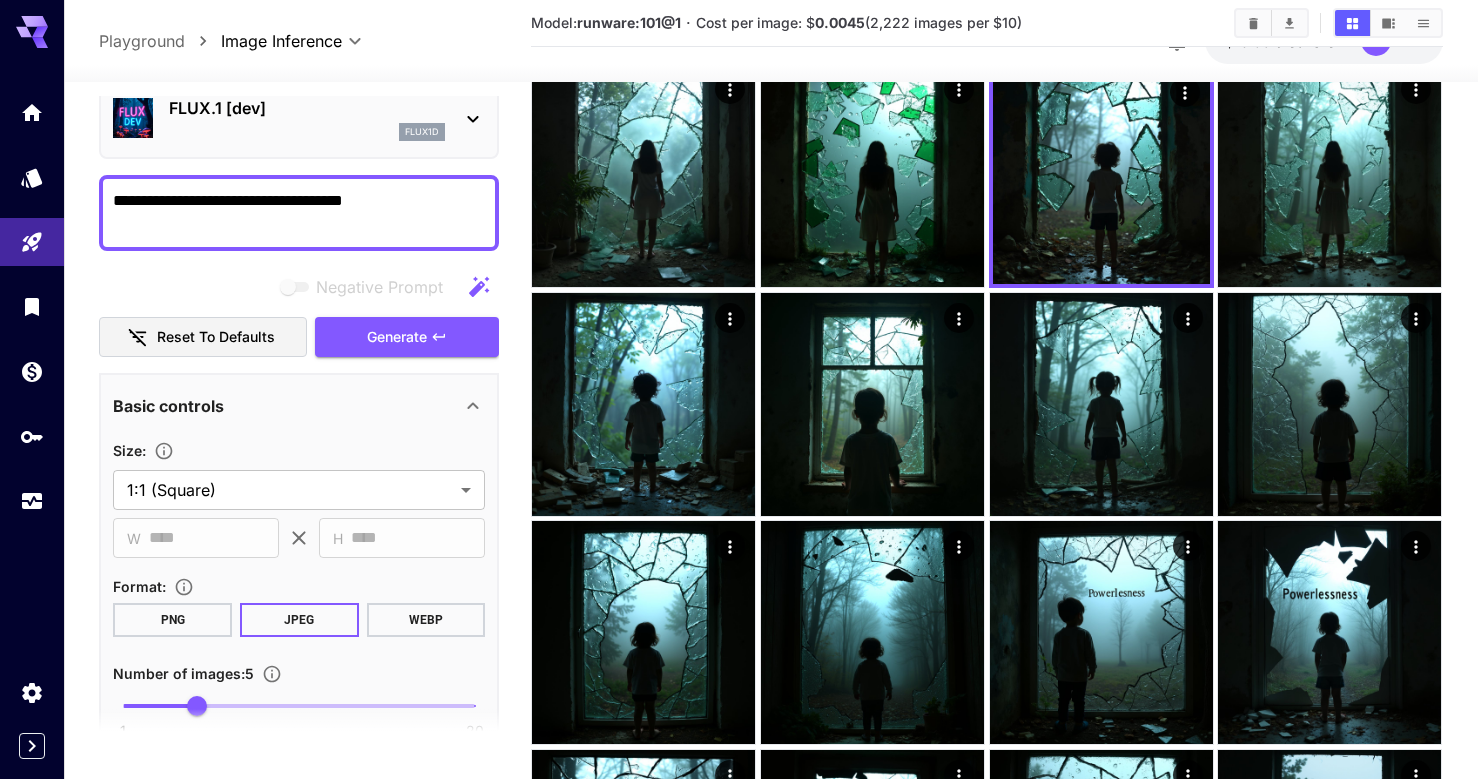 scroll, scrollTop: 103, scrollLeft: 0, axis: vertical 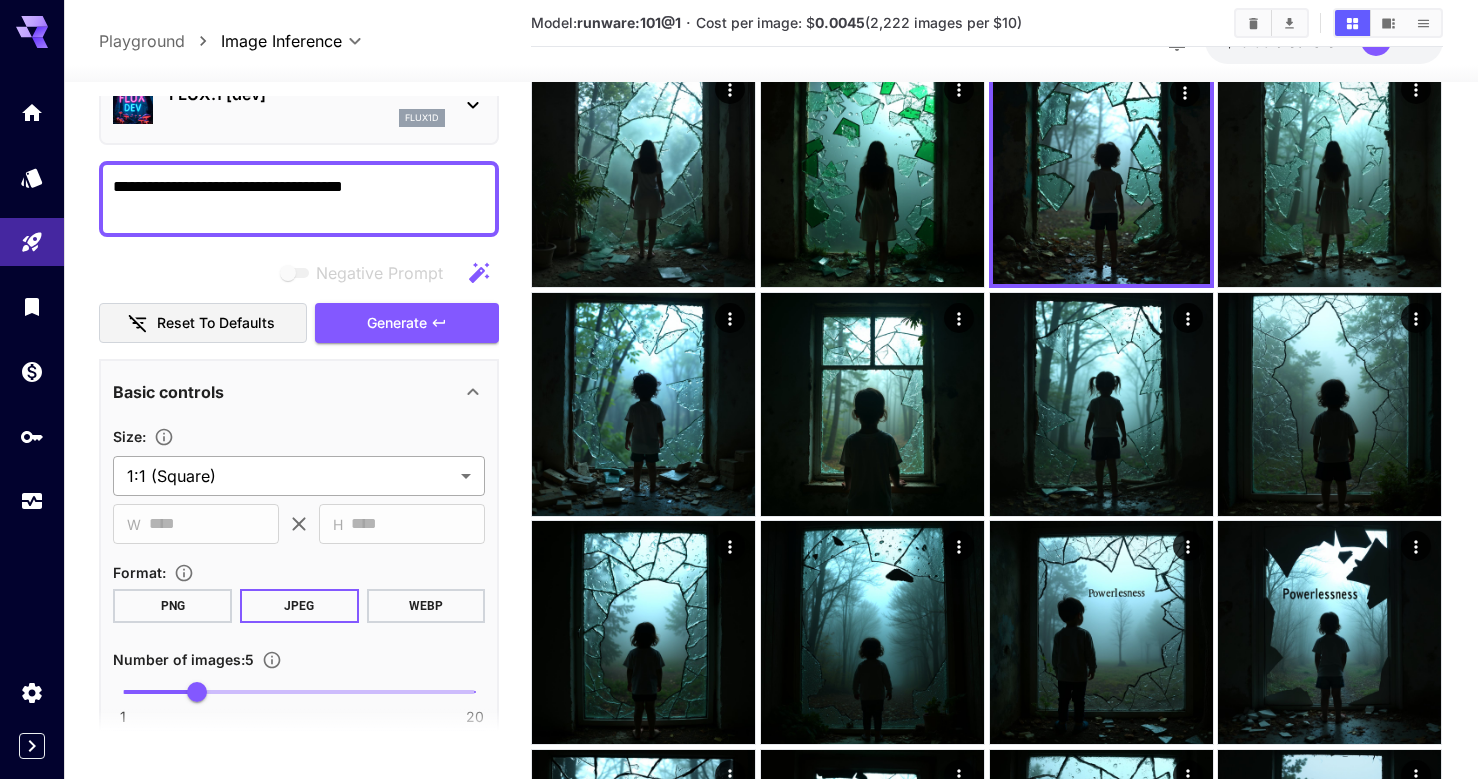 type on "**********" 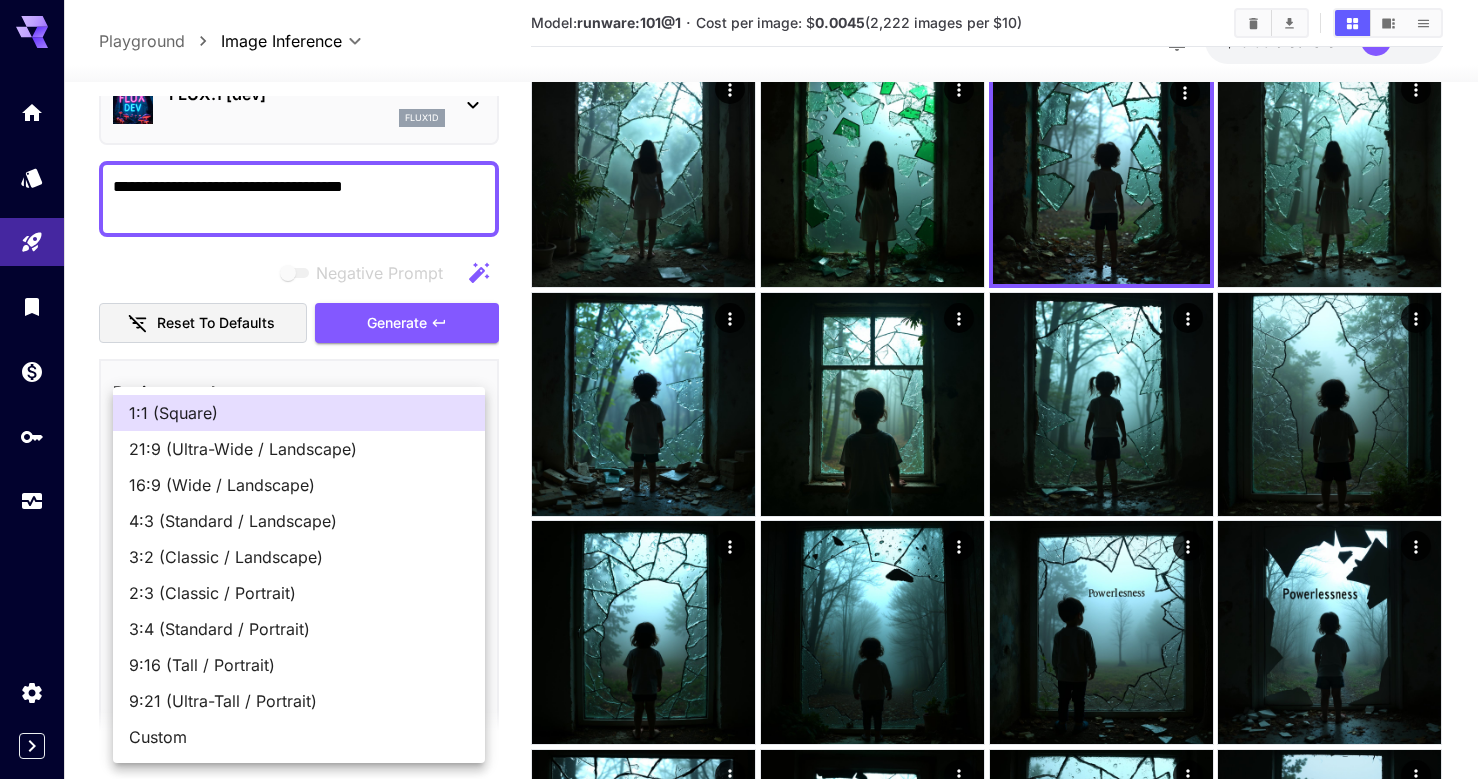 click on "4:3 (Standard / Landscape)" at bounding box center [299, 521] 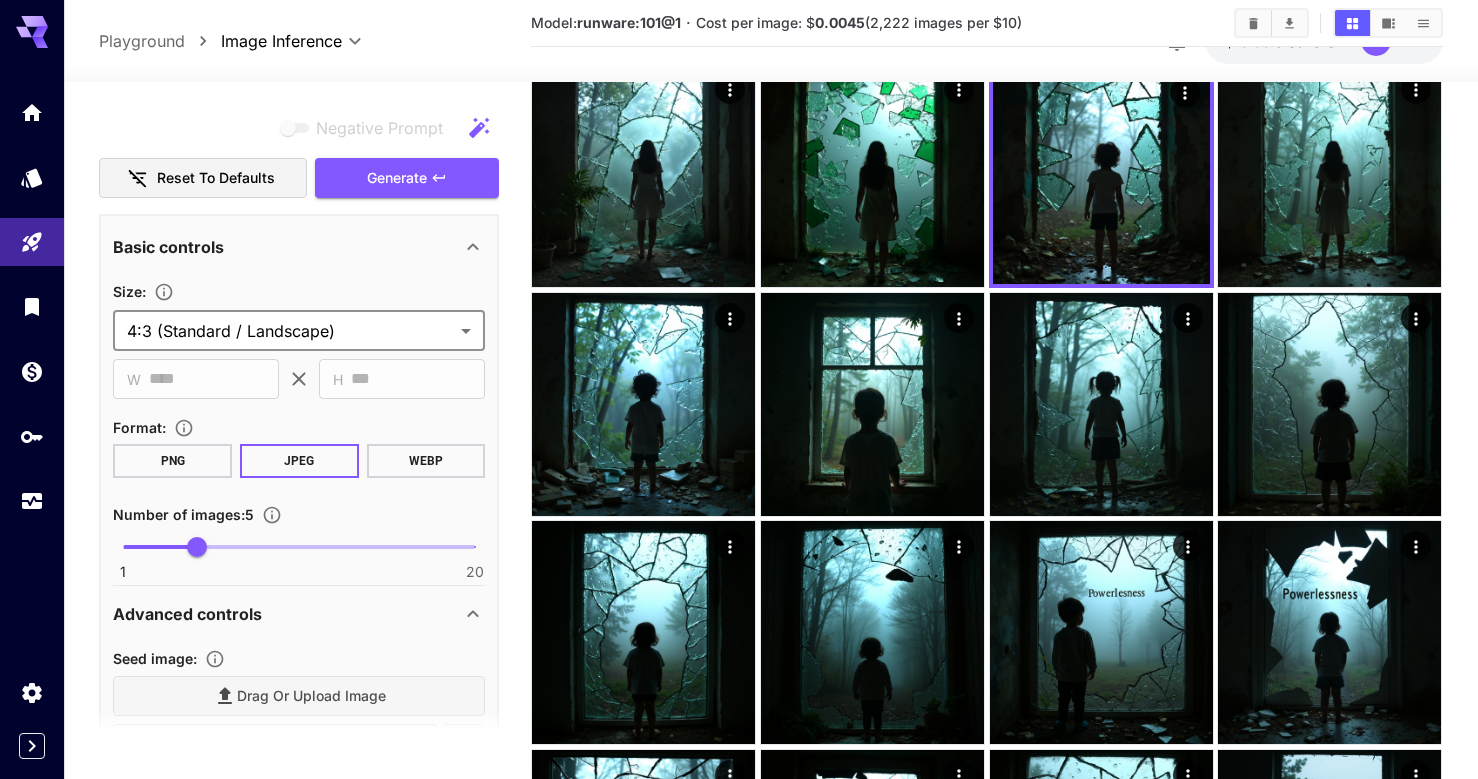 scroll, scrollTop: 242, scrollLeft: 0, axis: vertical 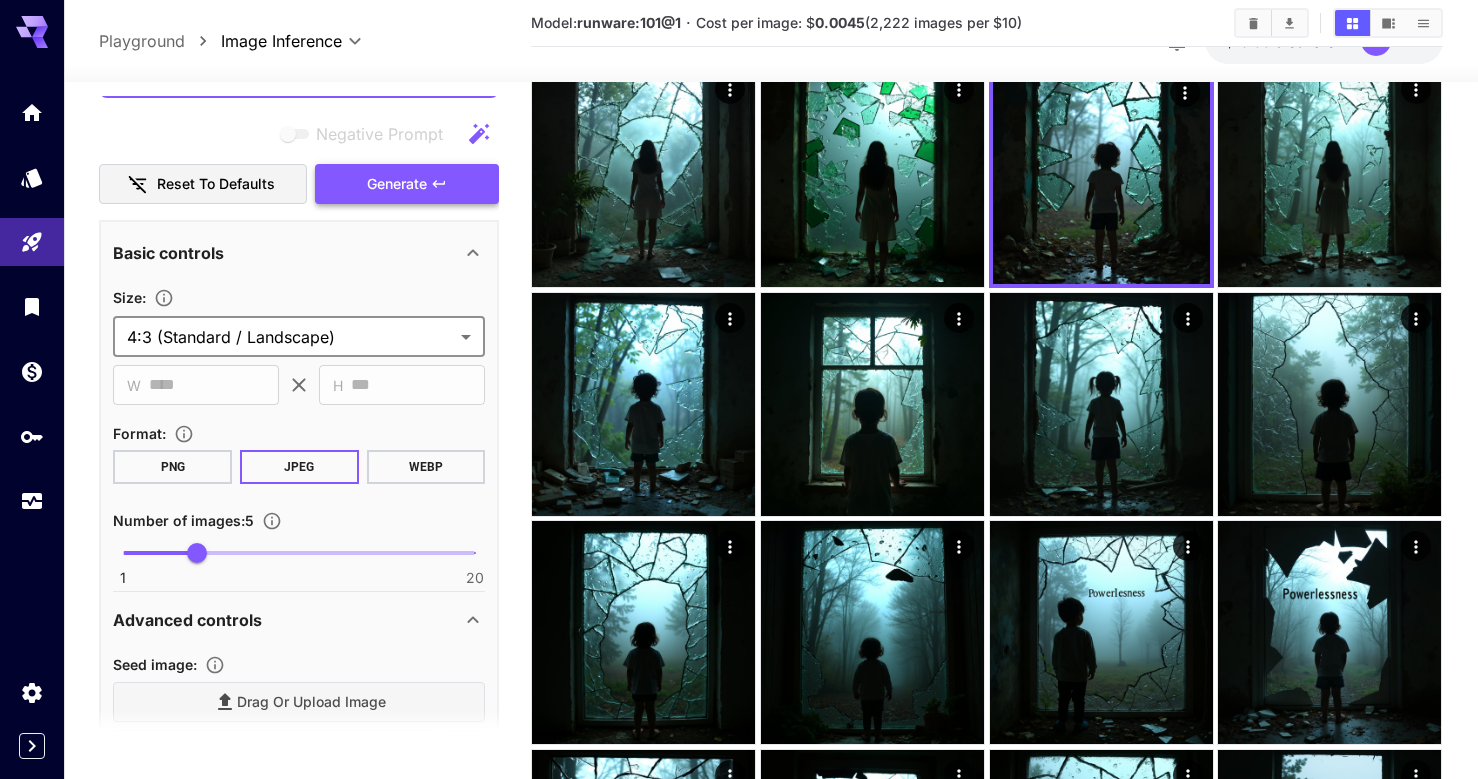 click on "Generate" at bounding box center (397, 184) 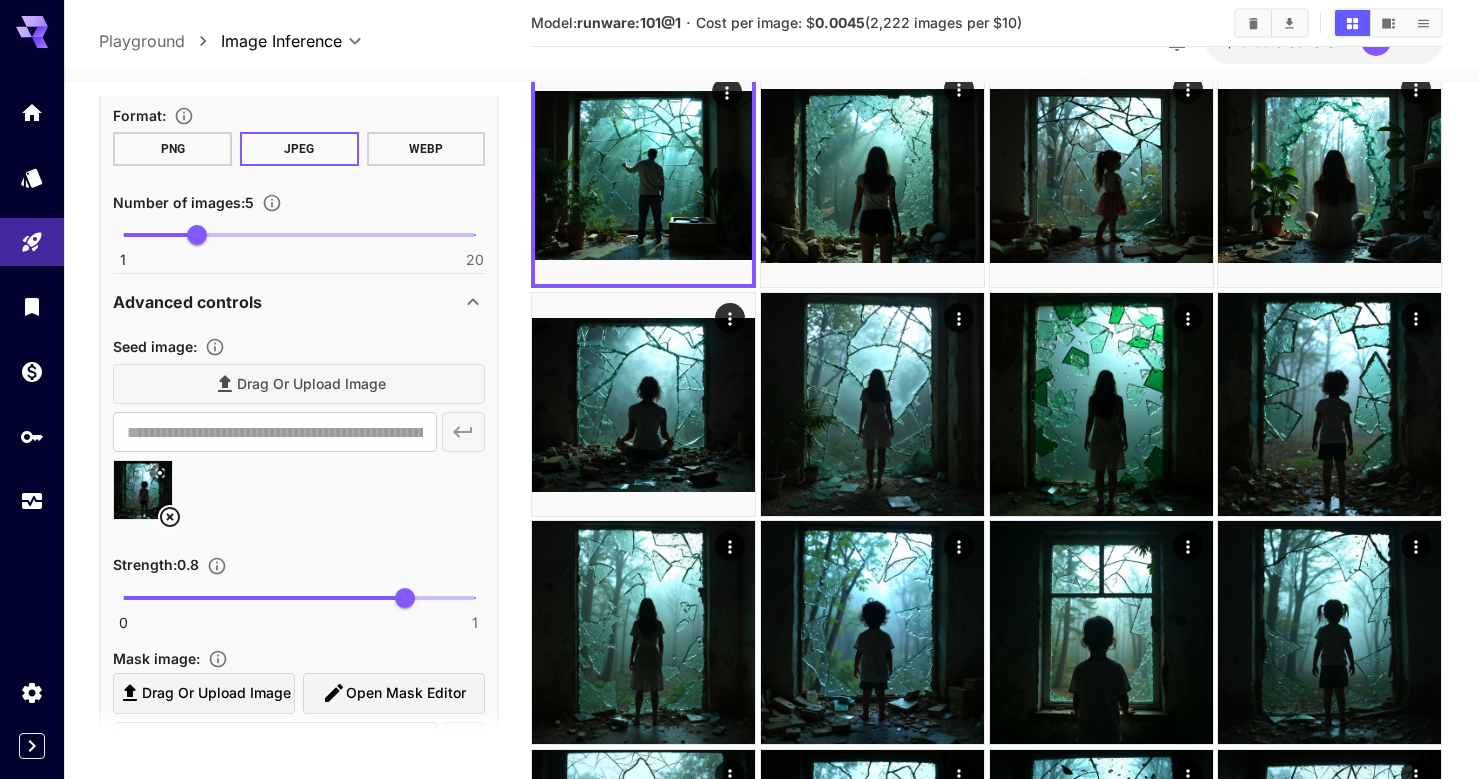 scroll, scrollTop: 558, scrollLeft: 0, axis: vertical 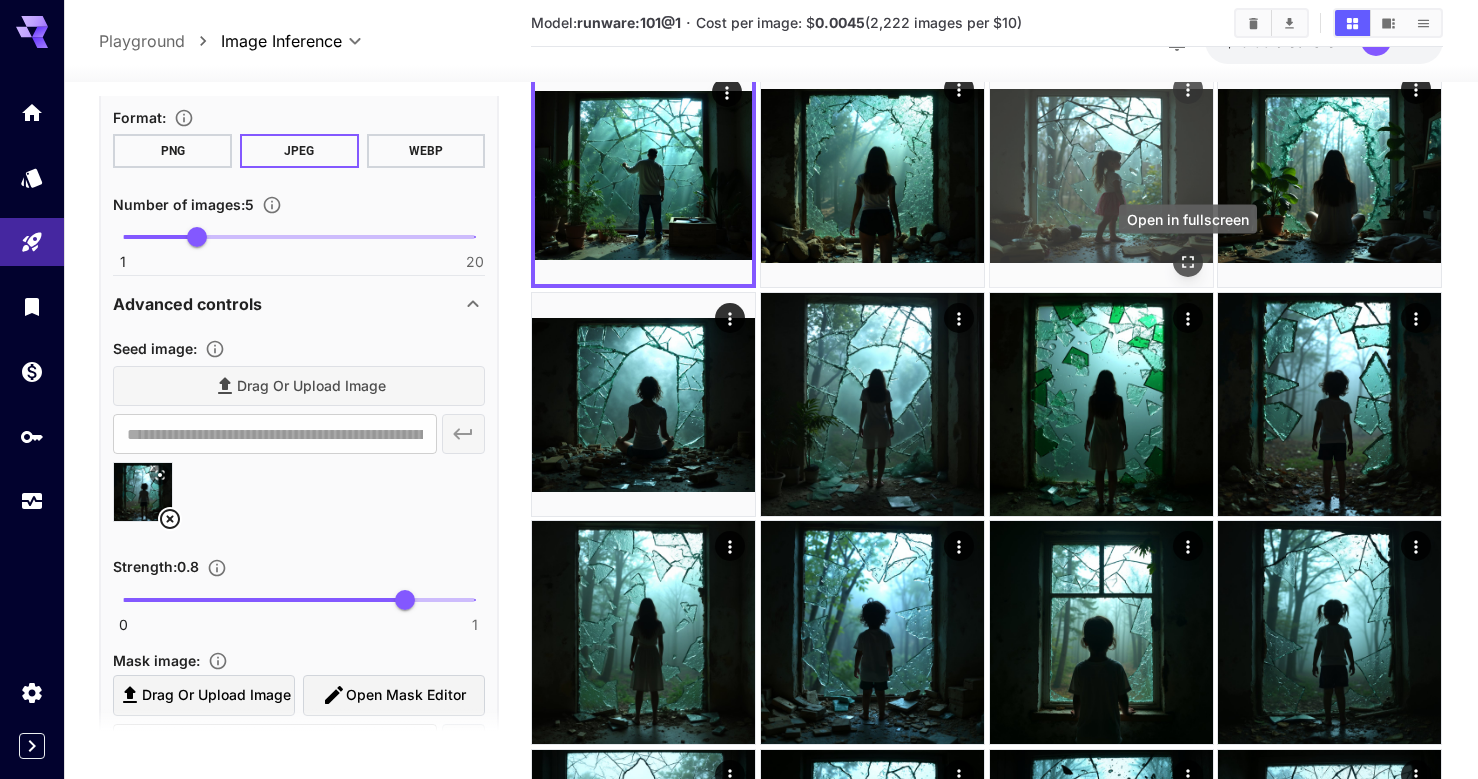 click 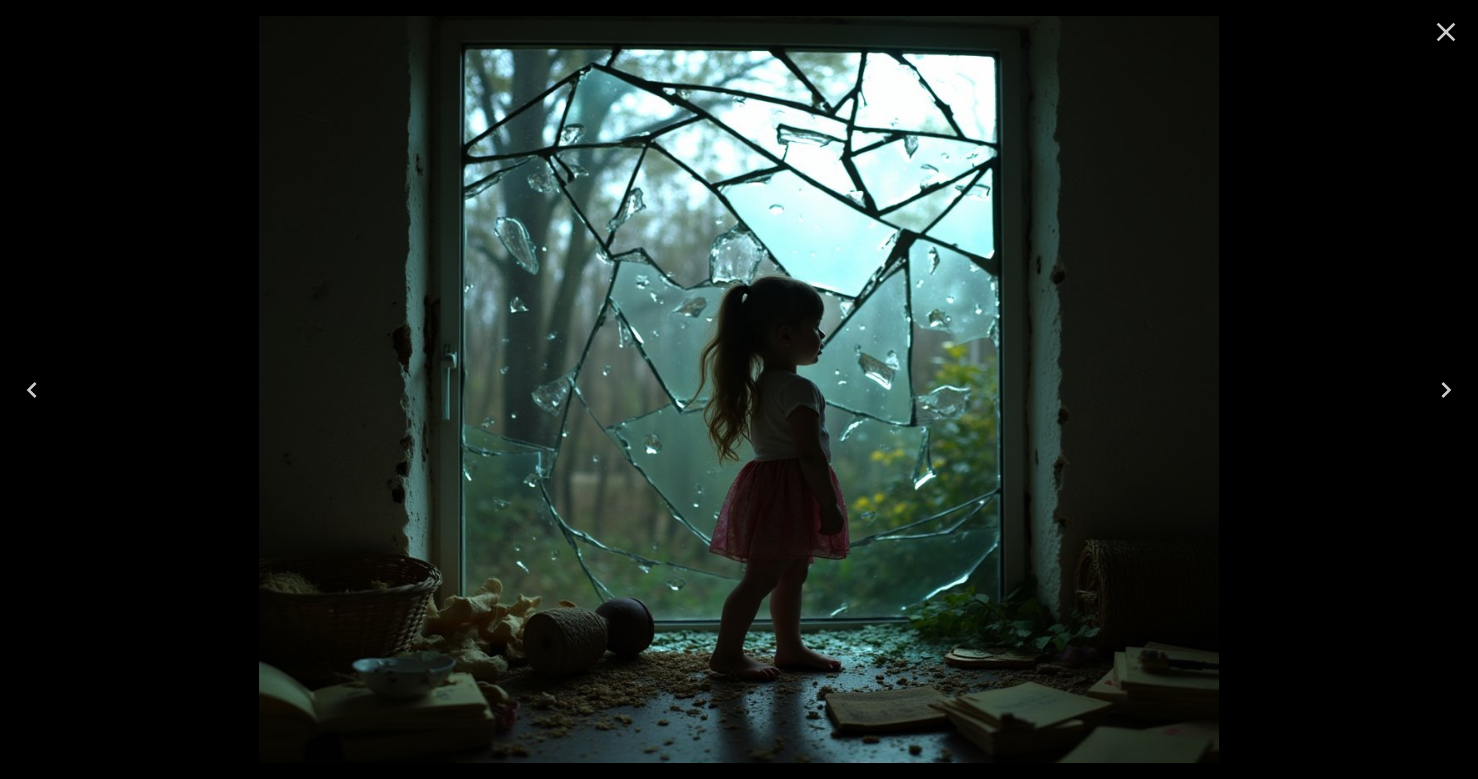 scroll, scrollTop: 98, scrollLeft: 0, axis: vertical 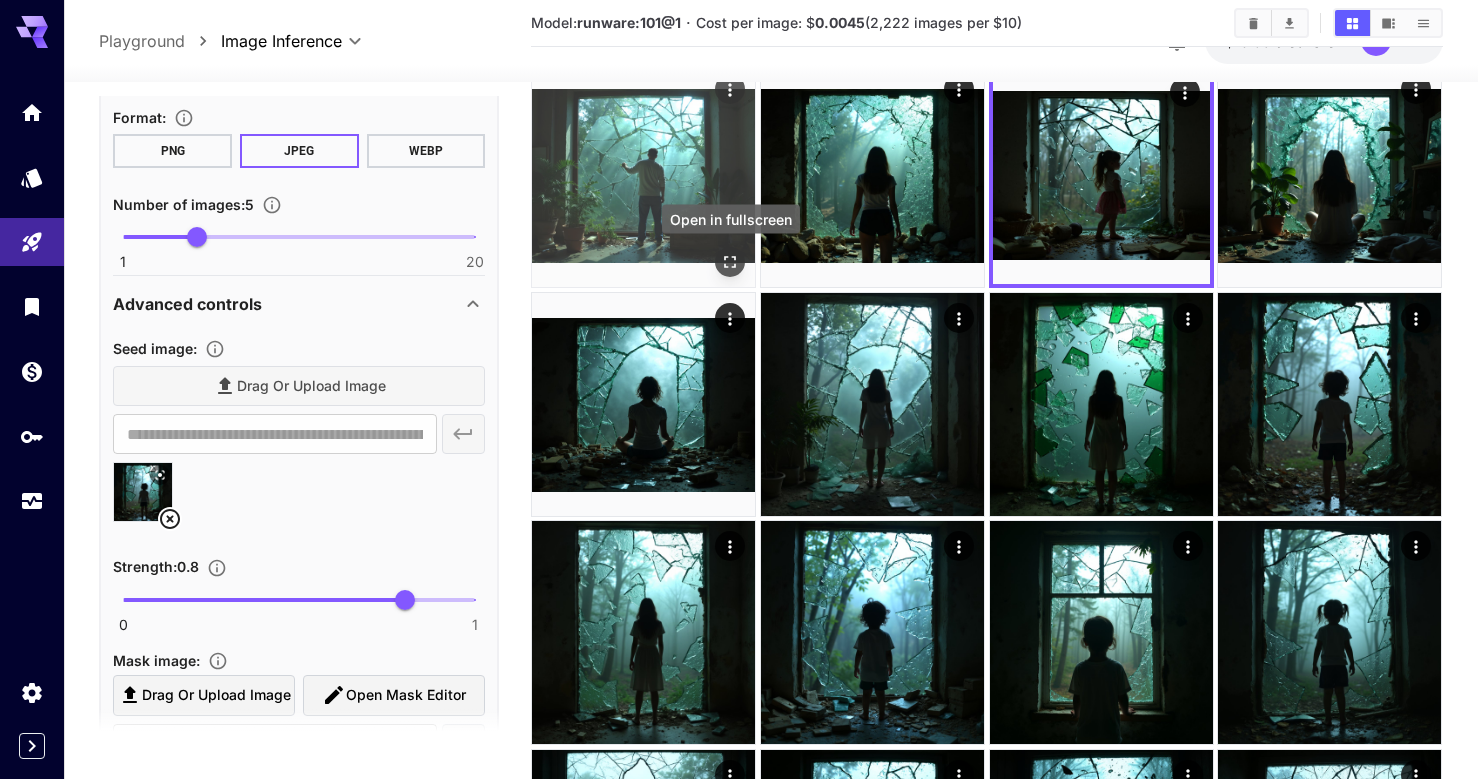 click 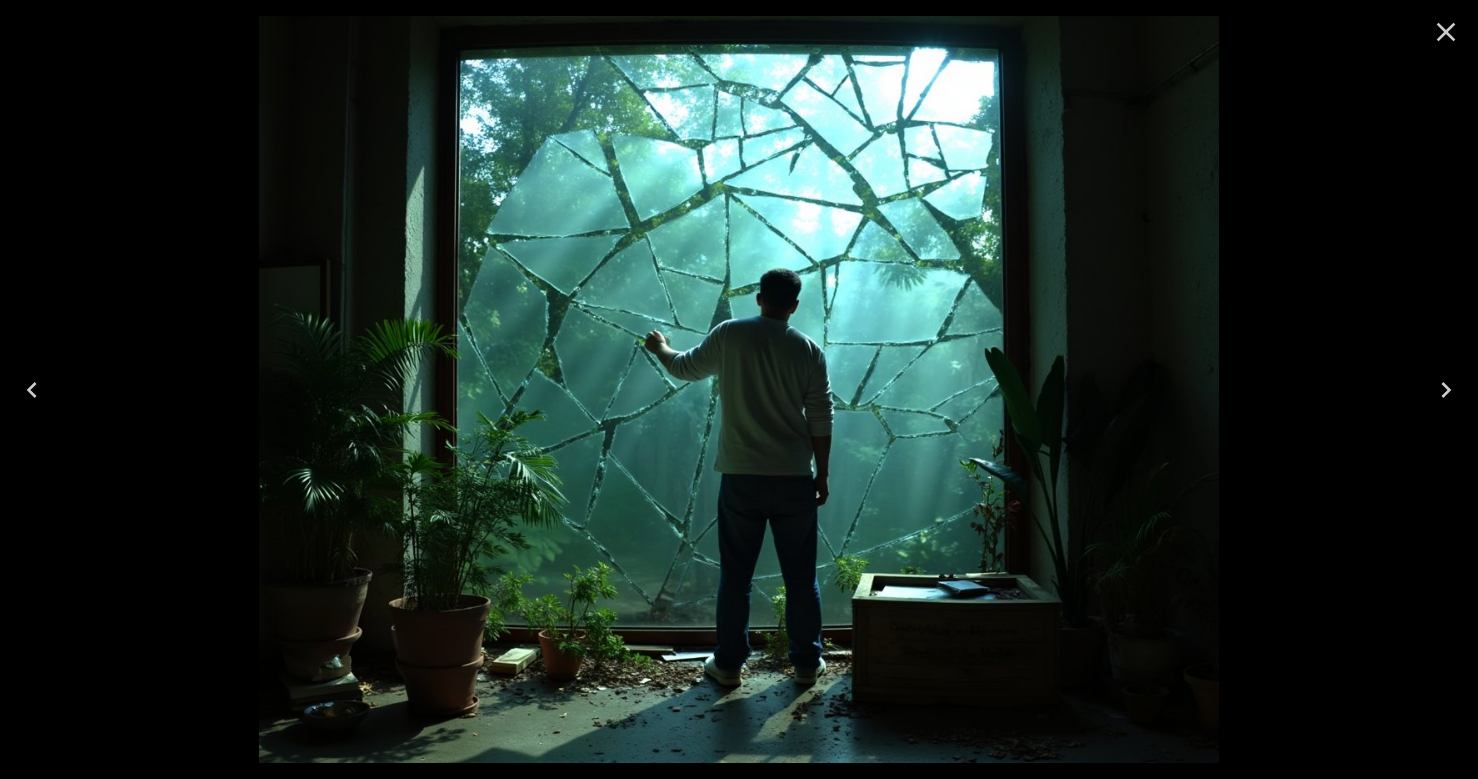click 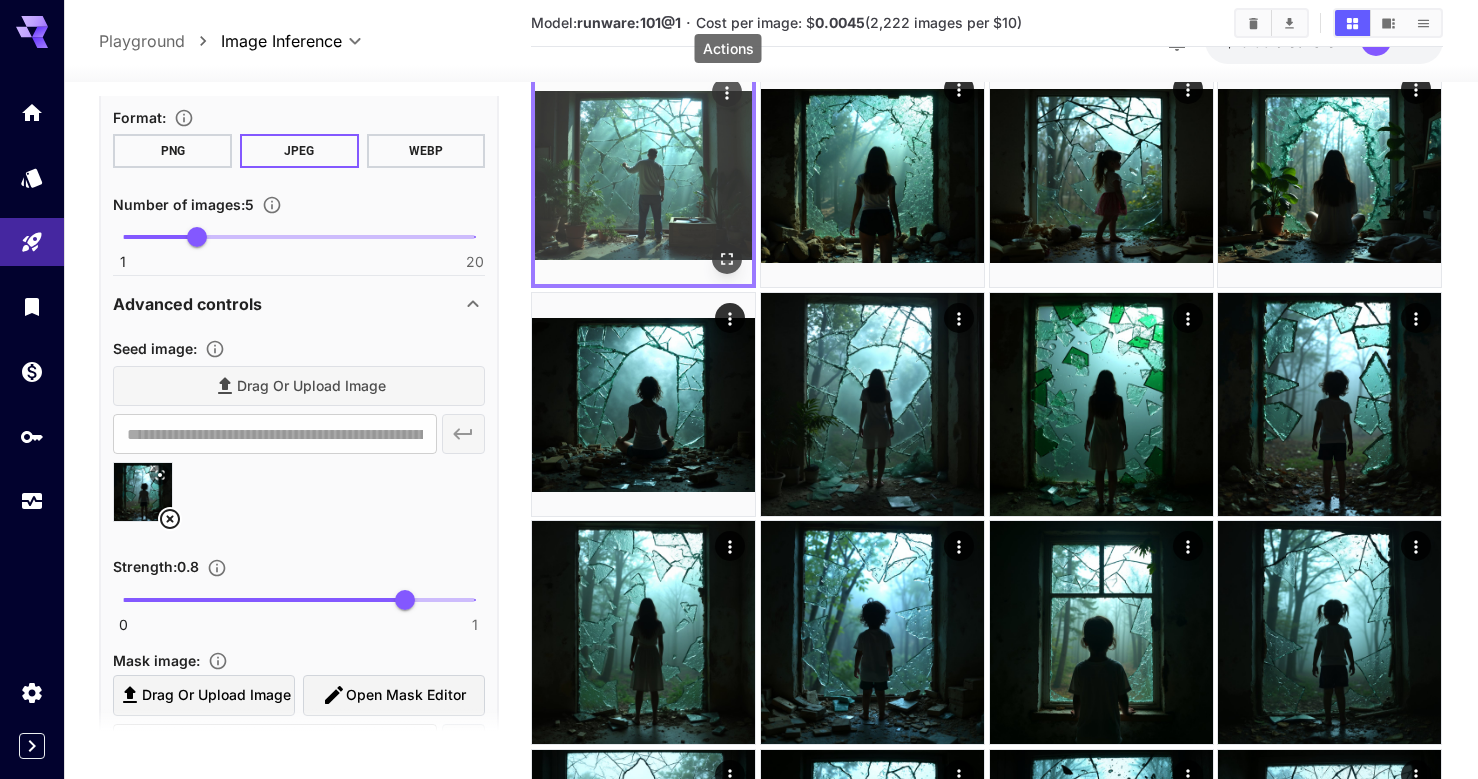click 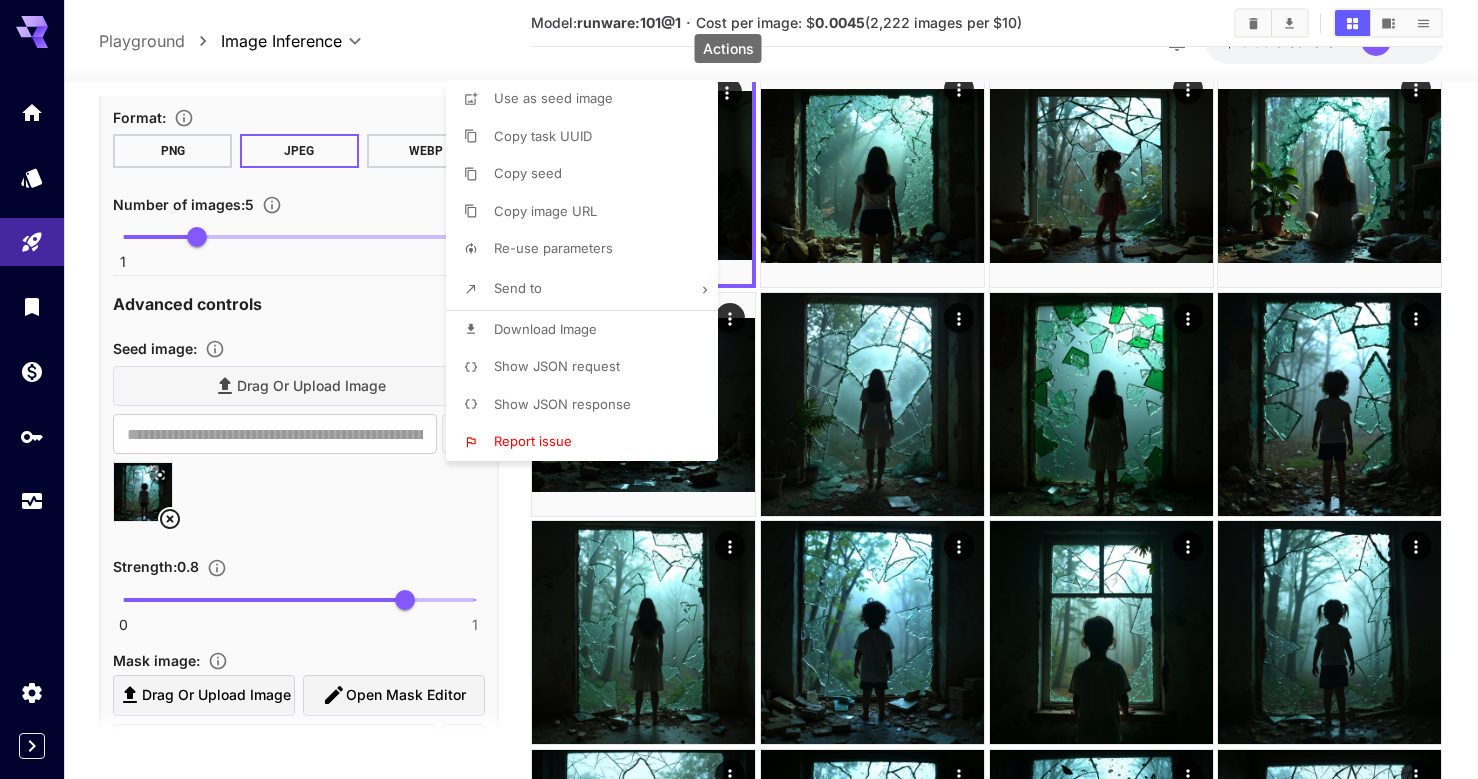 click on "Use as seed image" at bounding box center [588, 99] 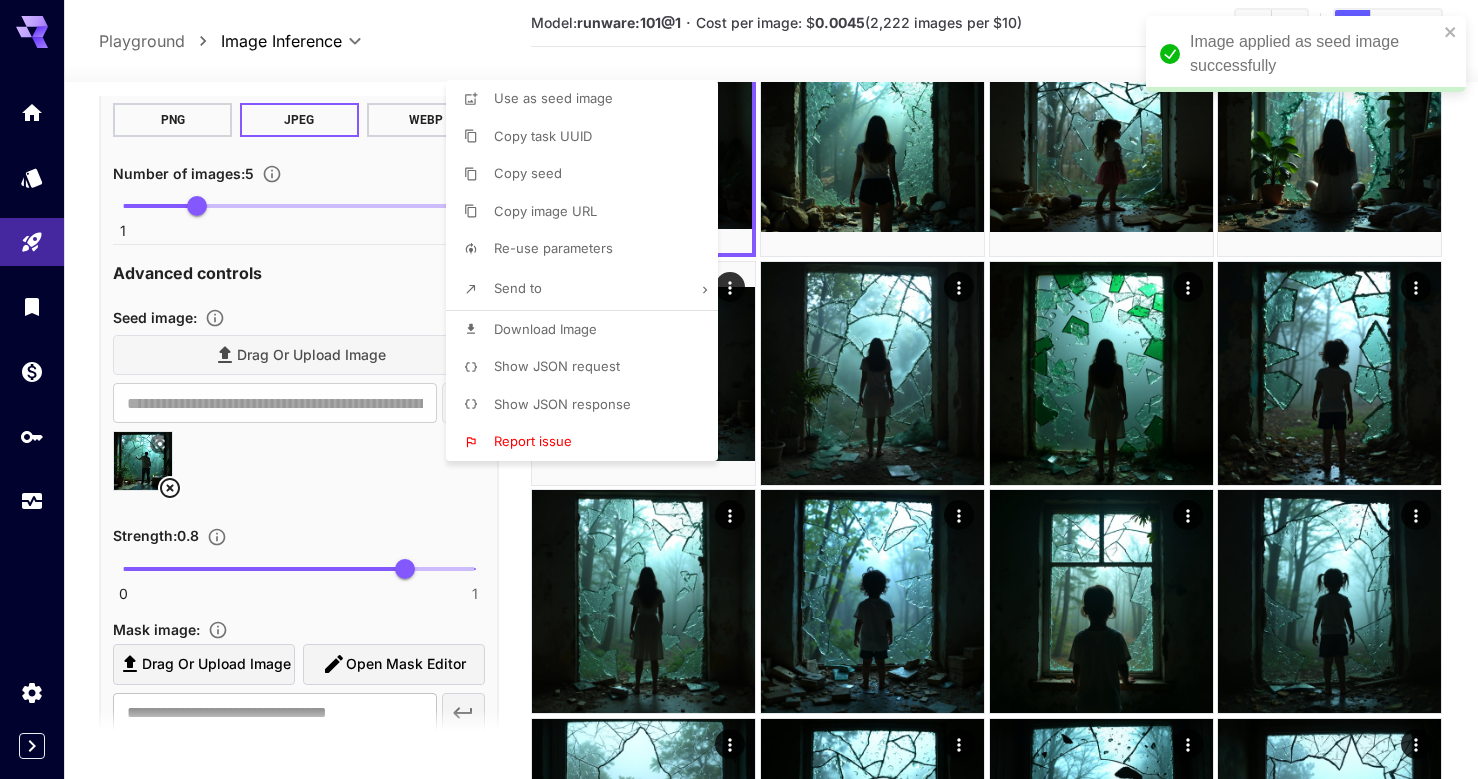 scroll, scrollTop: 182, scrollLeft: 0, axis: vertical 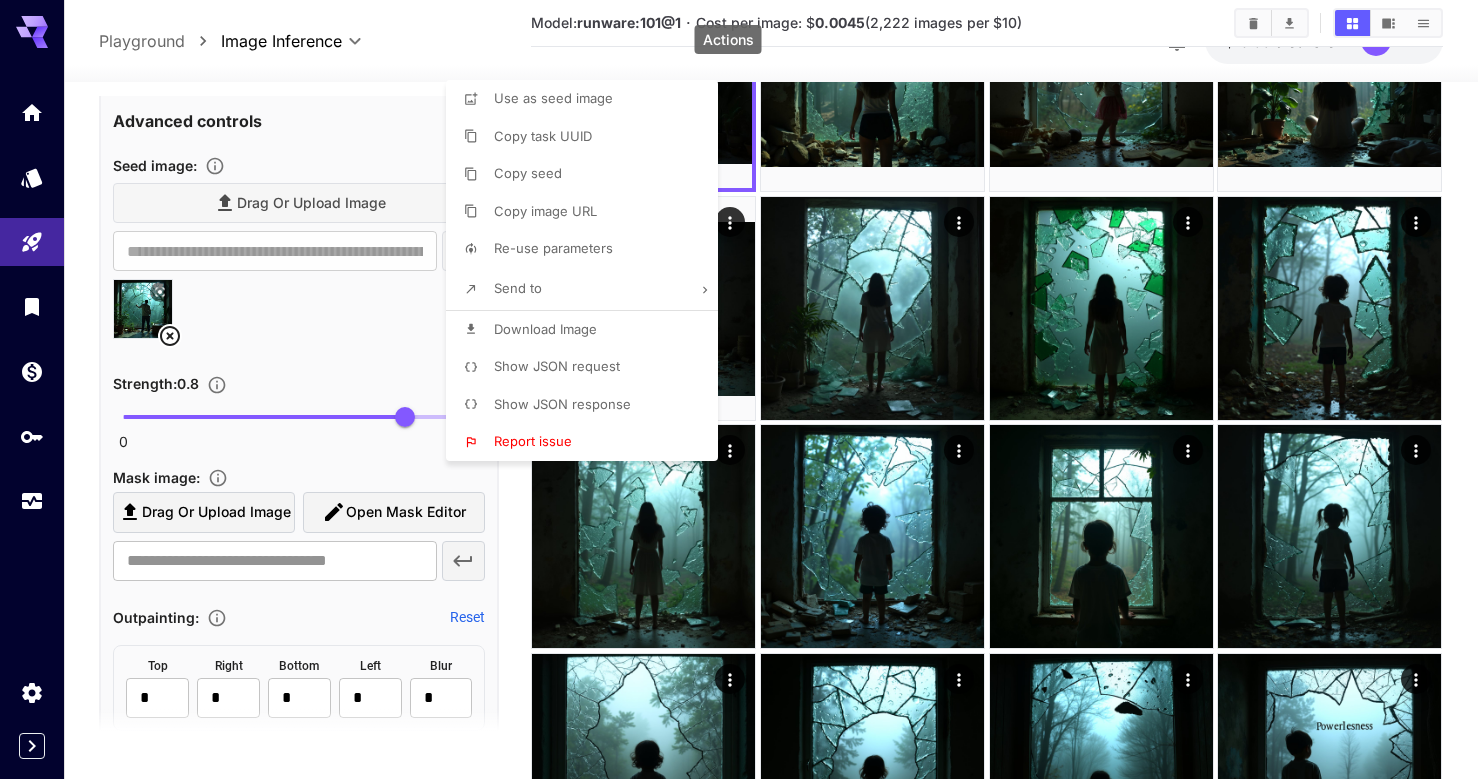 click at bounding box center [739, 389] 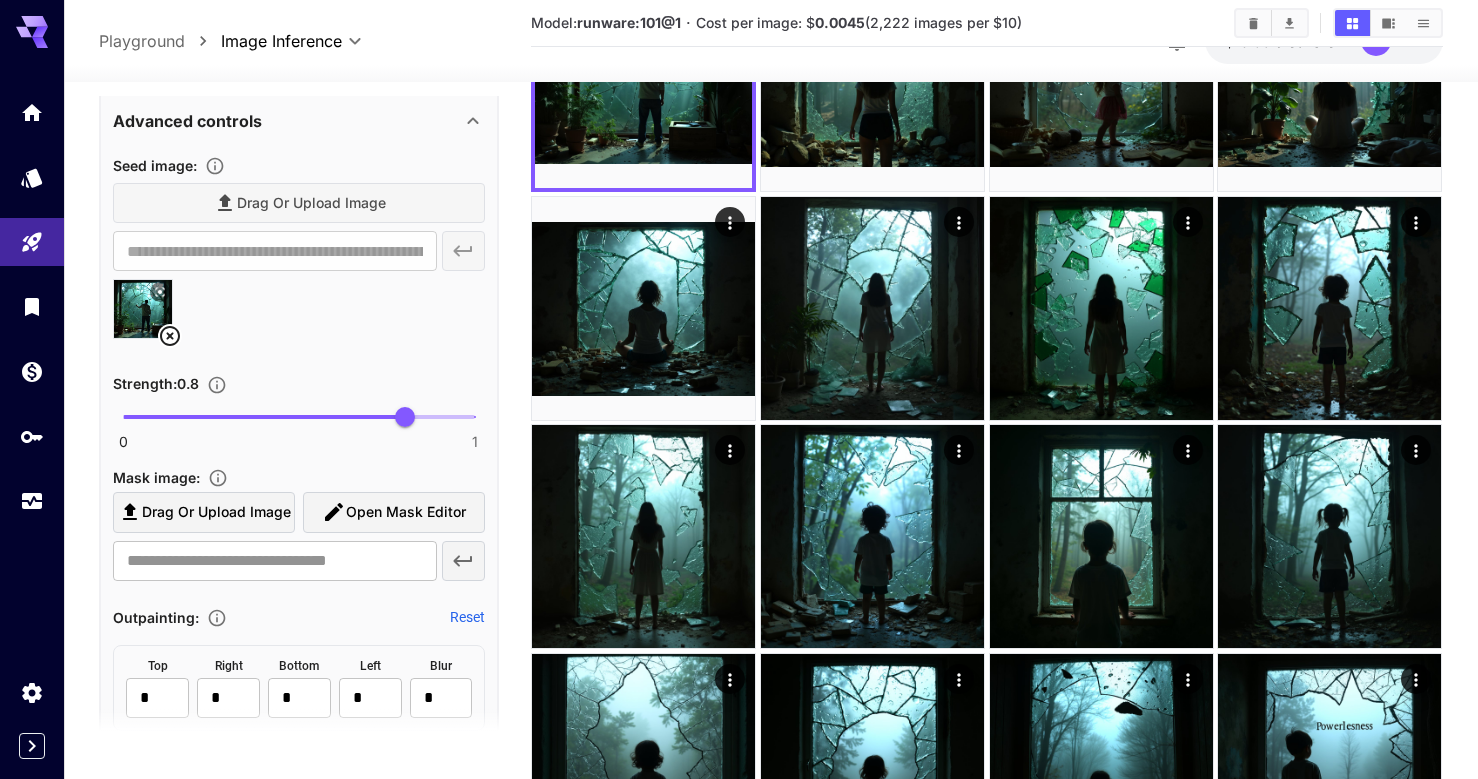 scroll, scrollTop: 175, scrollLeft: 0, axis: vertical 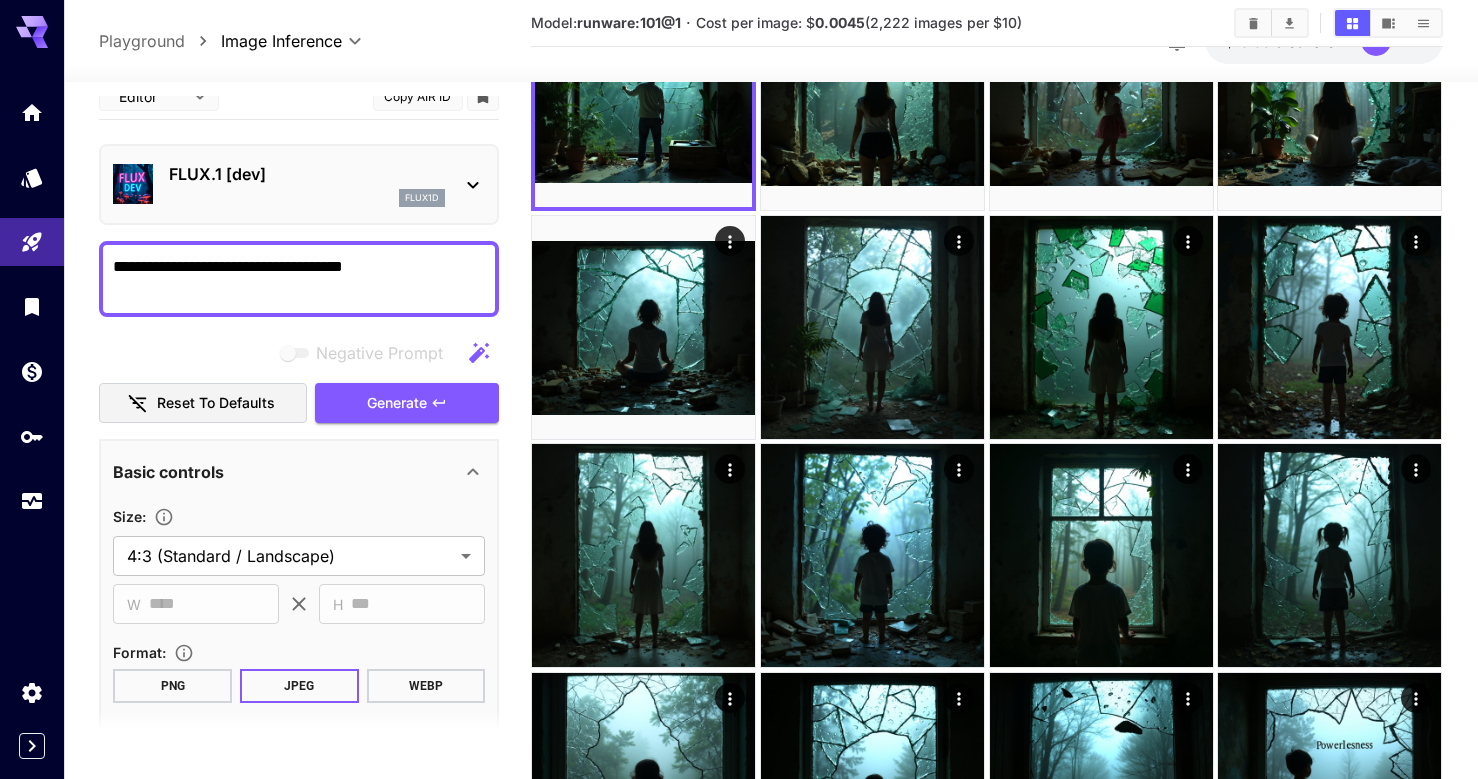 drag, startPoint x: 182, startPoint y: 268, endPoint x: 462, endPoint y: 265, distance: 280.01608 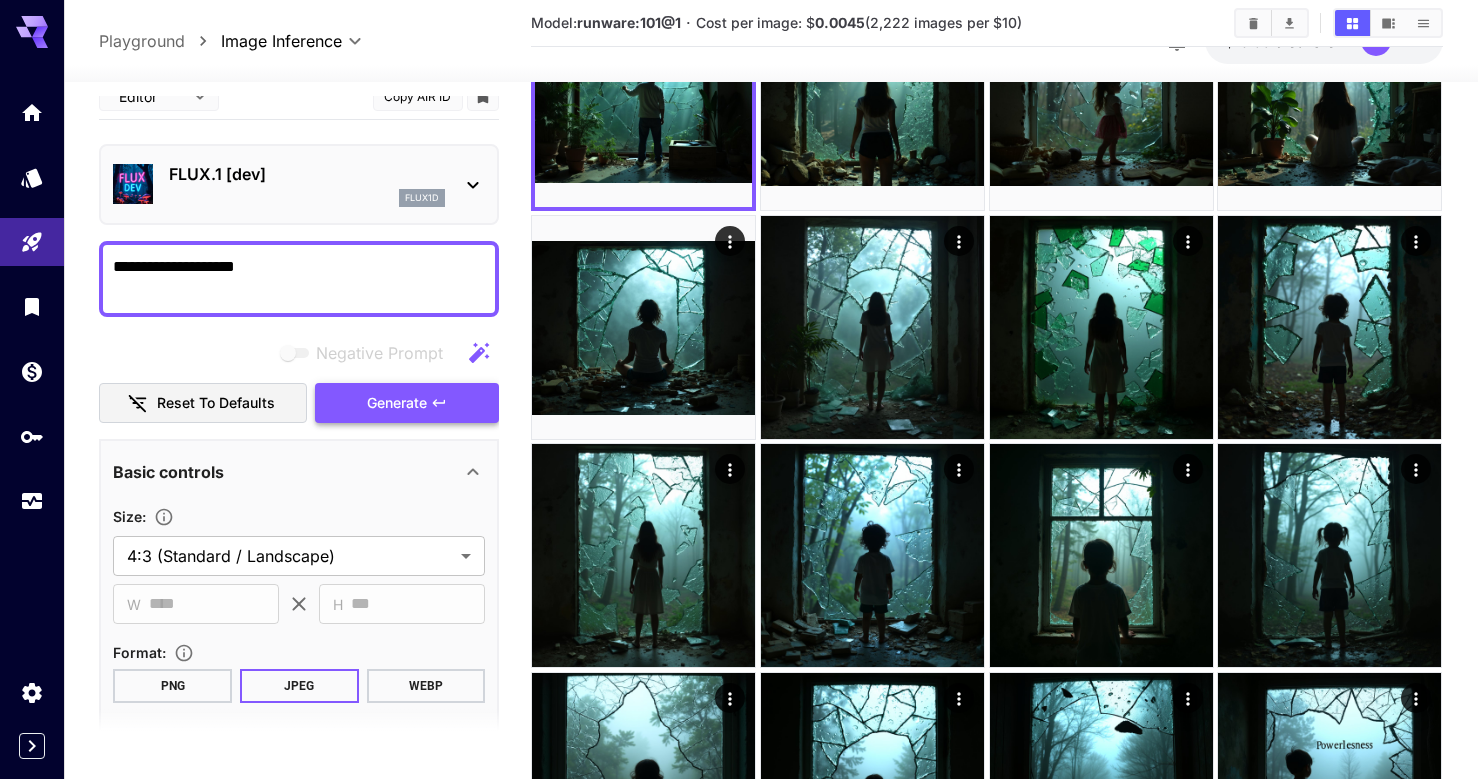 click on "Generate" at bounding box center (397, 403) 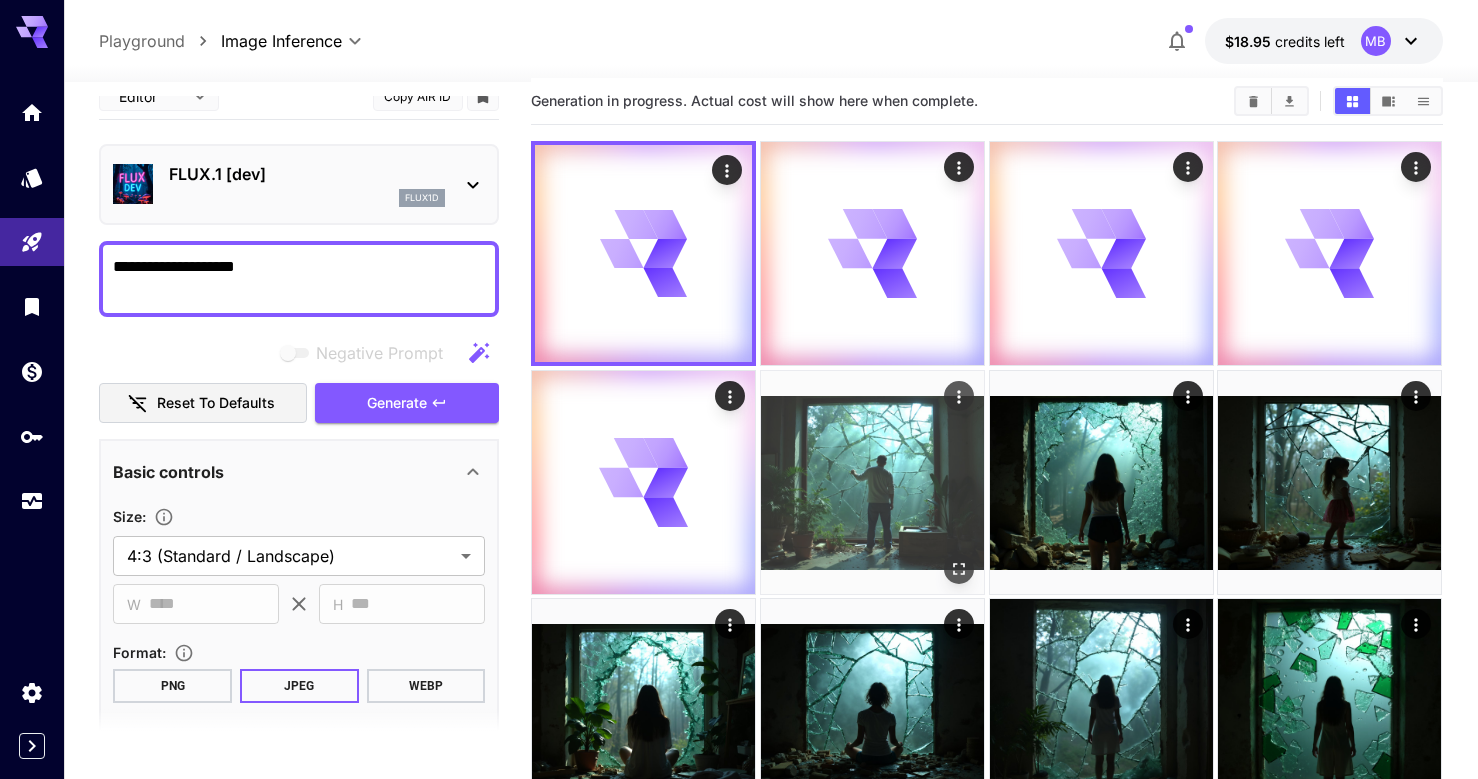 scroll, scrollTop: 0, scrollLeft: 0, axis: both 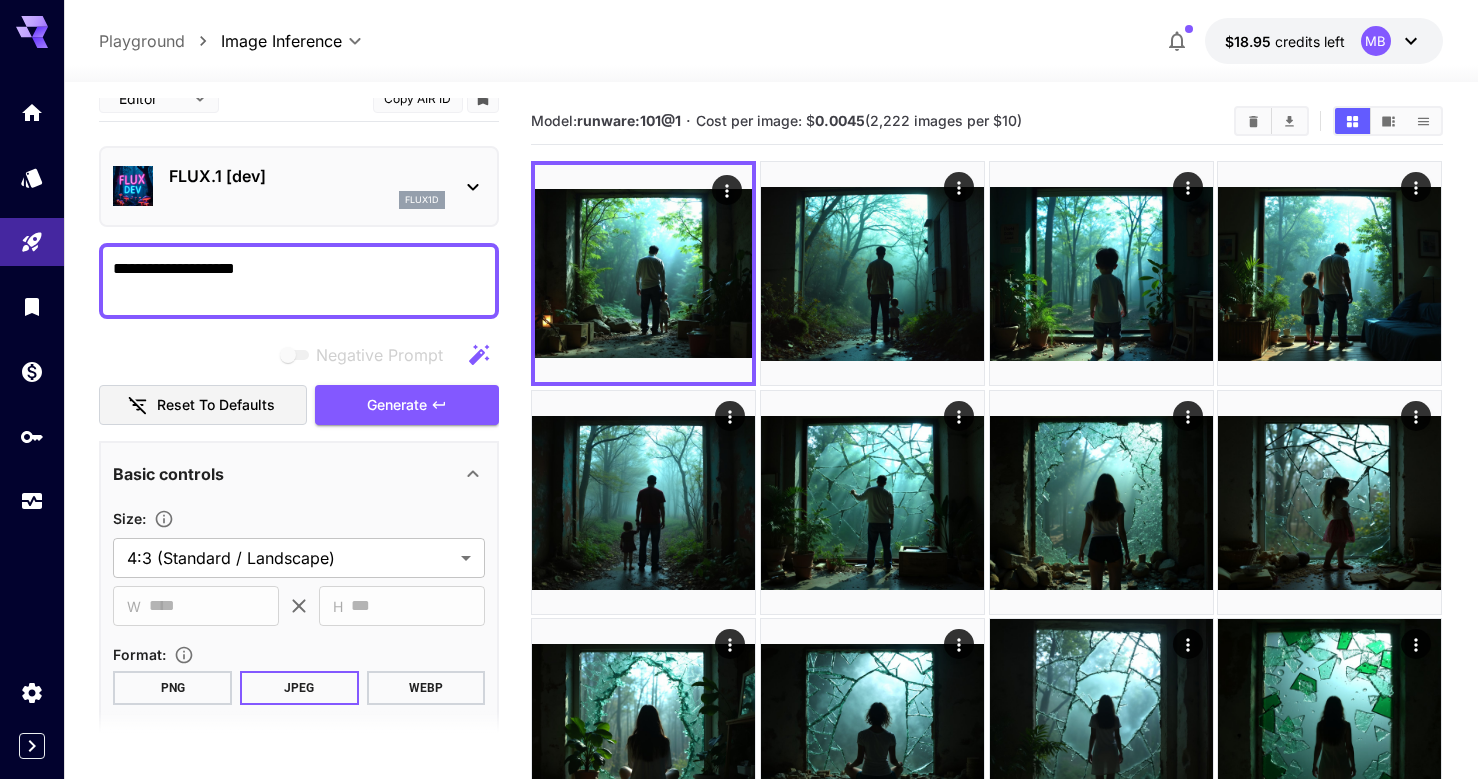 click on "**********" at bounding box center (299, 281) 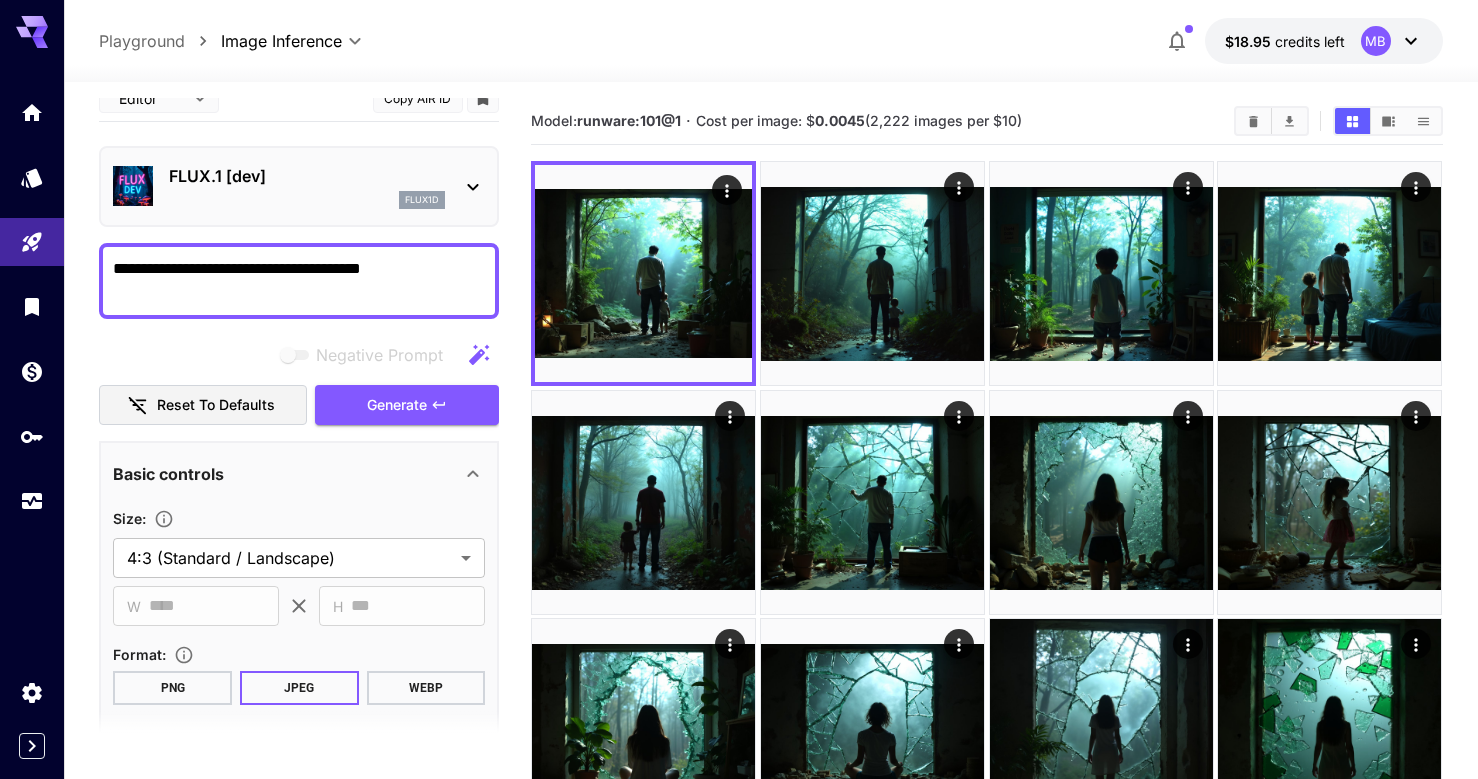 paste on "***" 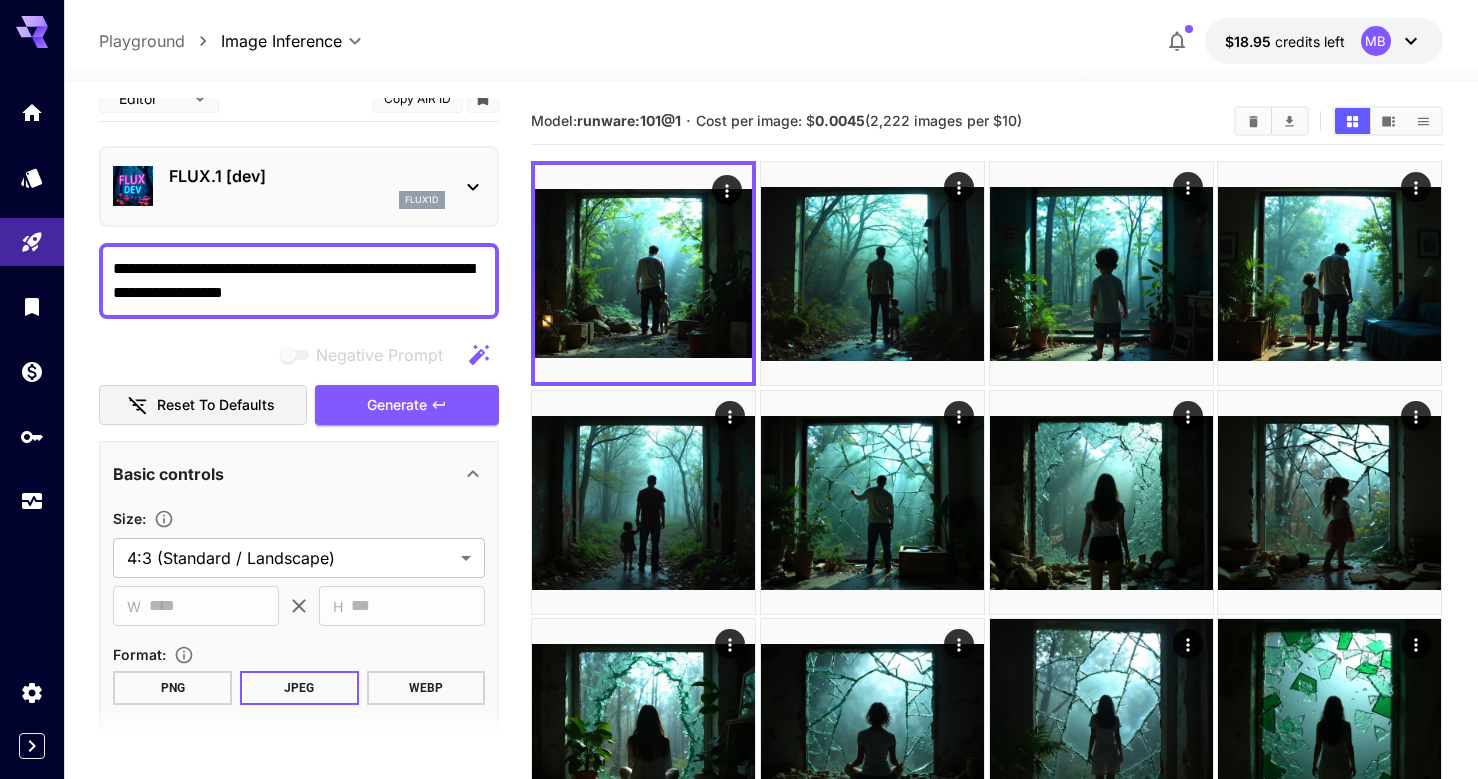 click on "*******" at bounding box center (0, 0) 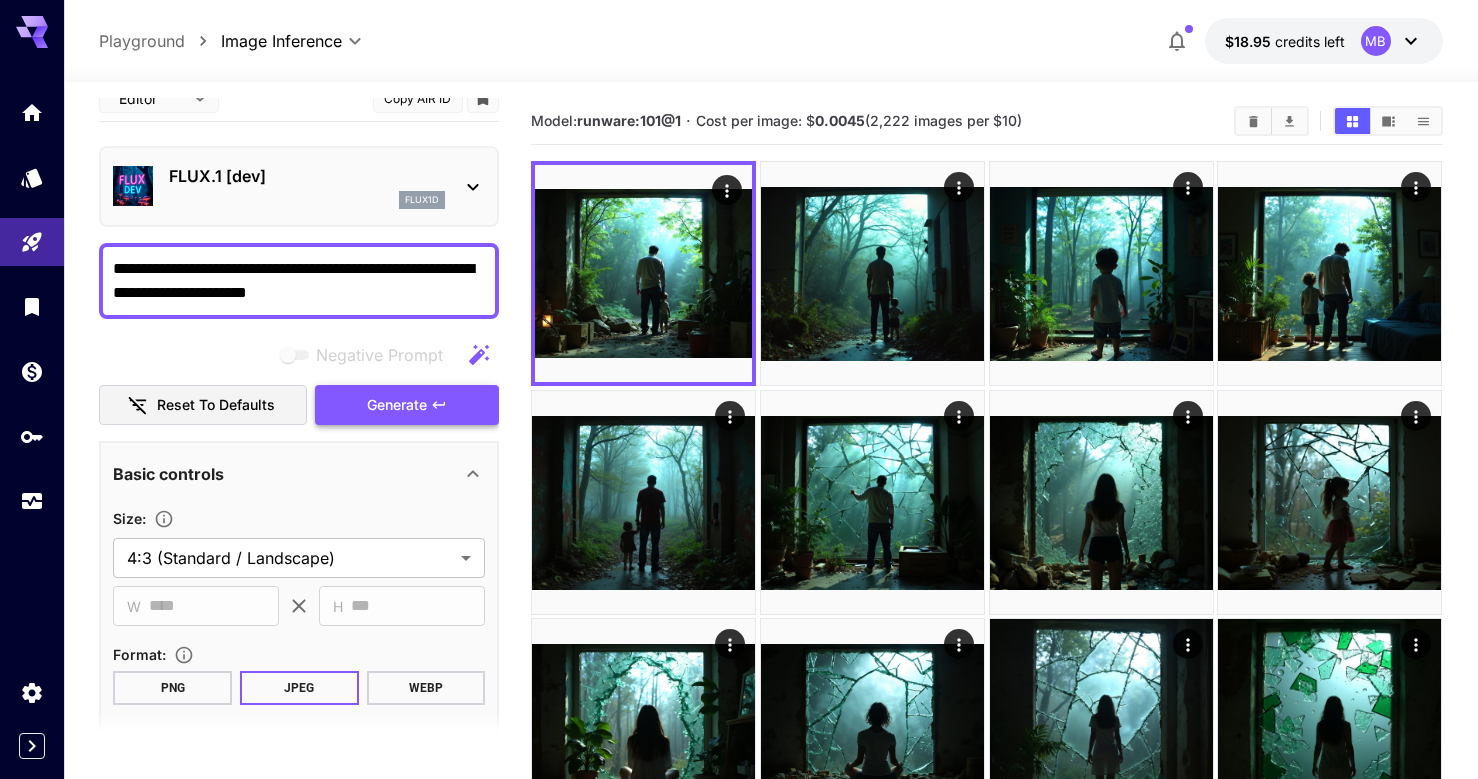 type on "**********" 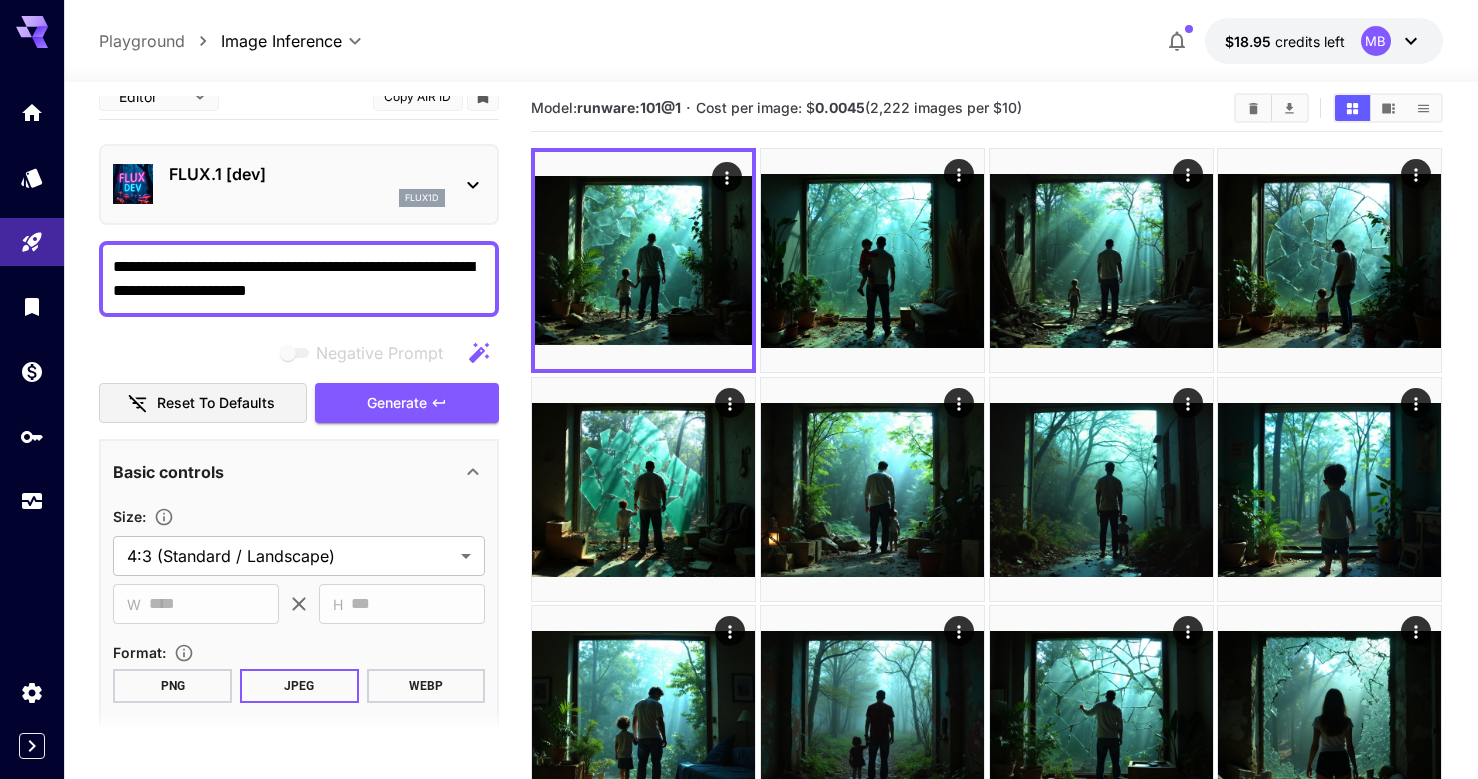 scroll, scrollTop: 11, scrollLeft: 0, axis: vertical 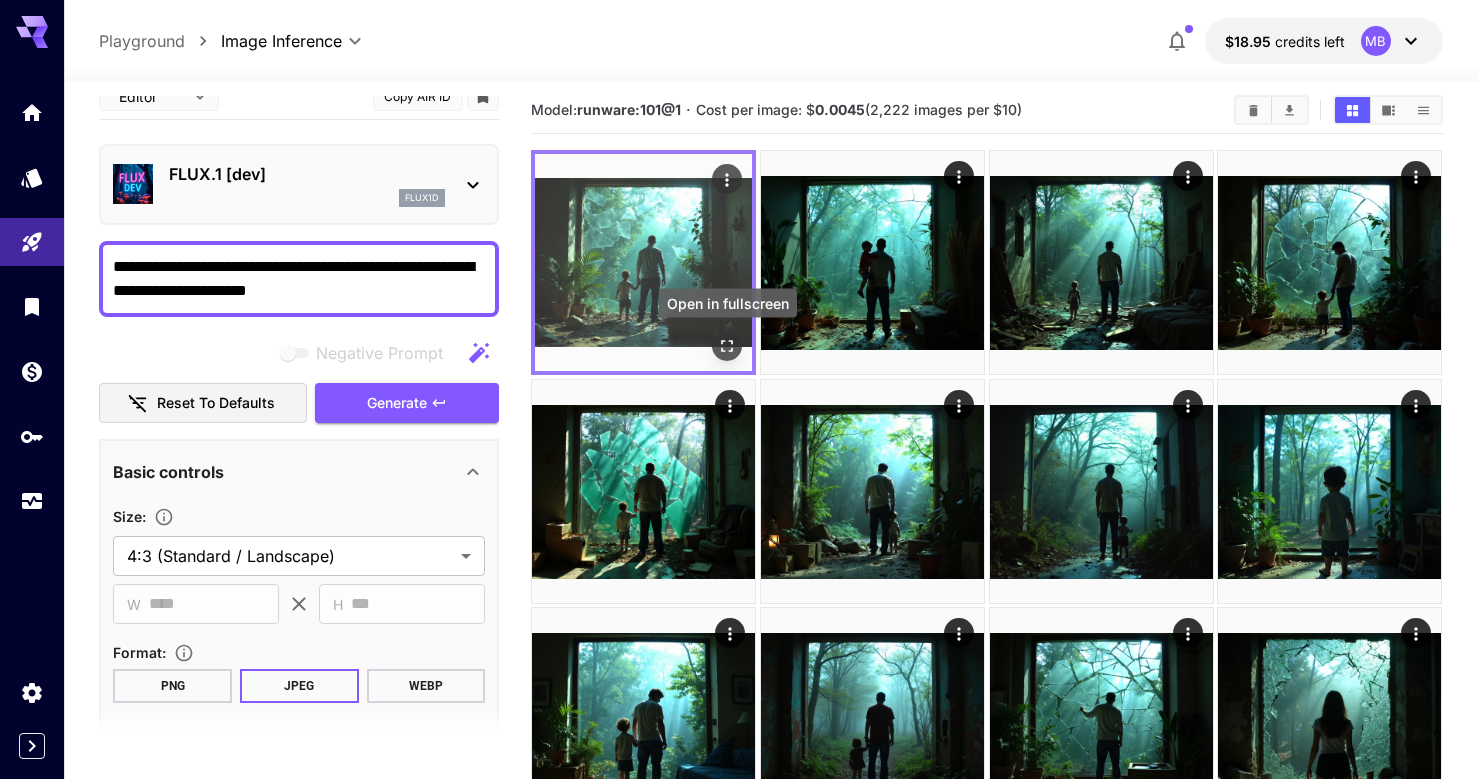 click 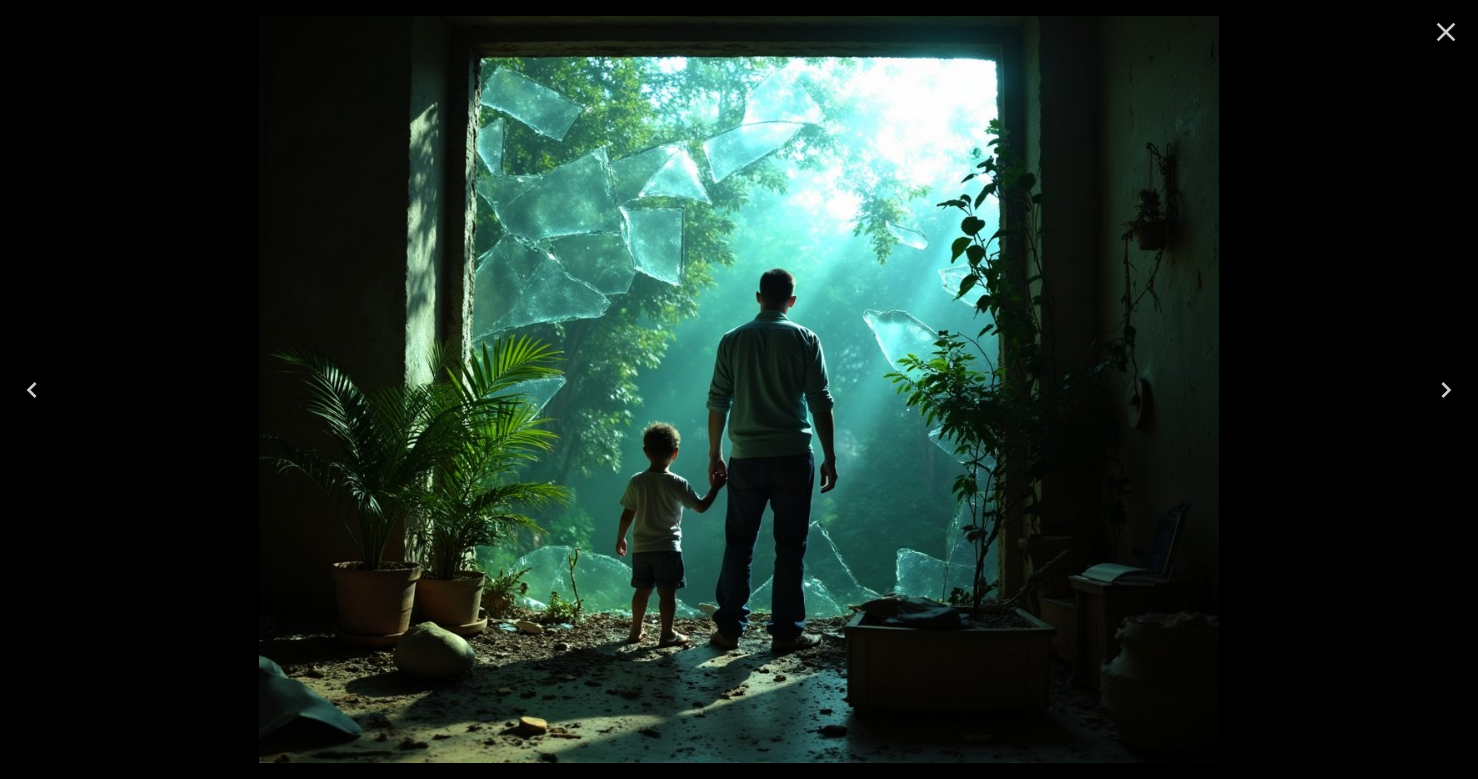 click 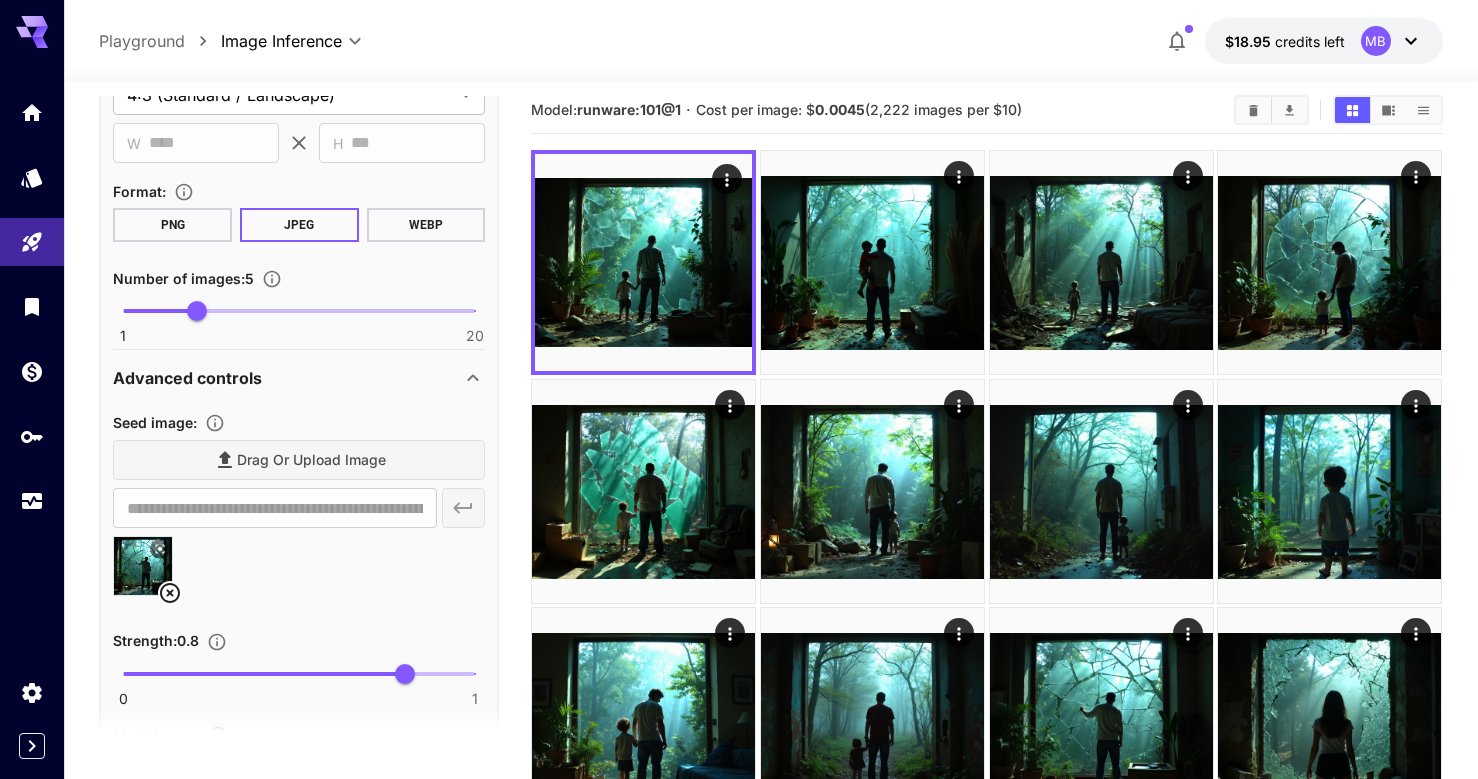 scroll, scrollTop: 609, scrollLeft: 0, axis: vertical 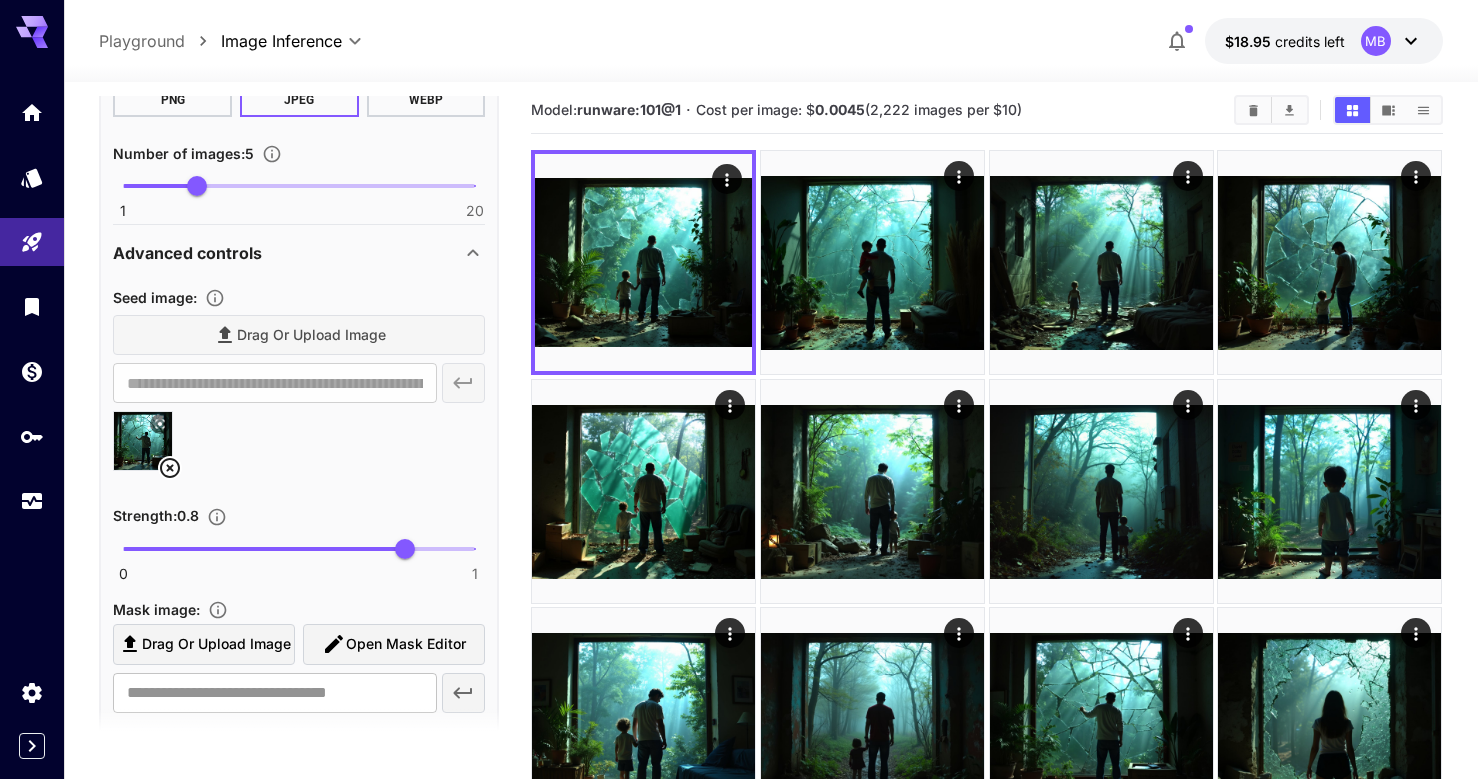 click 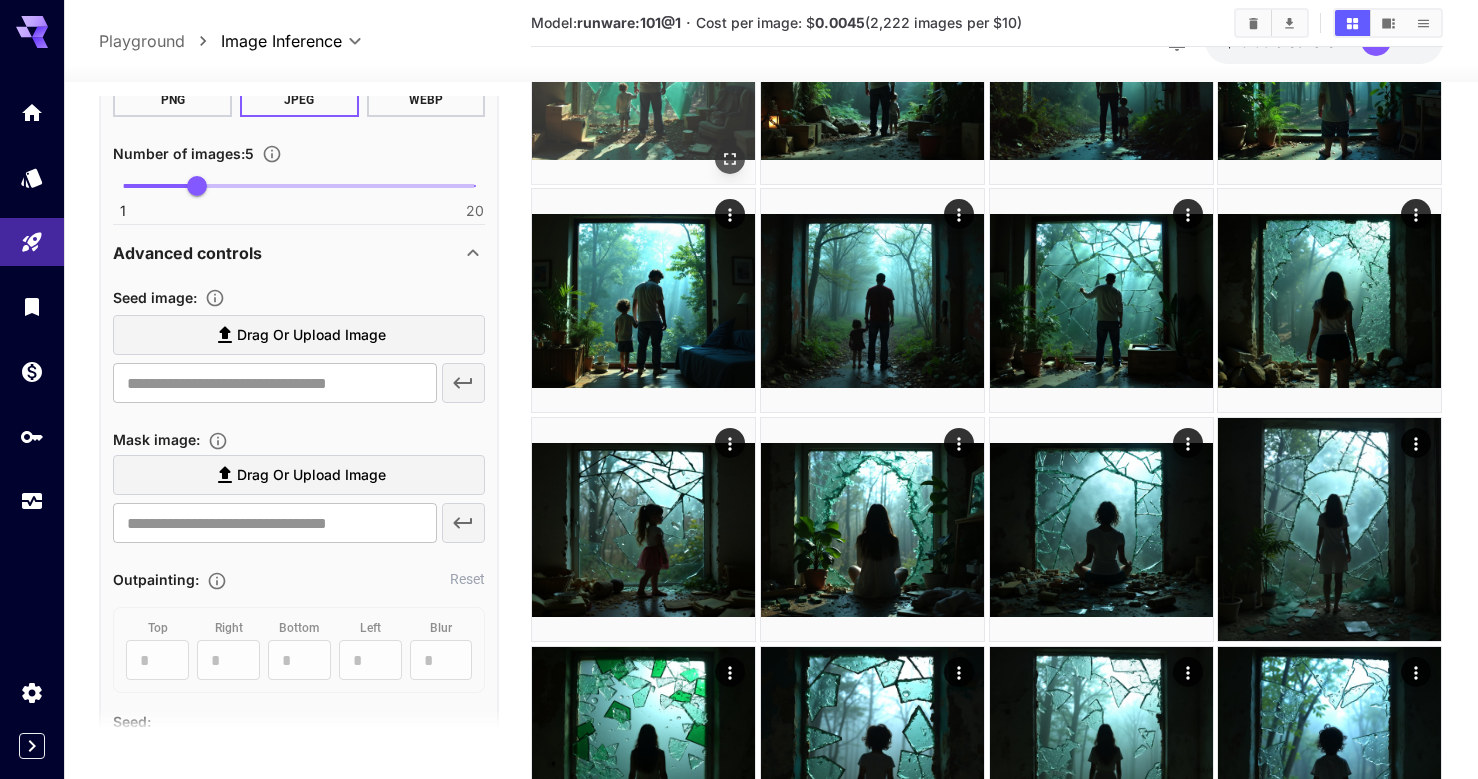 scroll, scrollTop: 499, scrollLeft: 0, axis: vertical 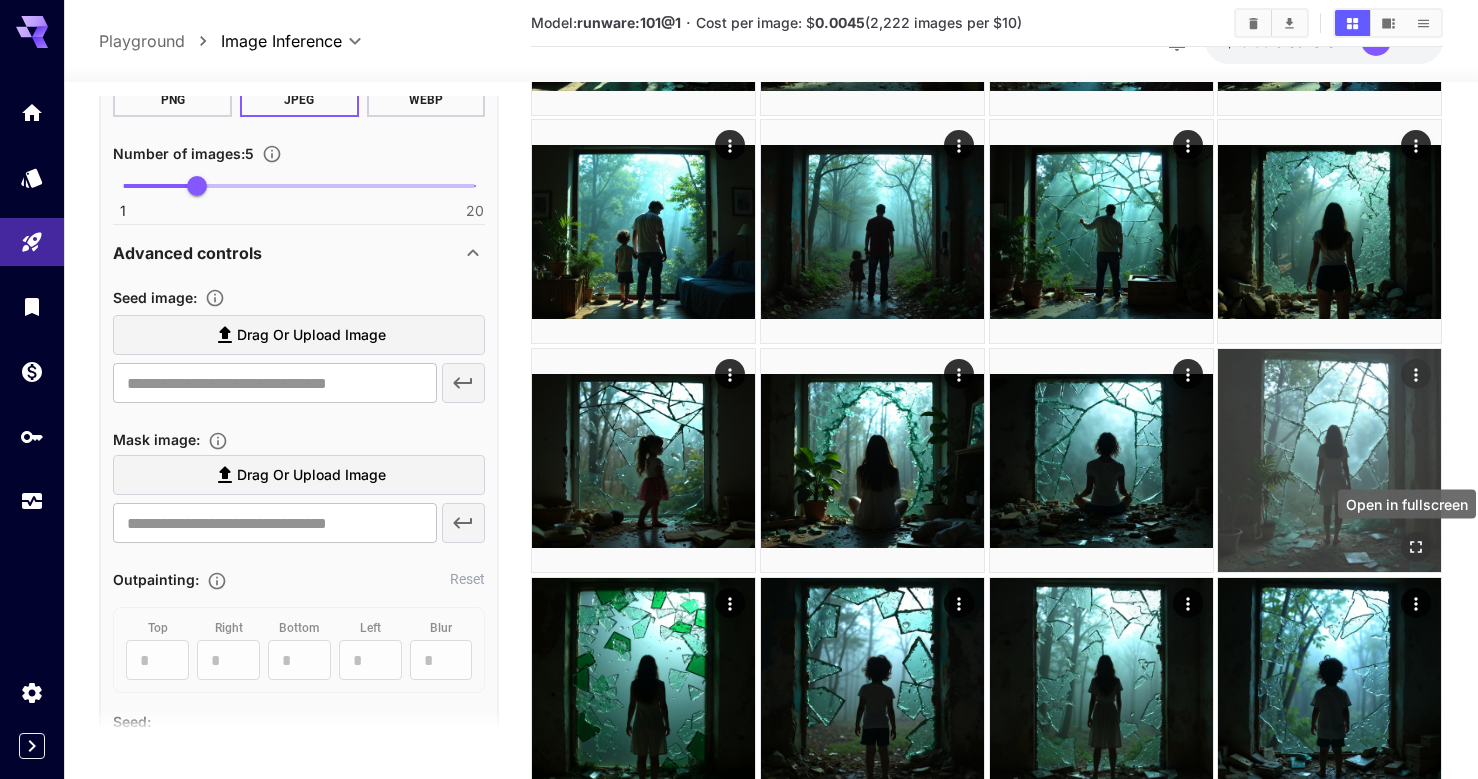 click 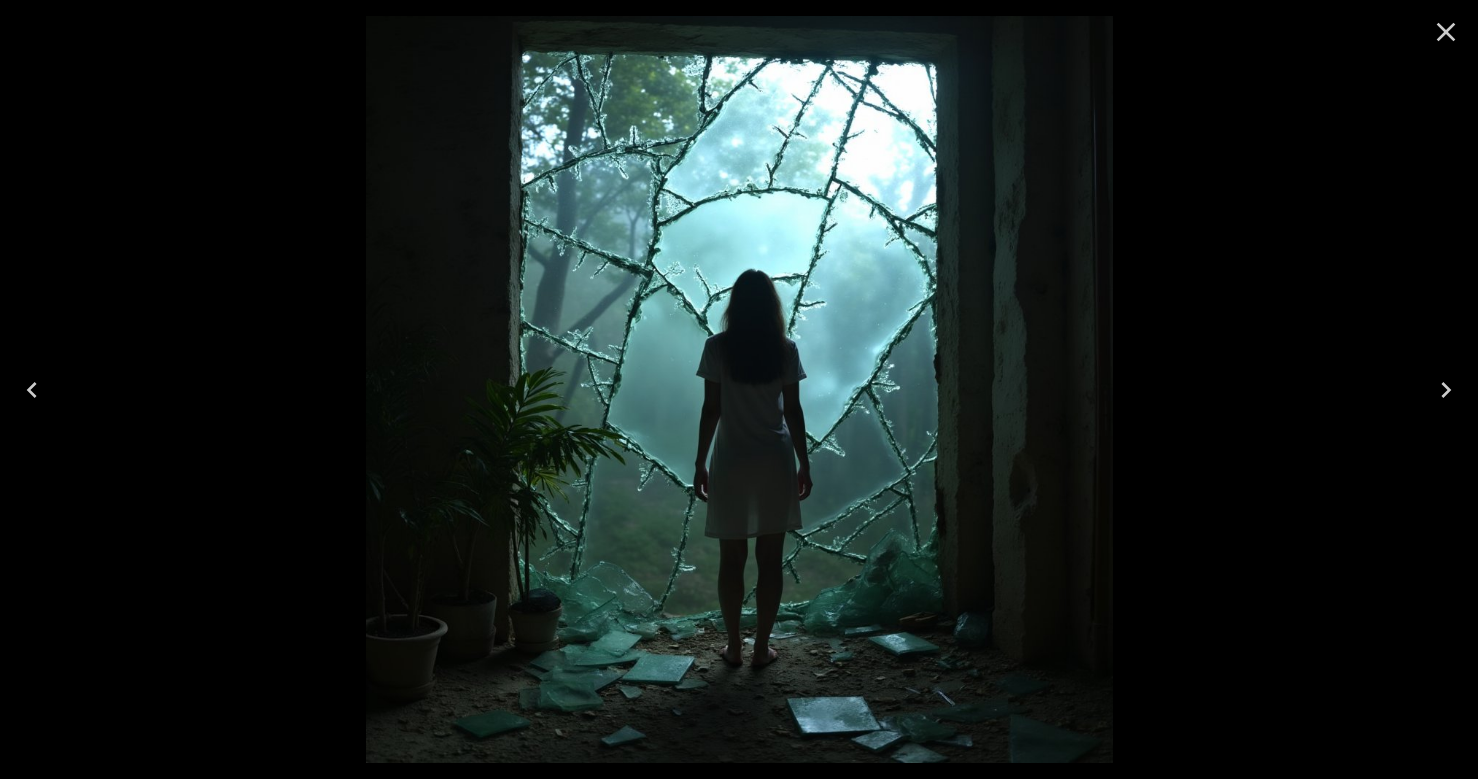 click 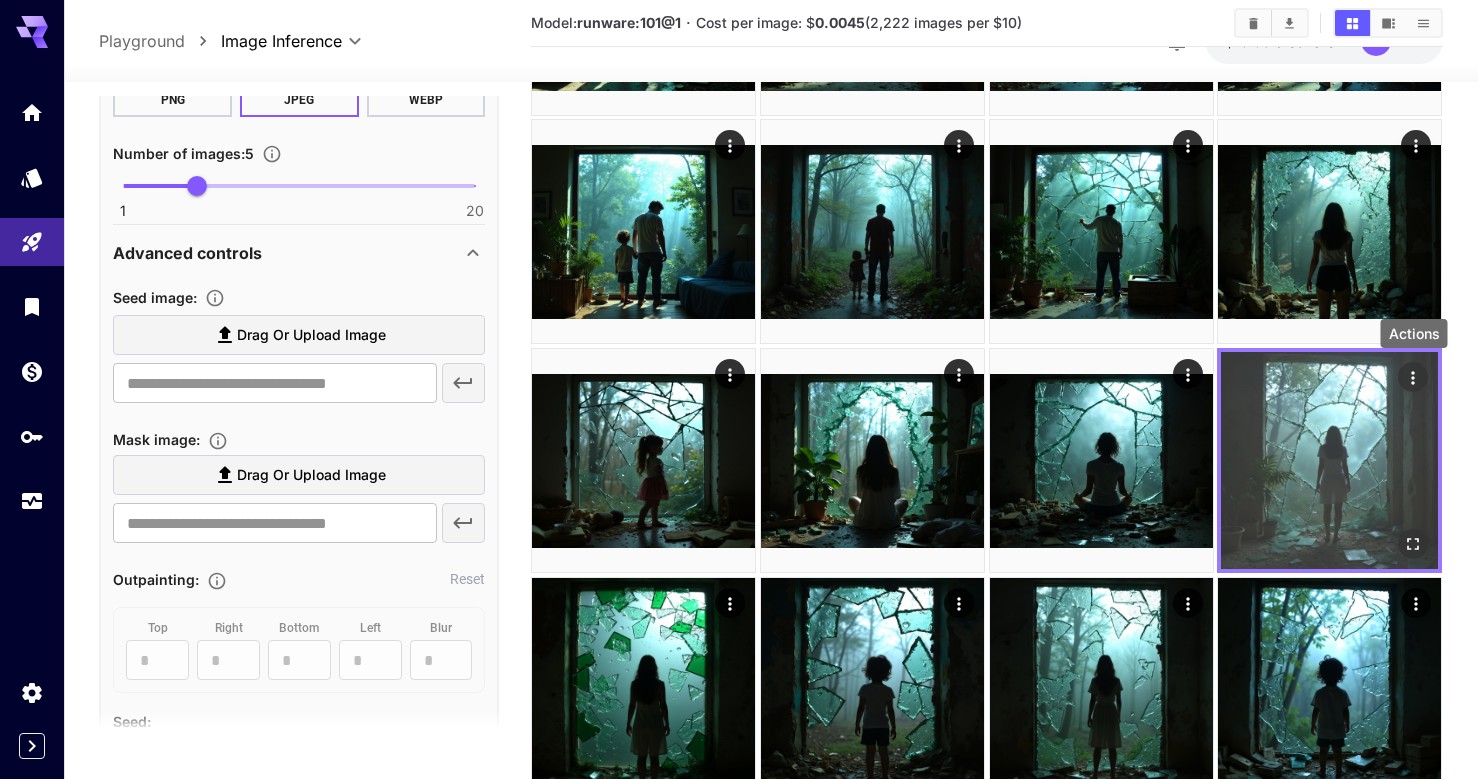 click 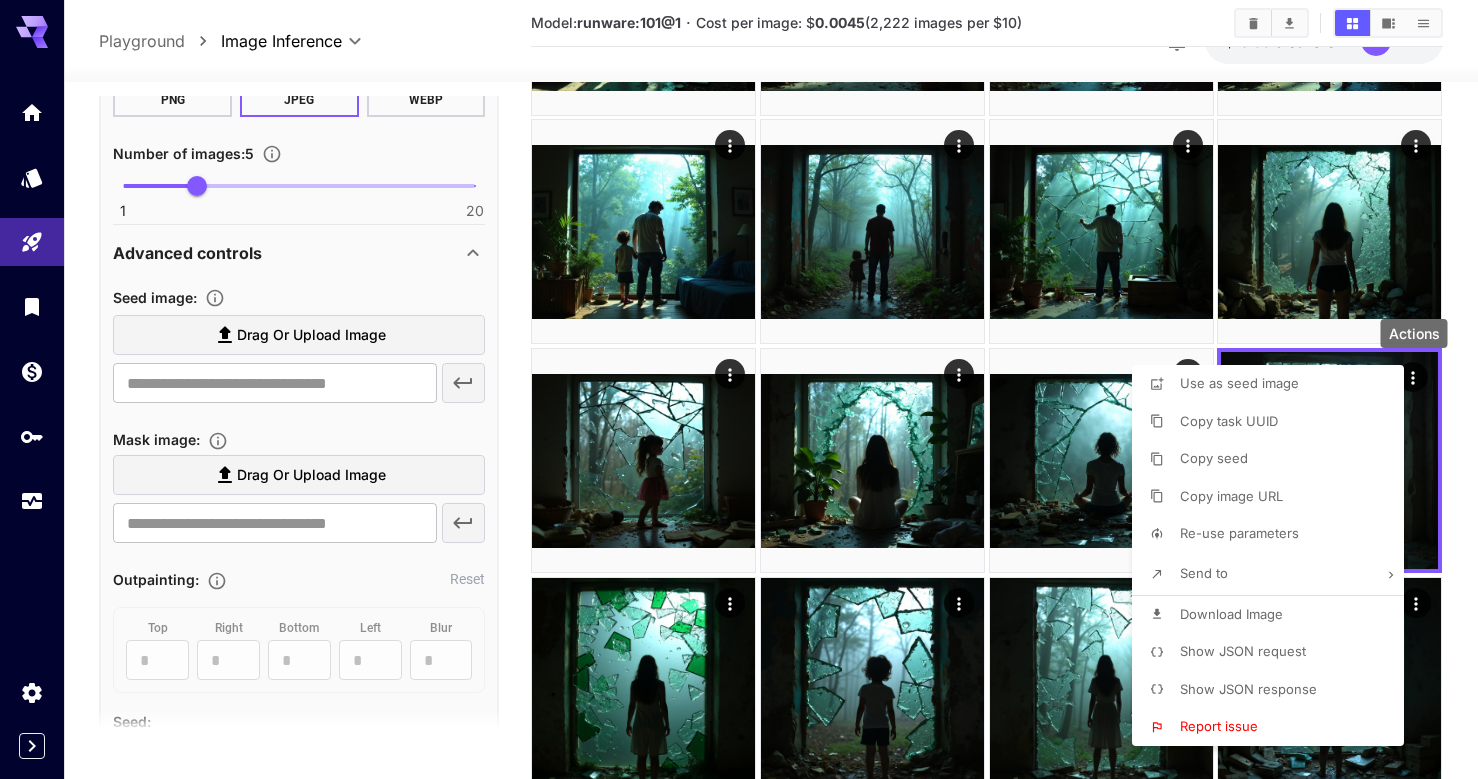 click on "Use as seed image" at bounding box center (1239, 383) 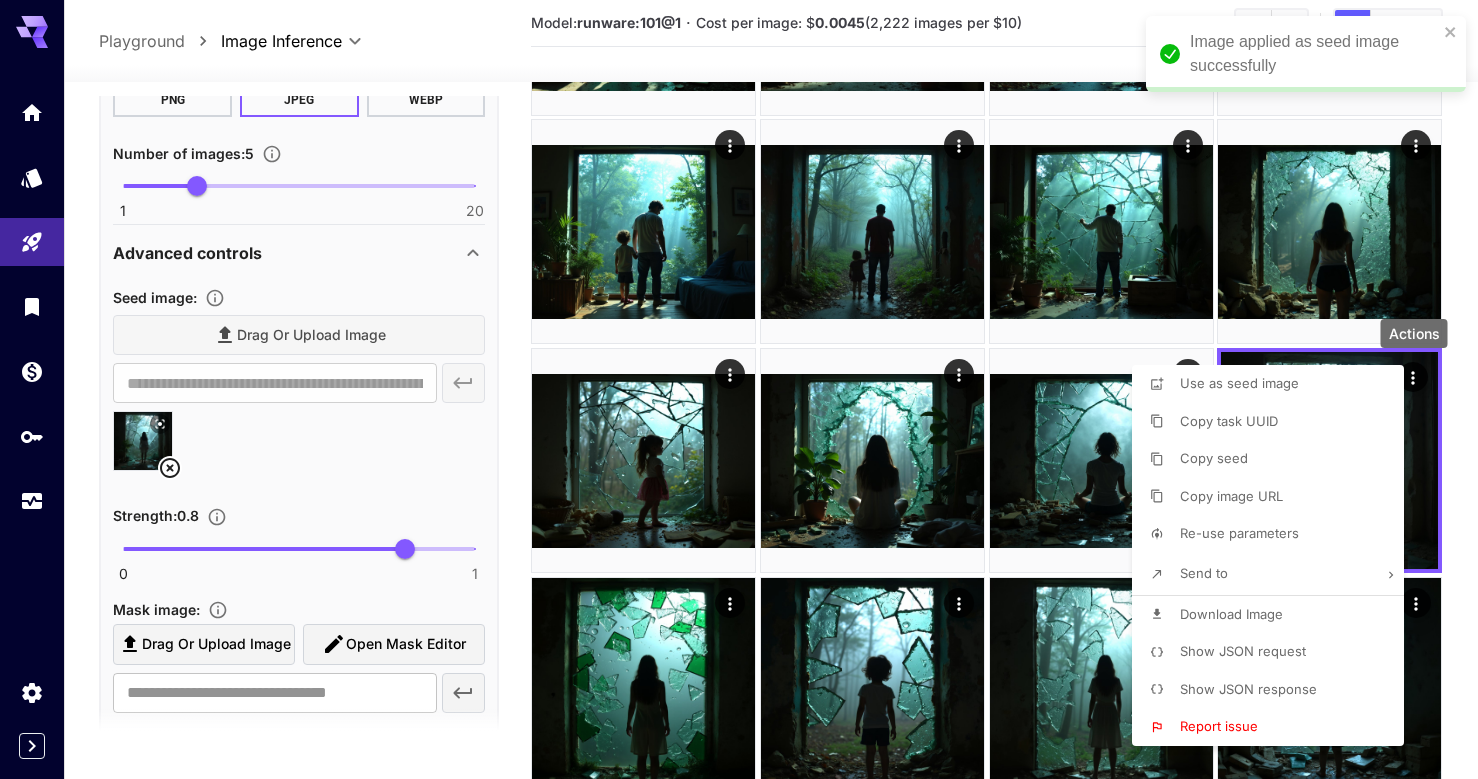 type on "**********" 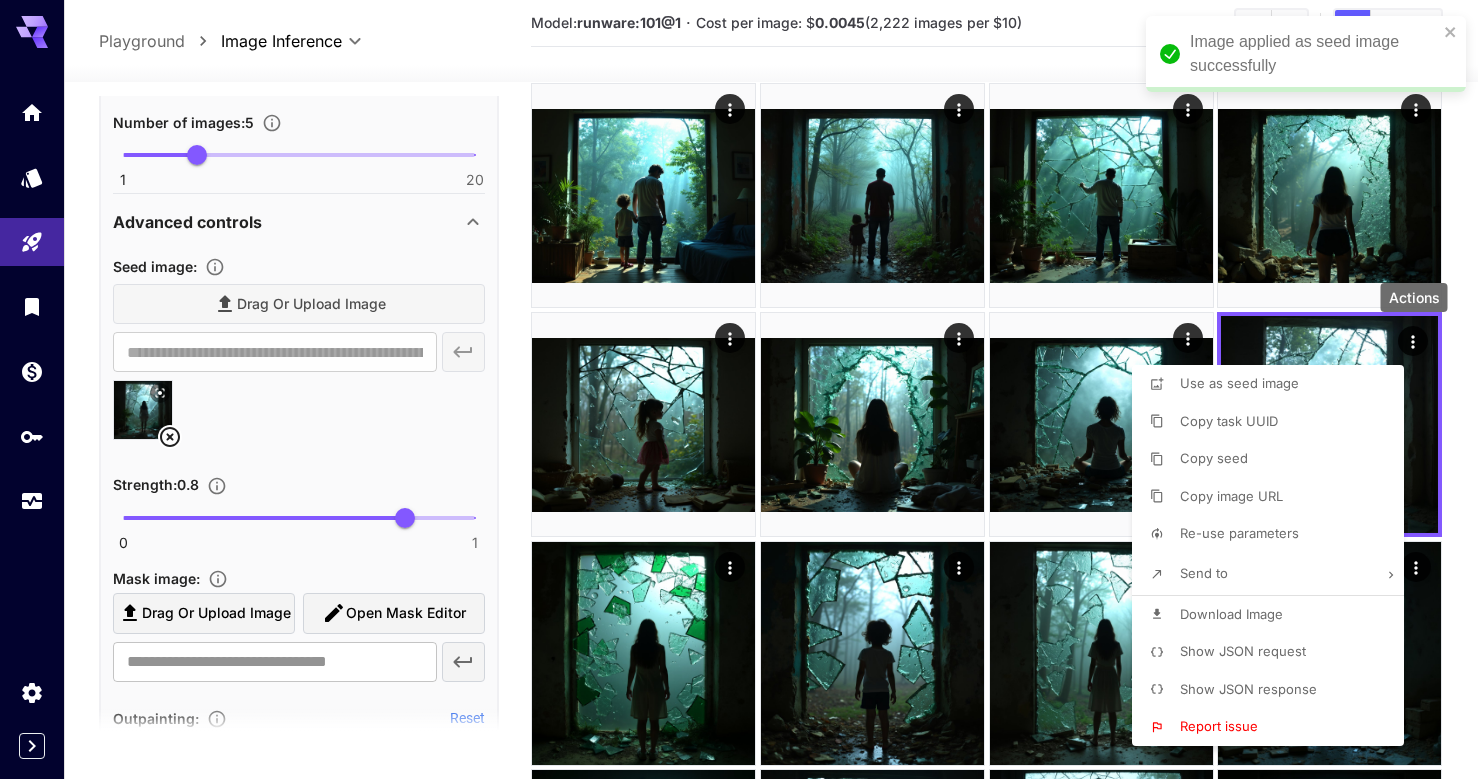 scroll, scrollTop: 706, scrollLeft: 0, axis: vertical 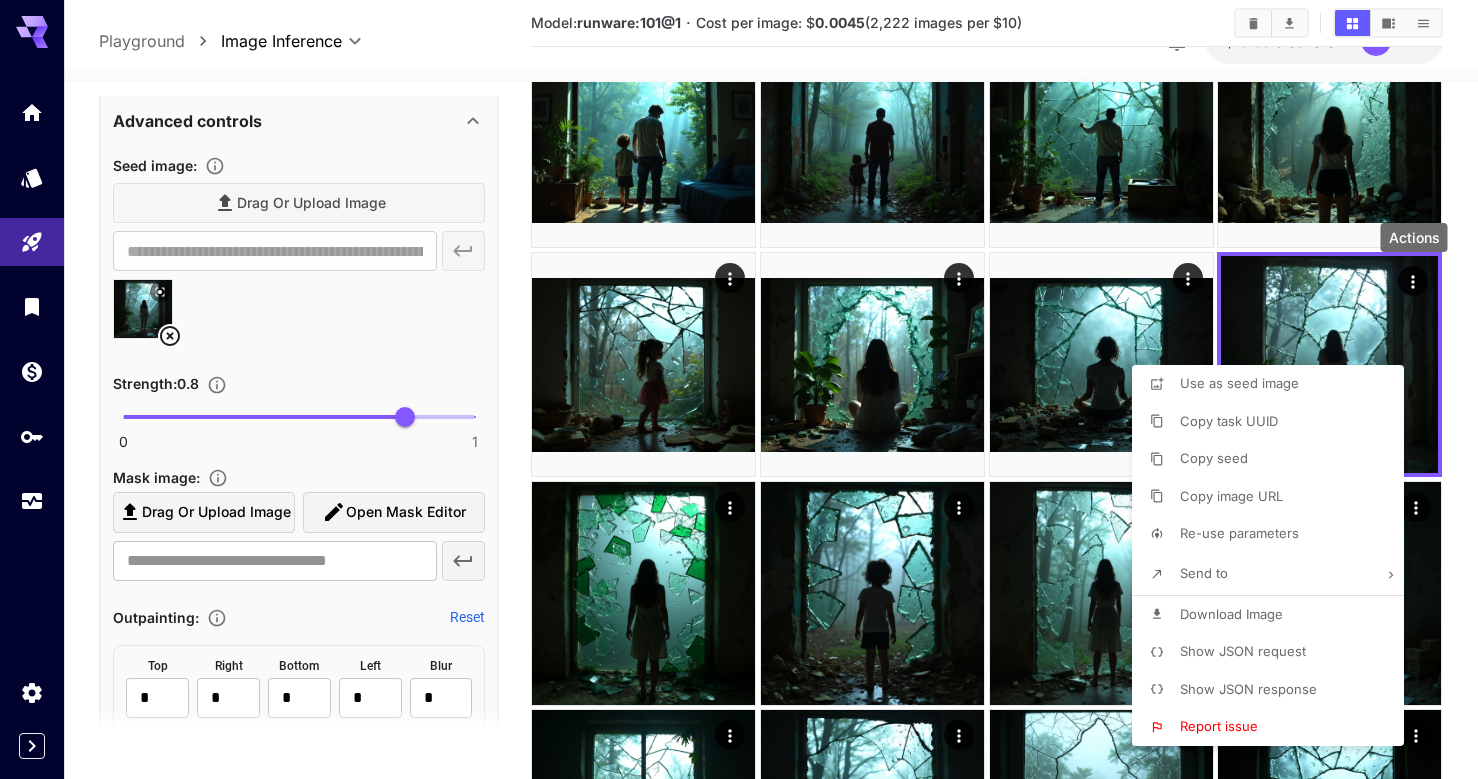 click at bounding box center (739, 389) 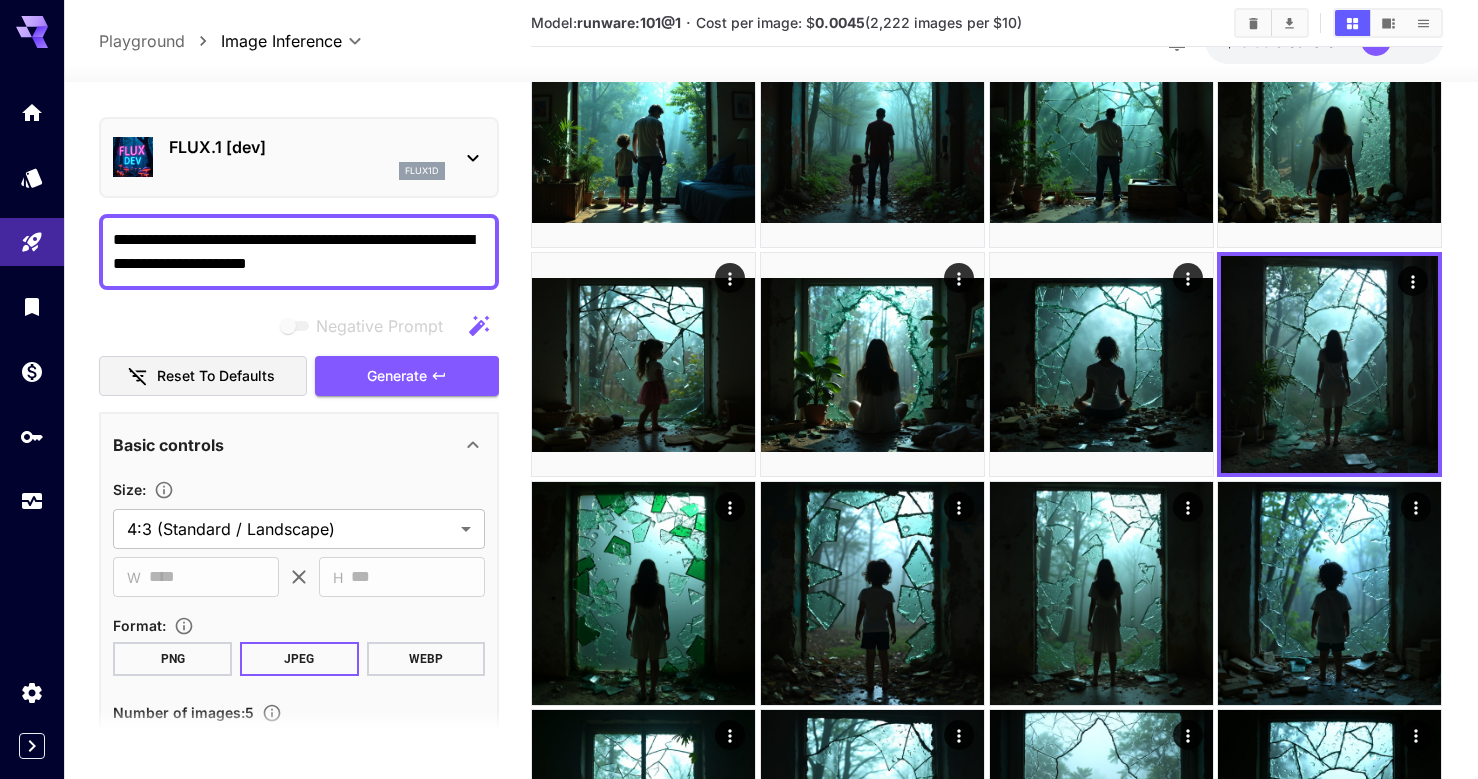 scroll, scrollTop: 0, scrollLeft: 0, axis: both 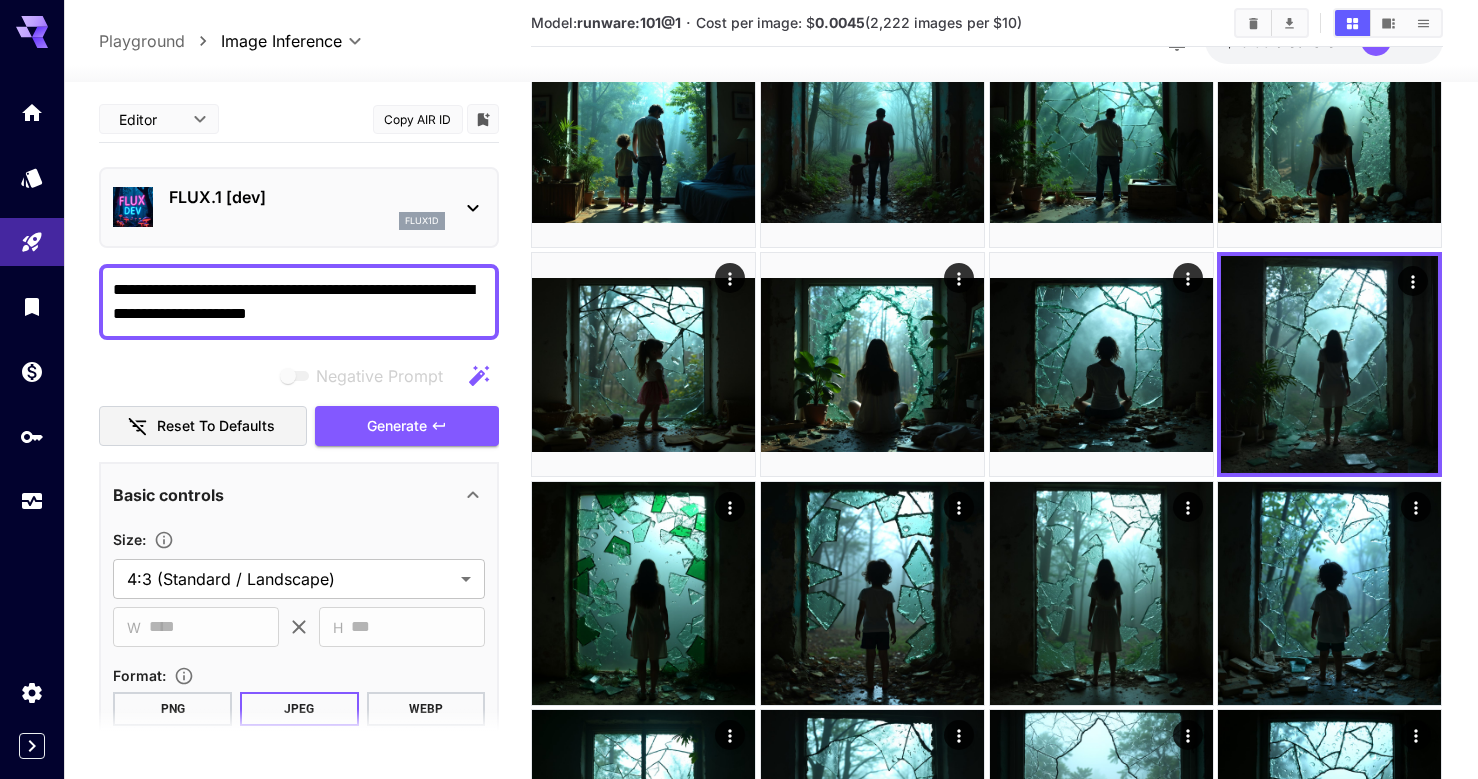 drag, startPoint x: 370, startPoint y: 312, endPoint x: 88, endPoint y: 278, distance: 284.04224 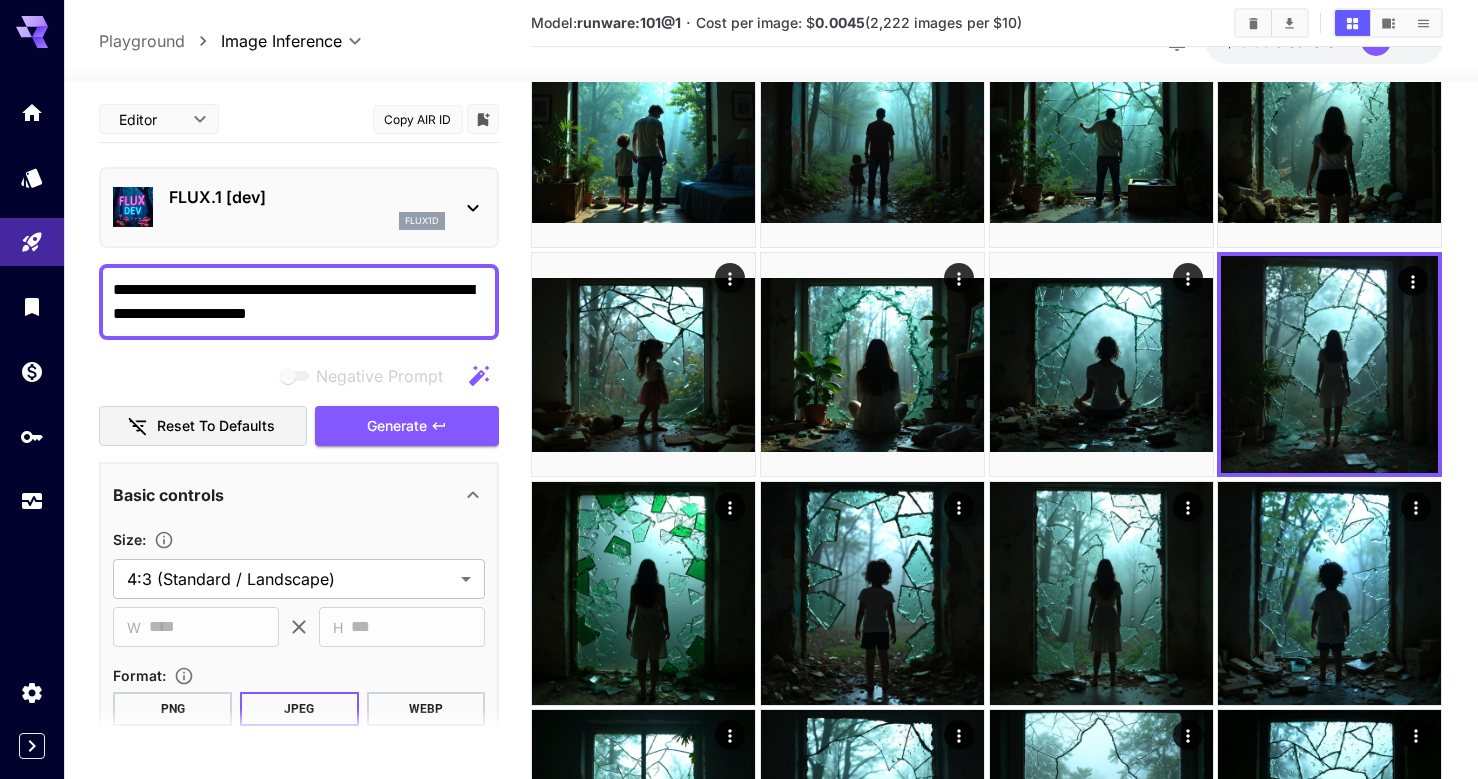 paste 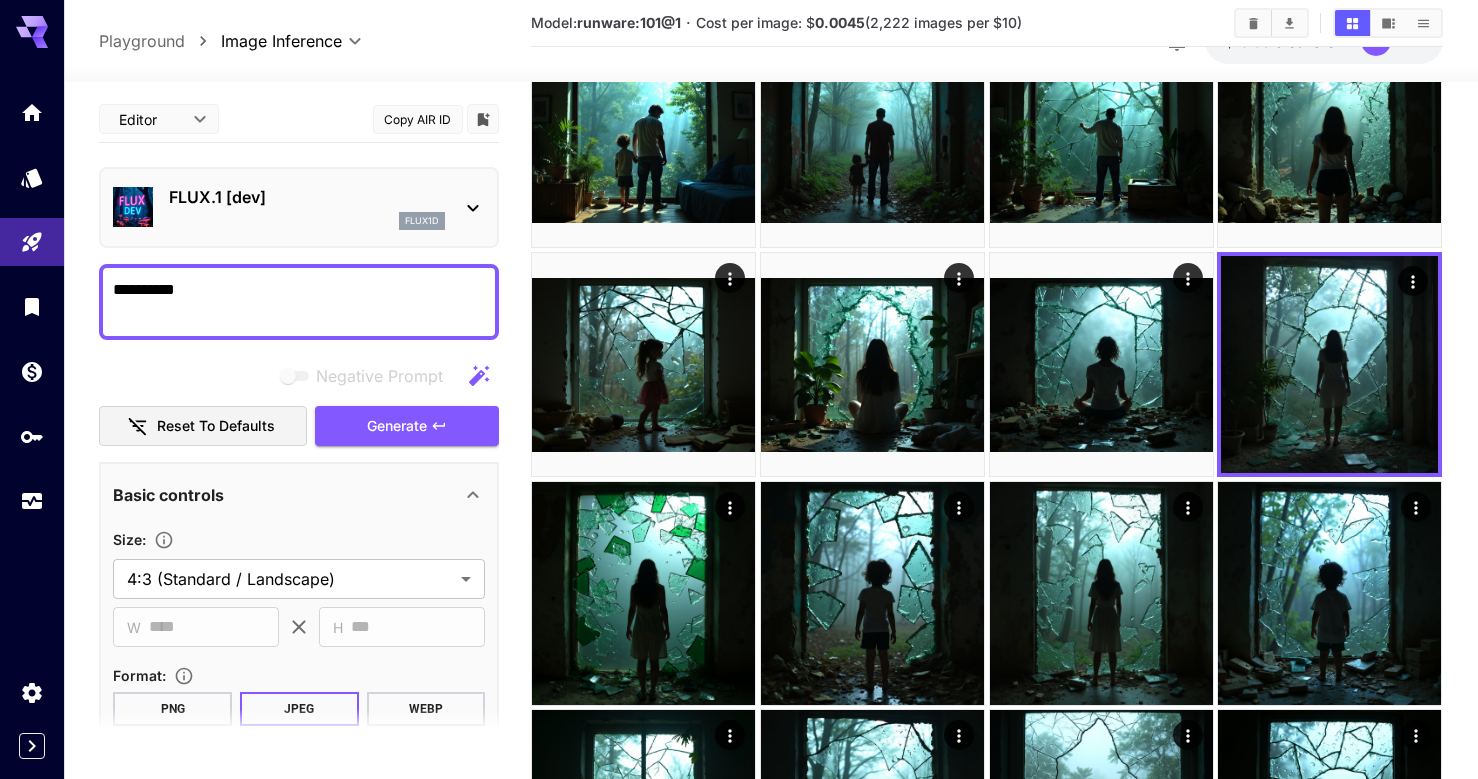 drag, startPoint x: 258, startPoint y: 296, endPoint x: 68, endPoint y: 292, distance: 190.0421 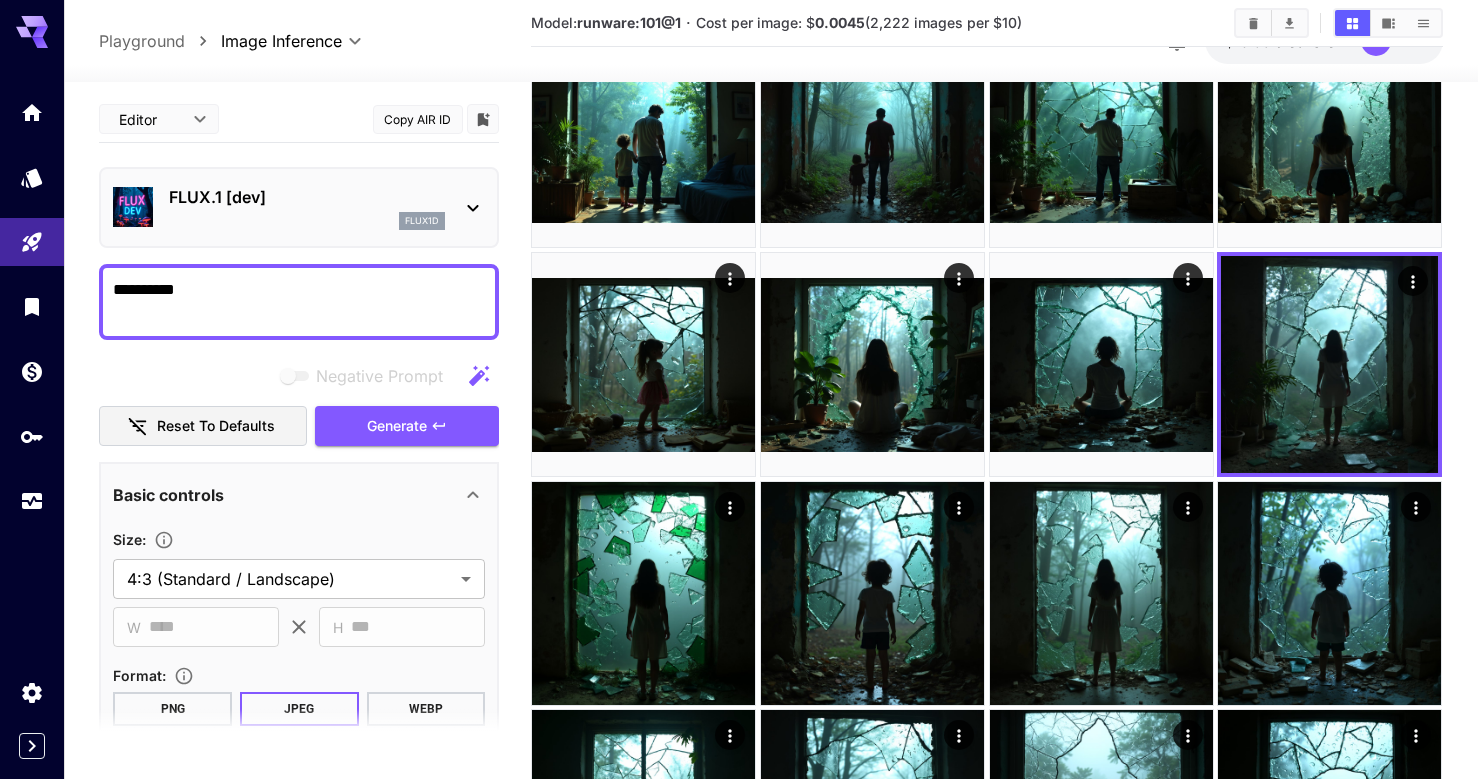 paste on "**********" 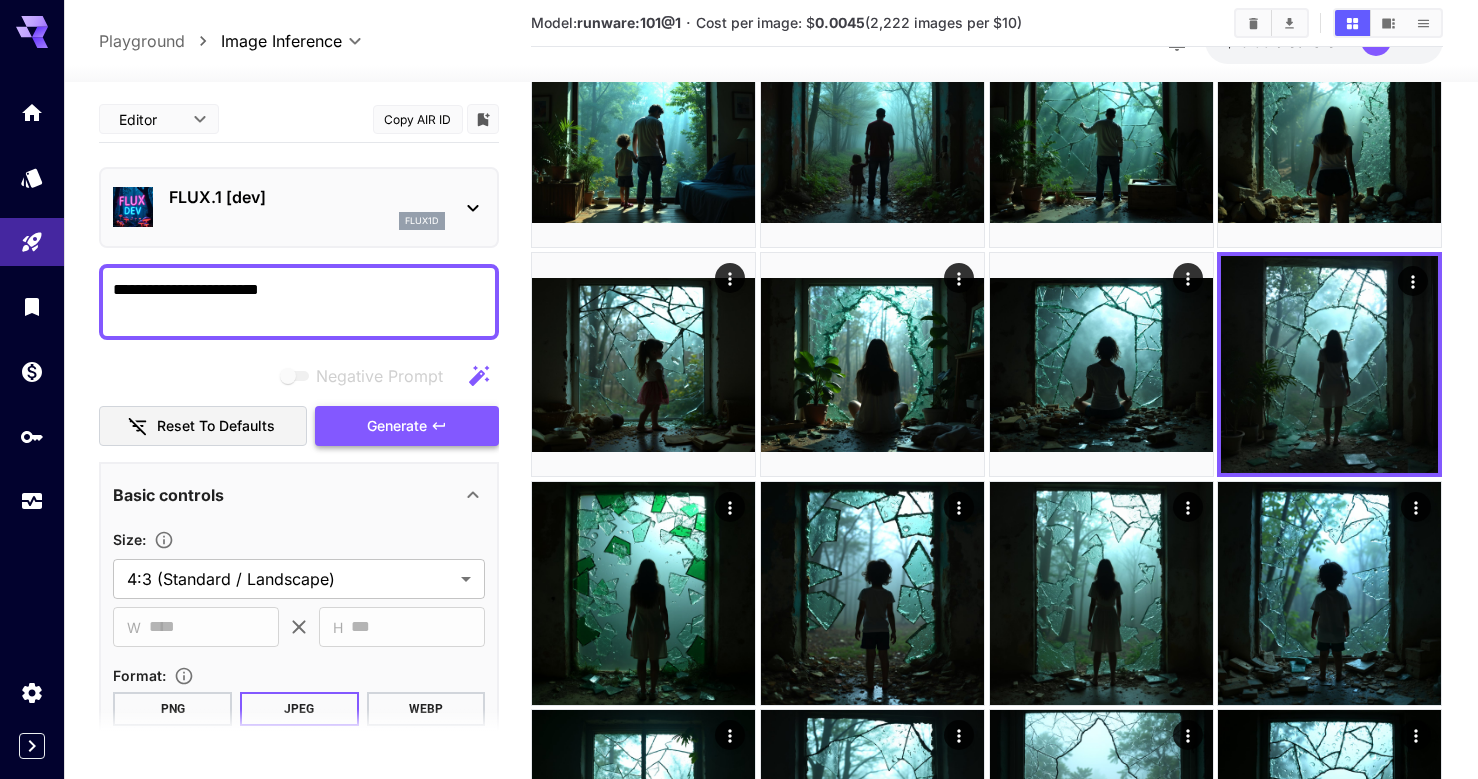 click on "Generate" at bounding box center [397, 426] 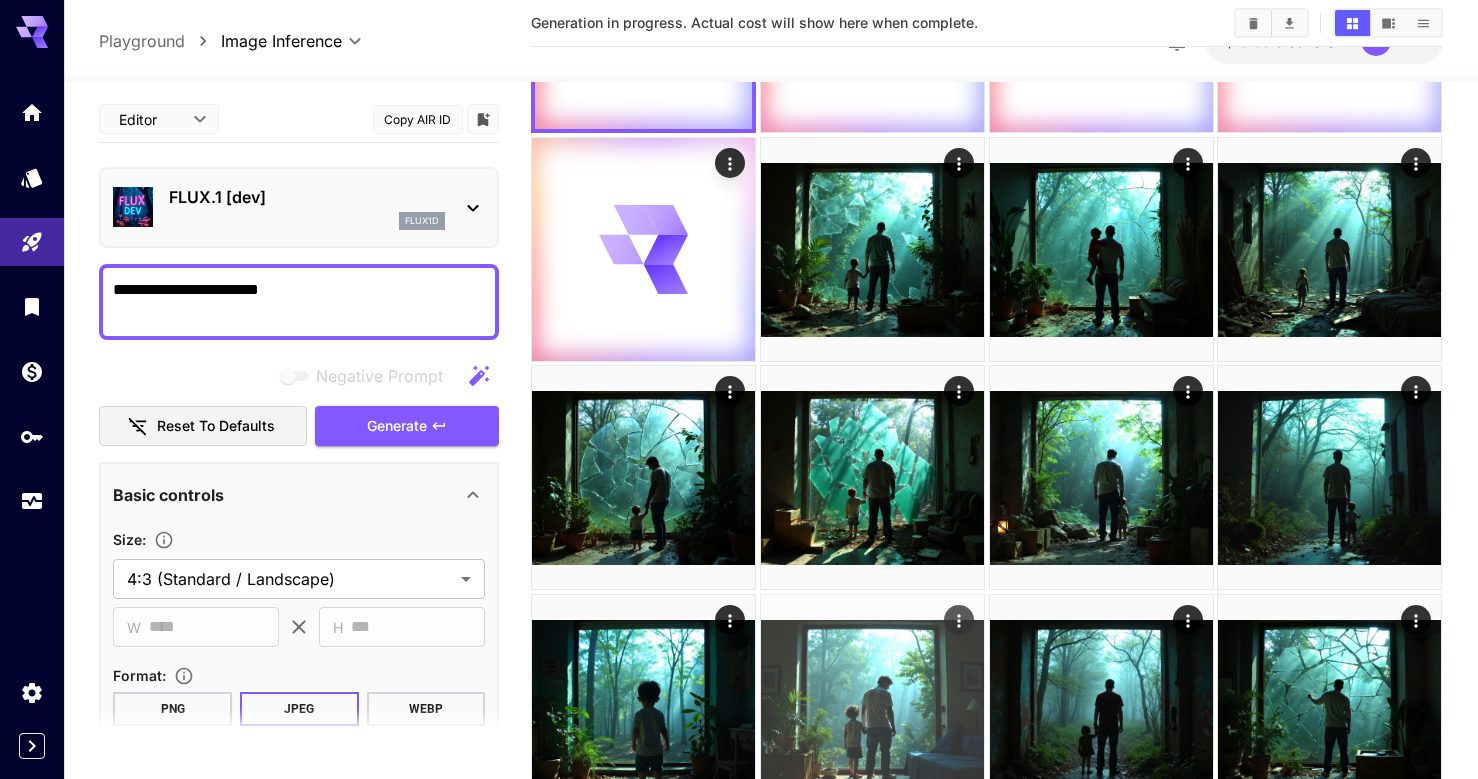 scroll, scrollTop: 0, scrollLeft: 0, axis: both 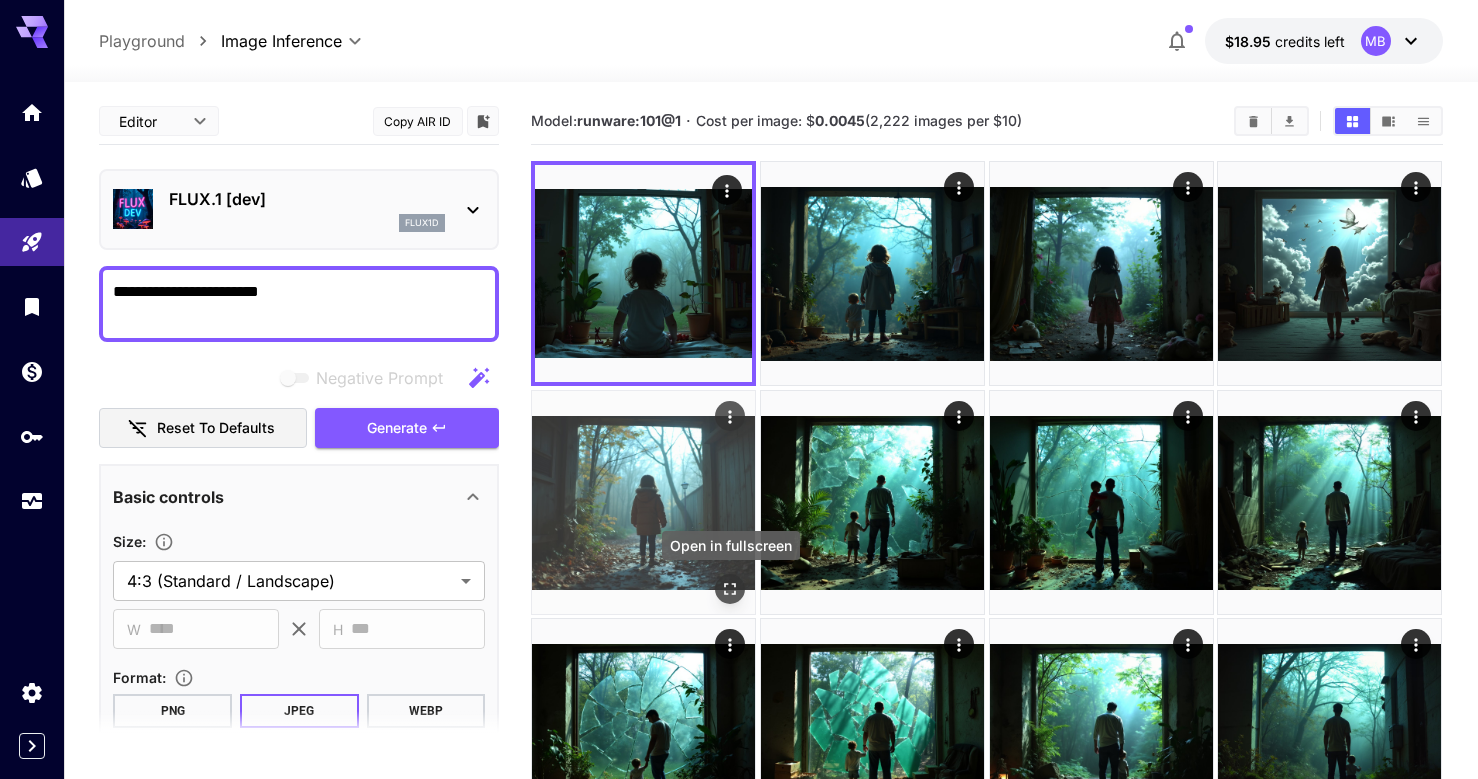 click 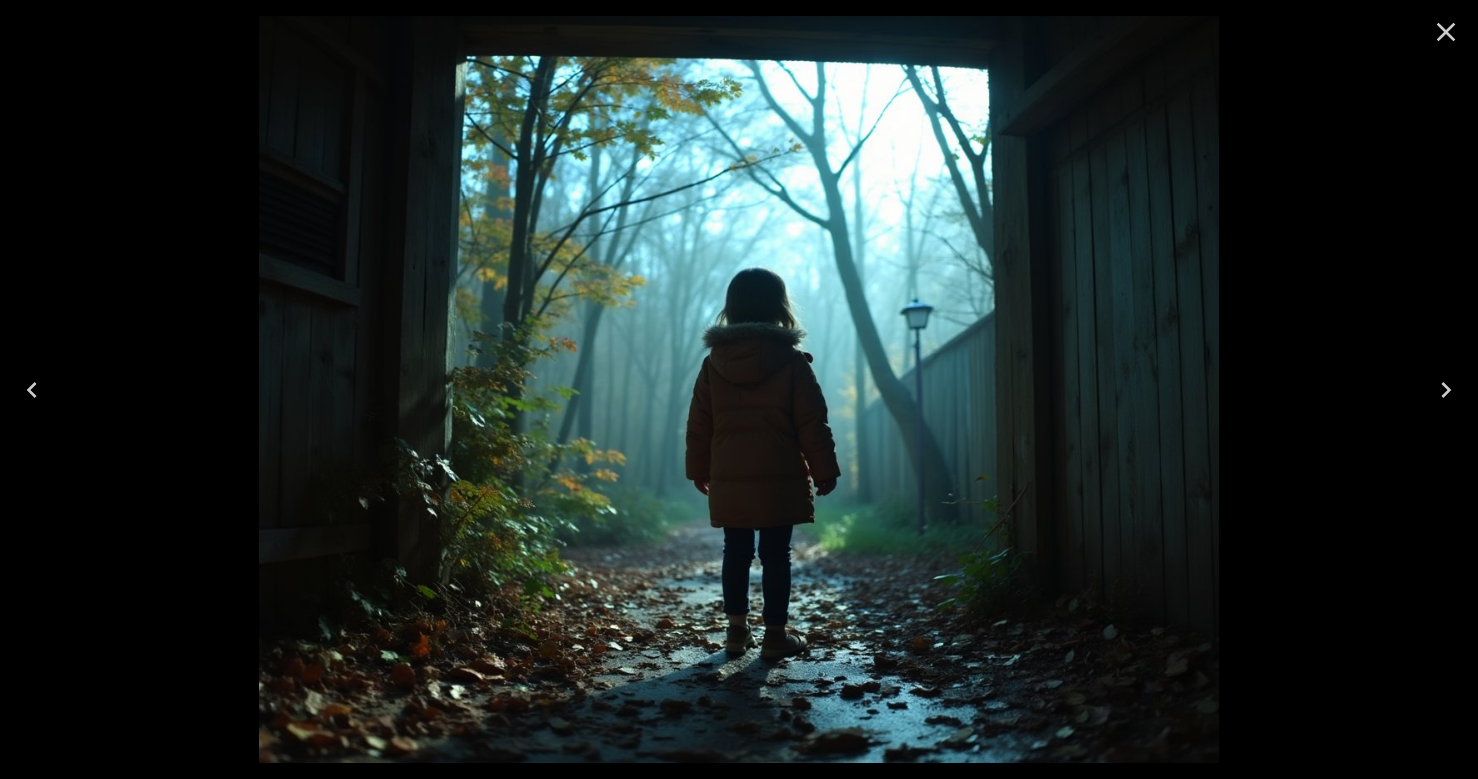 click 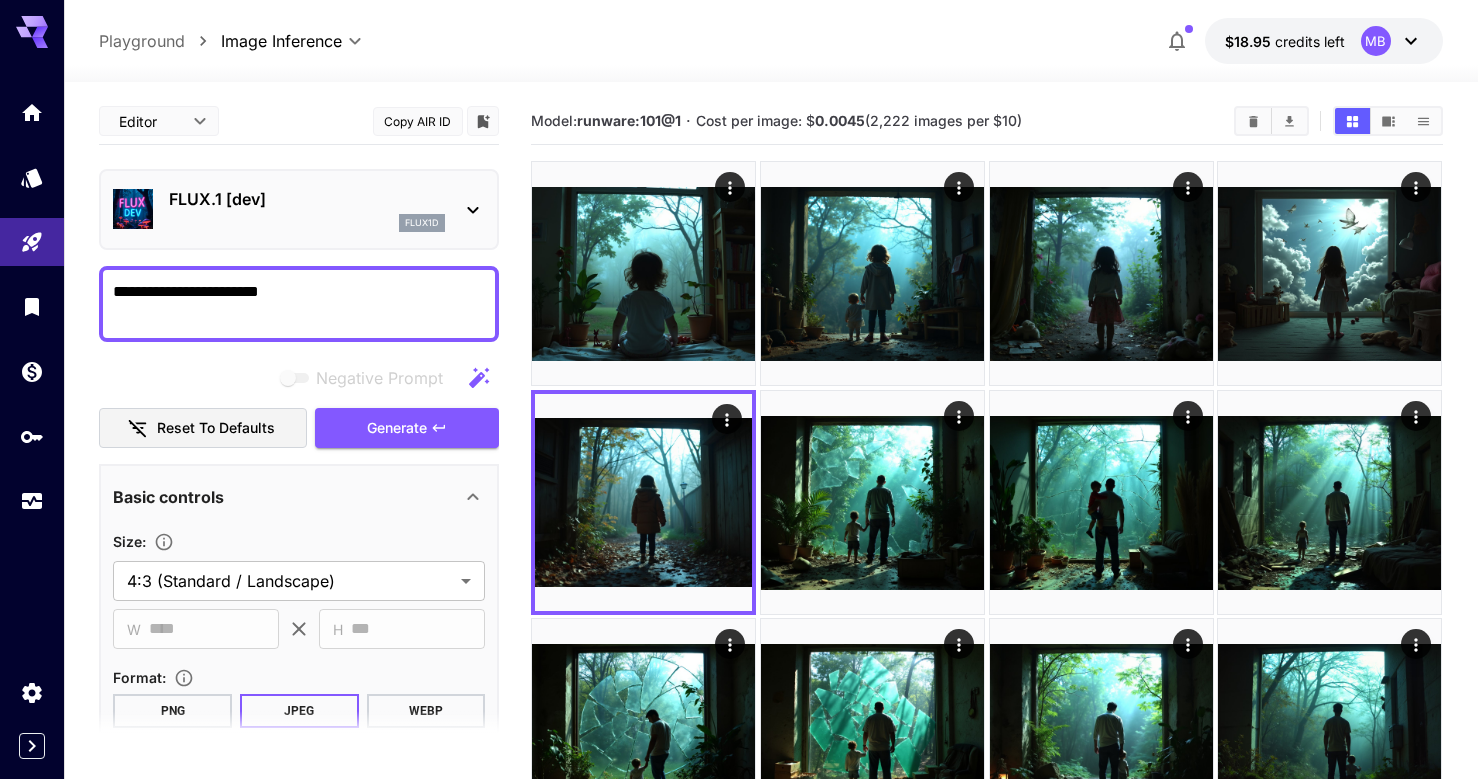 click on "**********" at bounding box center [299, 304] 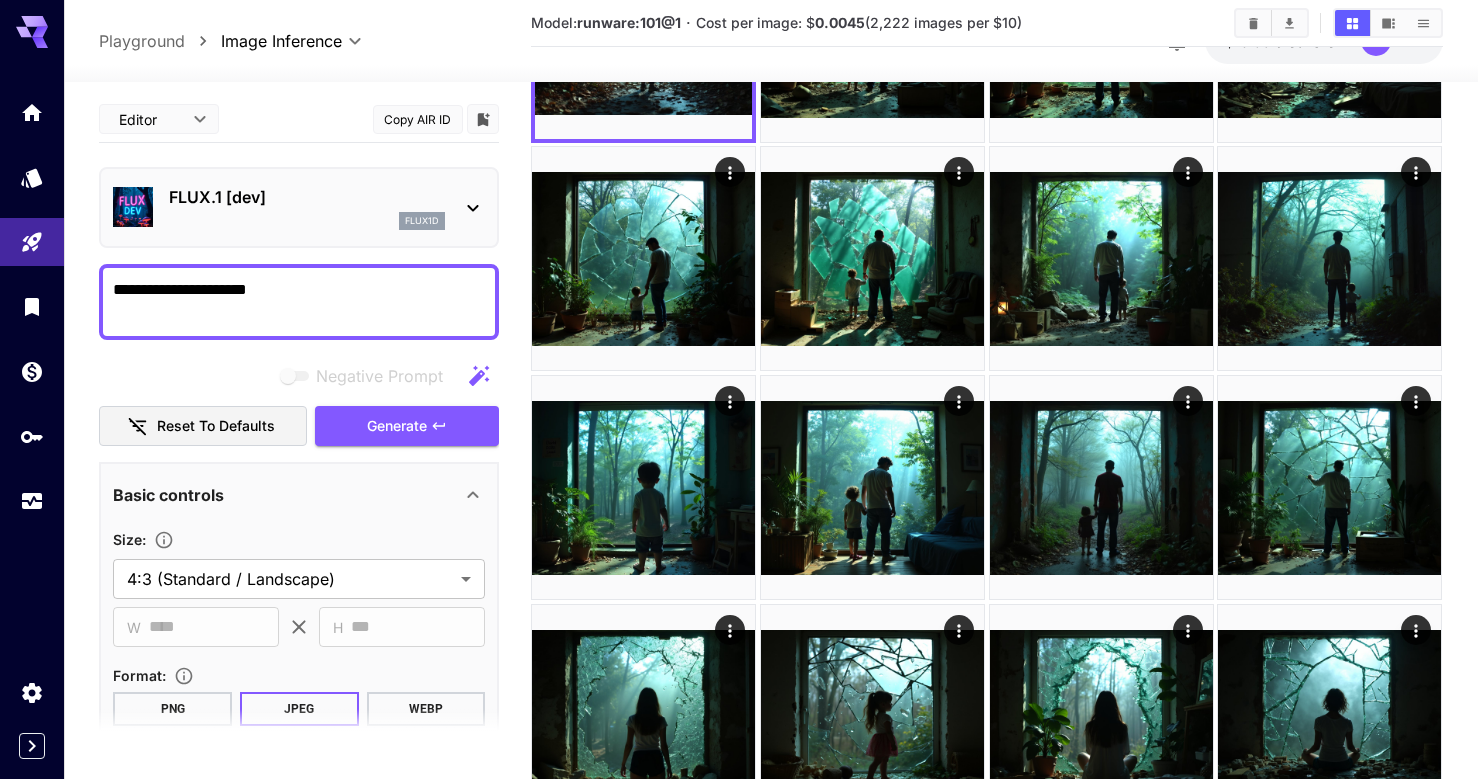 scroll, scrollTop: 499, scrollLeft: 0, axis: vertical 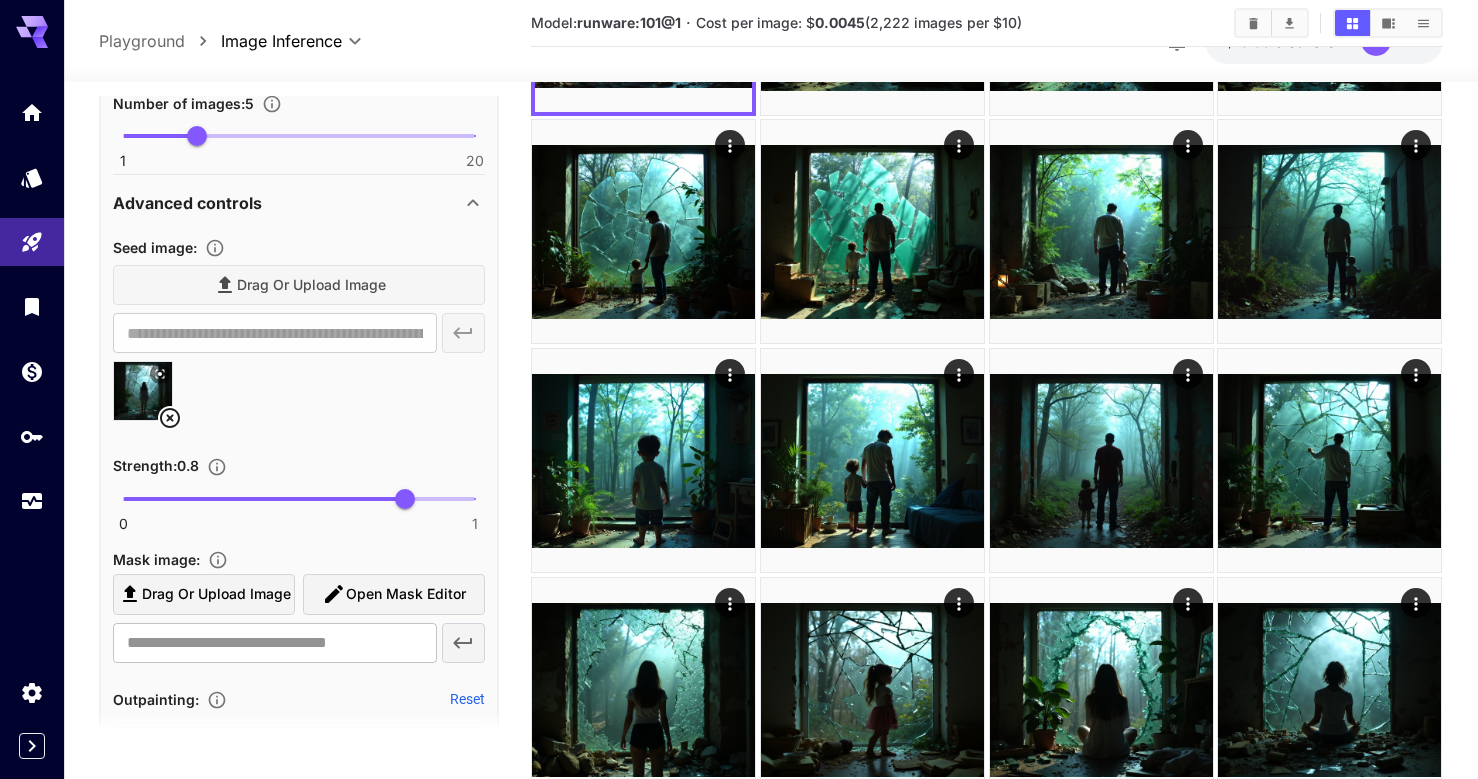 click at bounding box center (143, 391) 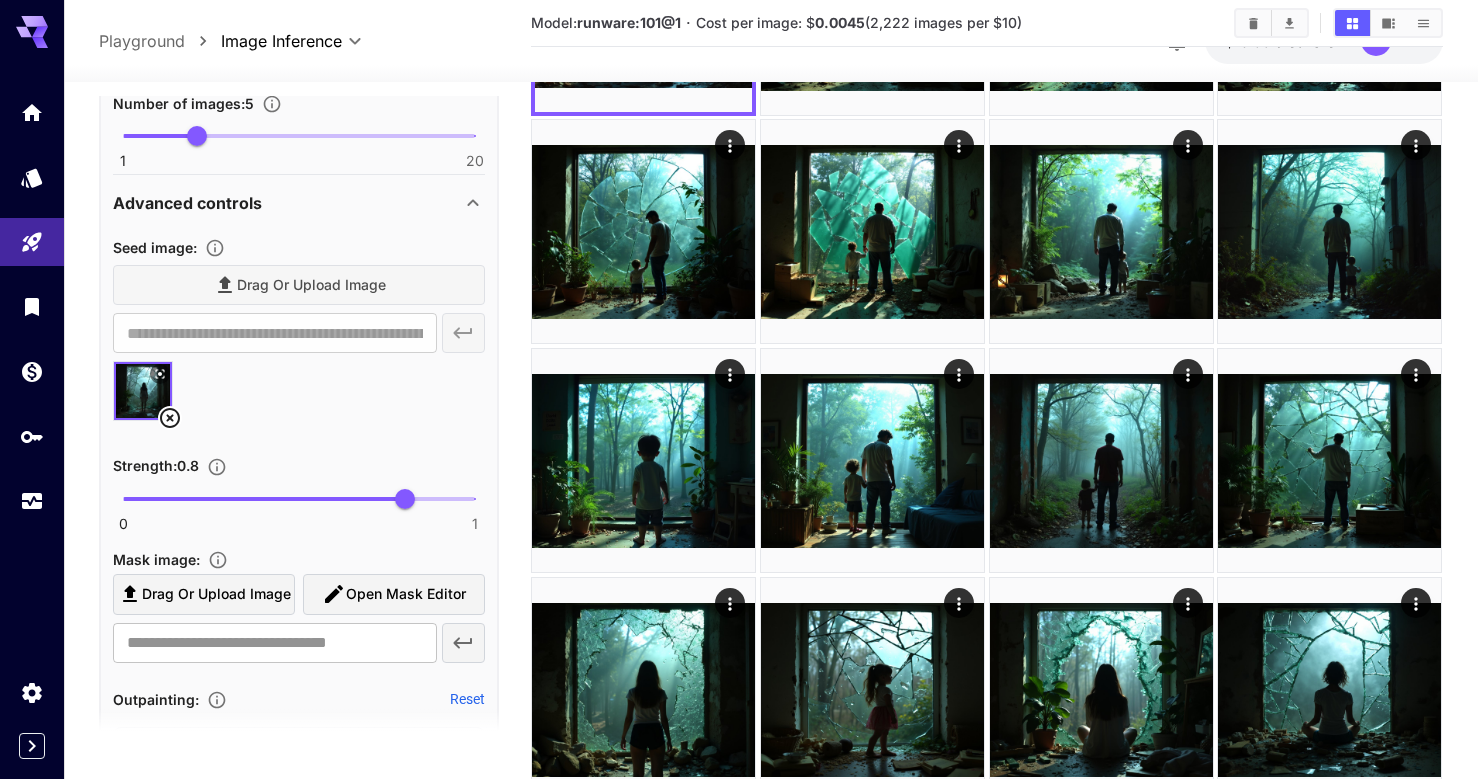 click 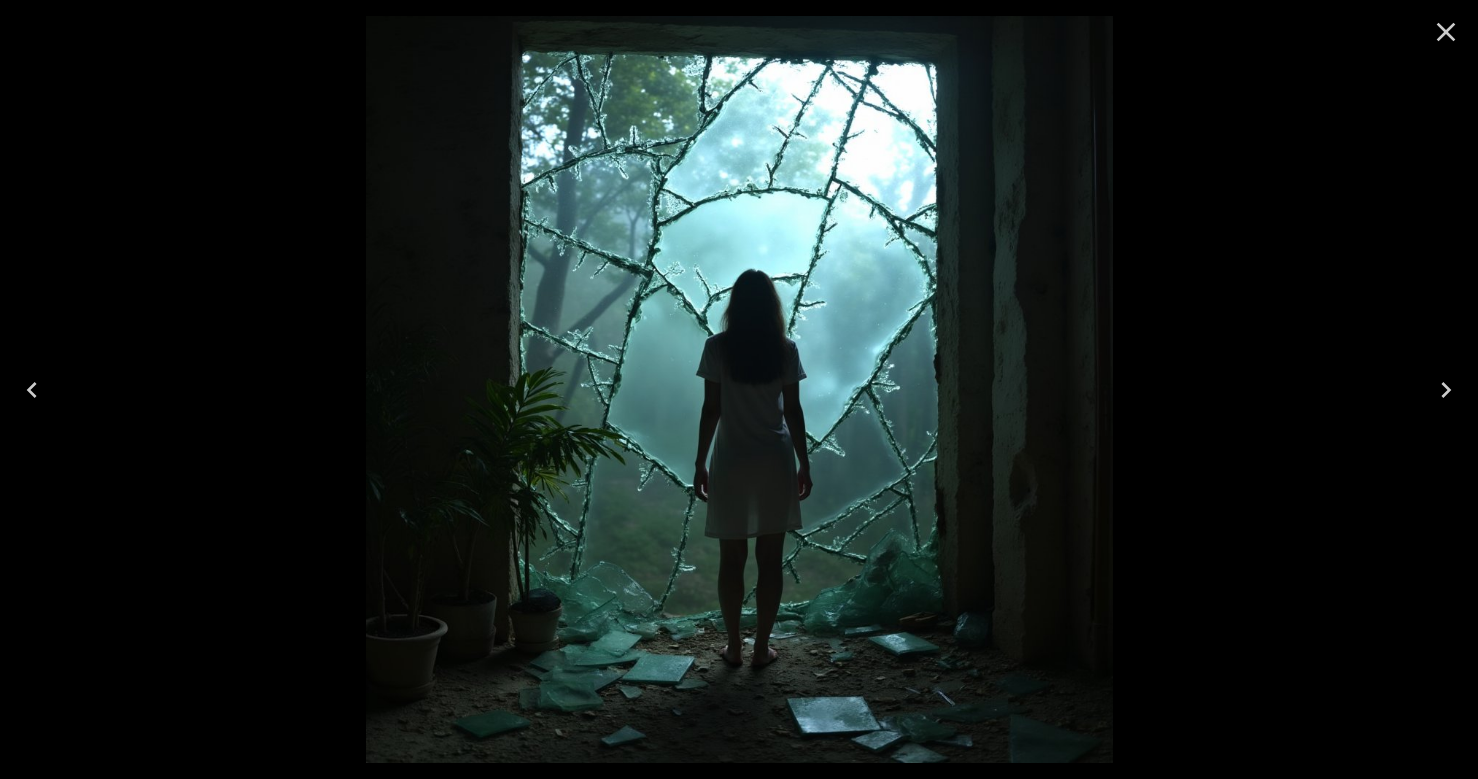 click 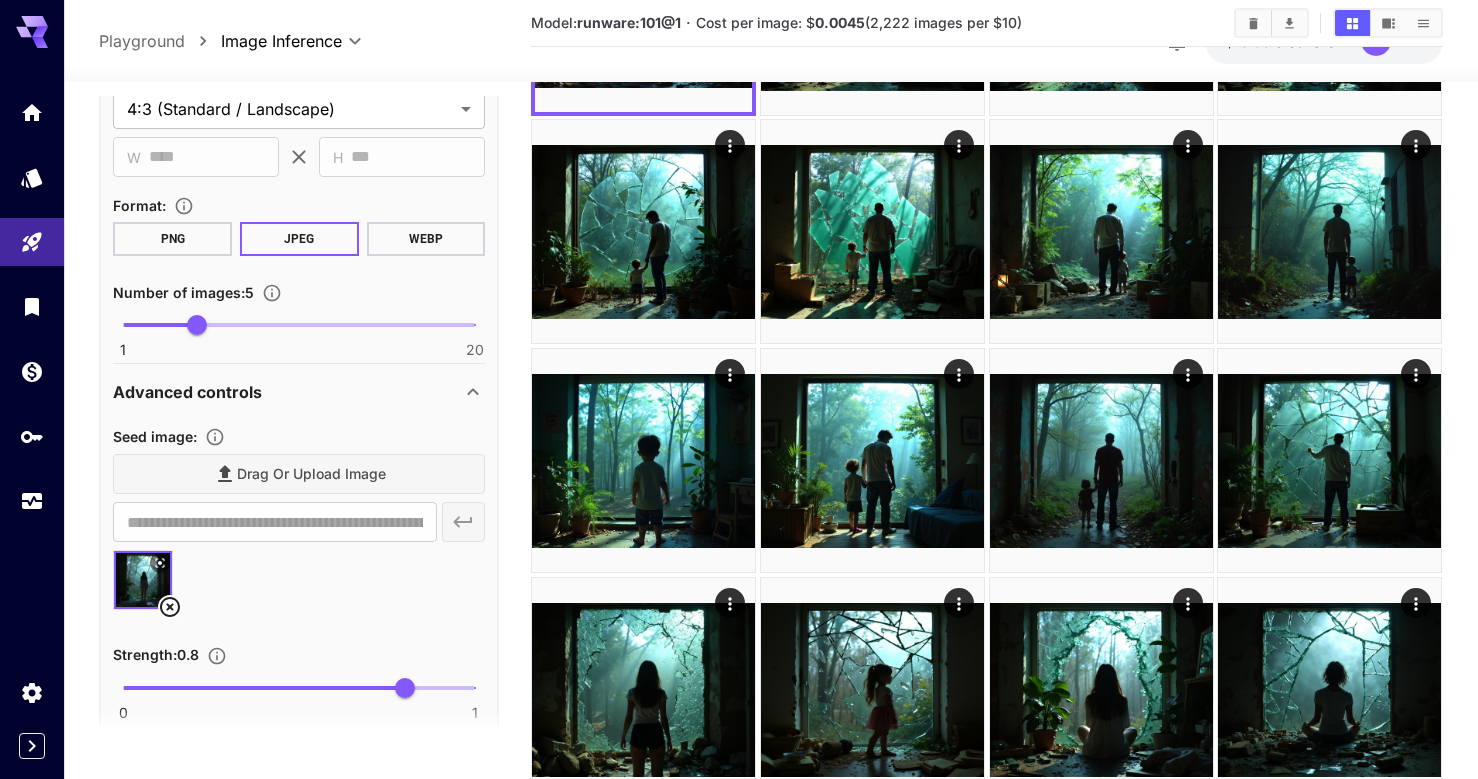 scroll, scrollTop: 0, scrollLeft: 0, axis: both 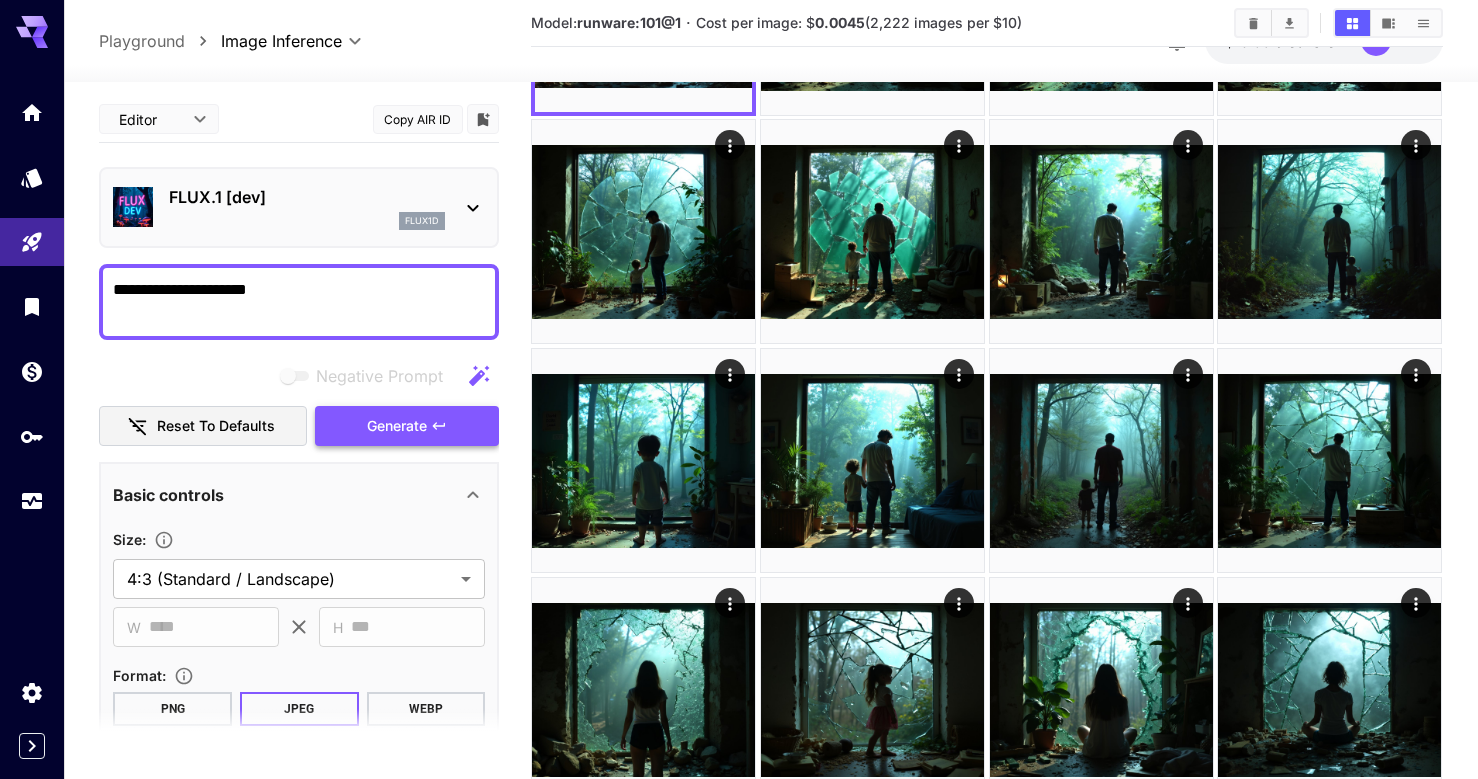 click on "Generate" at bounding box center [397, 426] 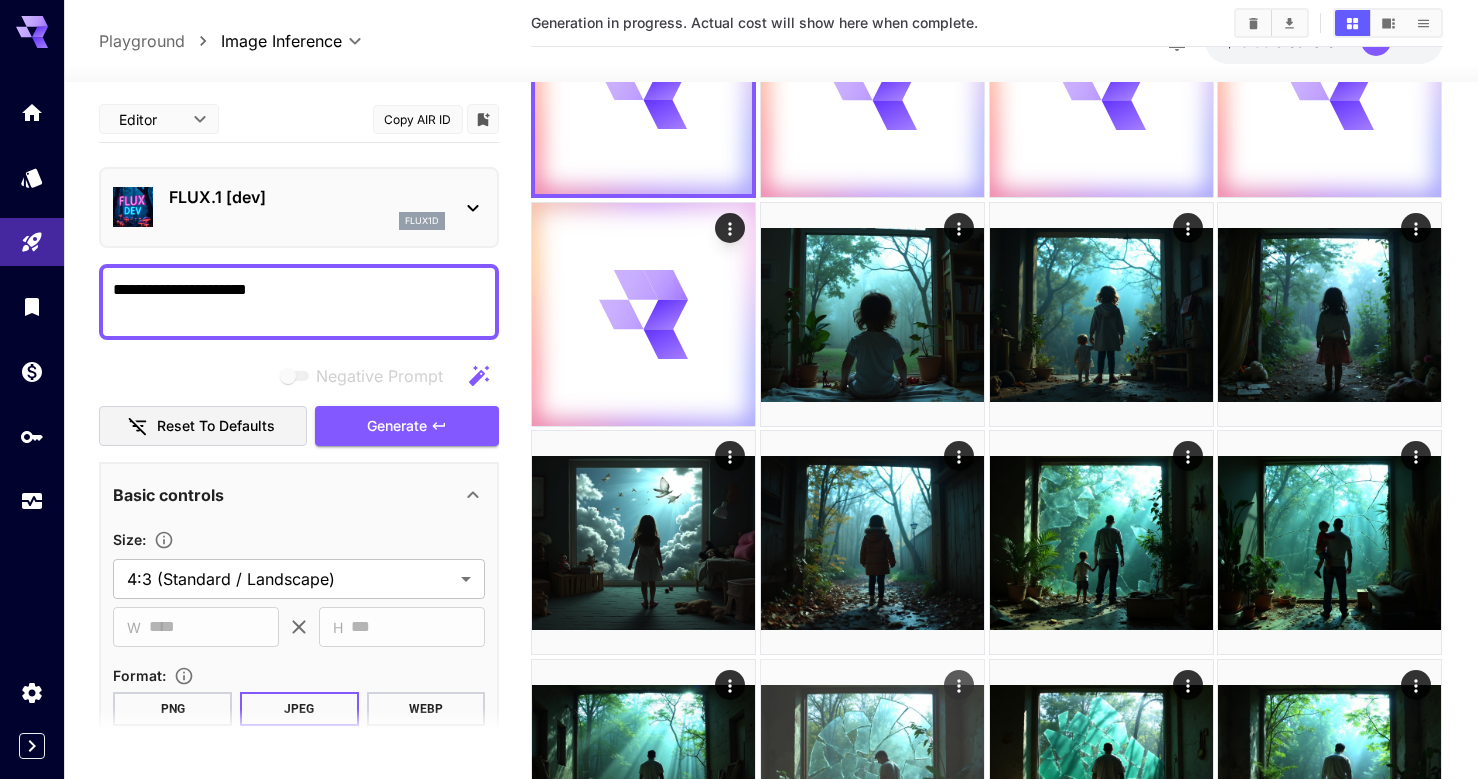 scroll, scrollTop: 0, scrollLeft: 0, axis: both 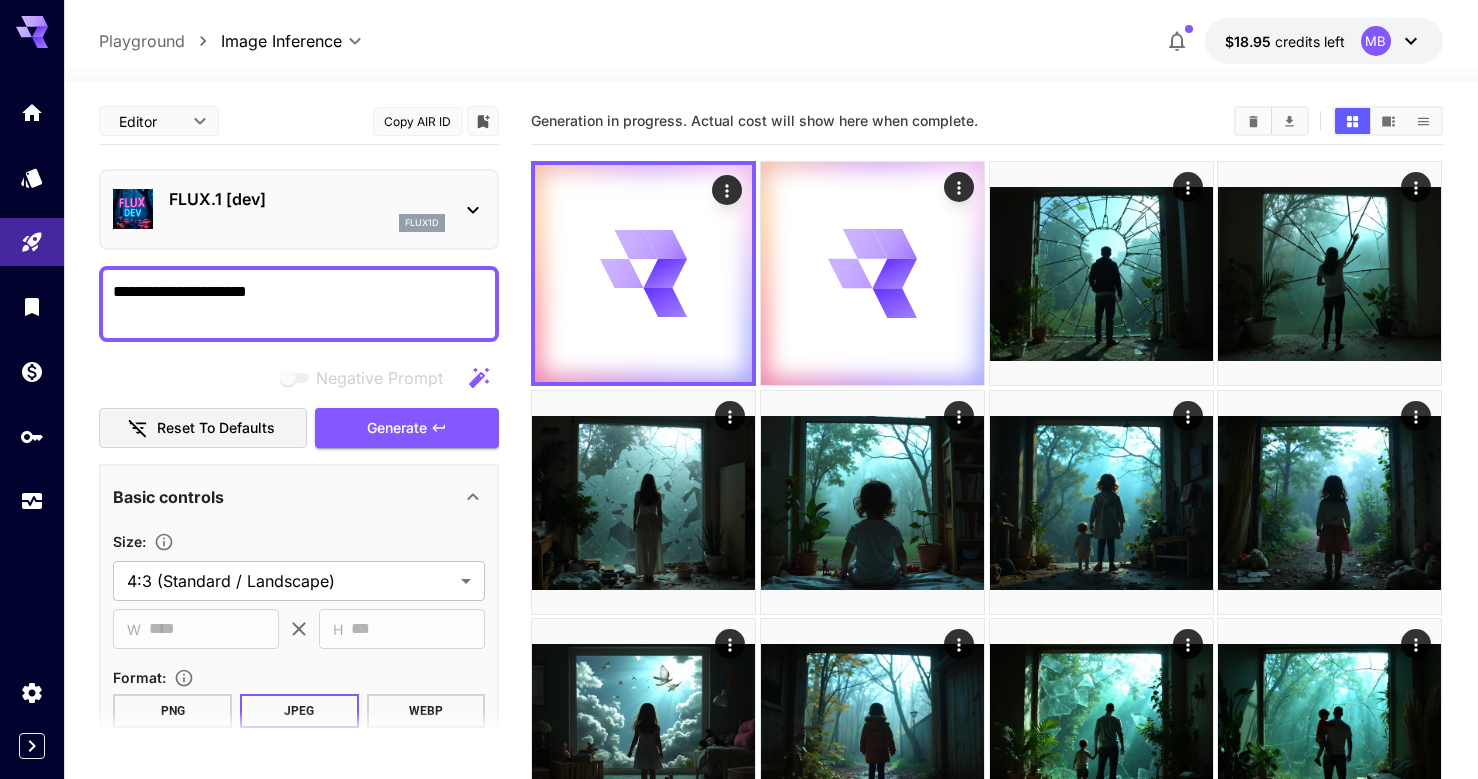 click on "**********" at bounding box center [299, 304] 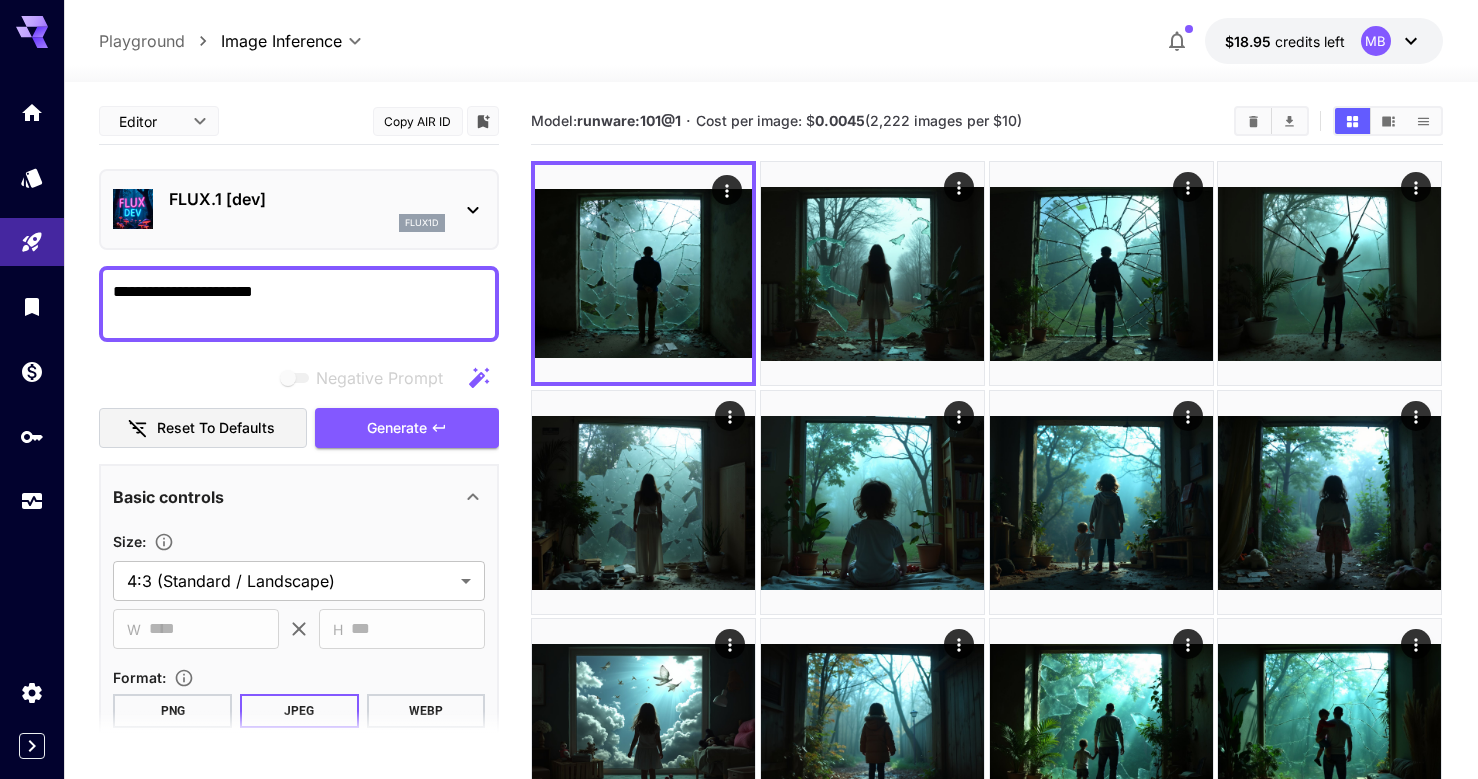 paste on "**********" 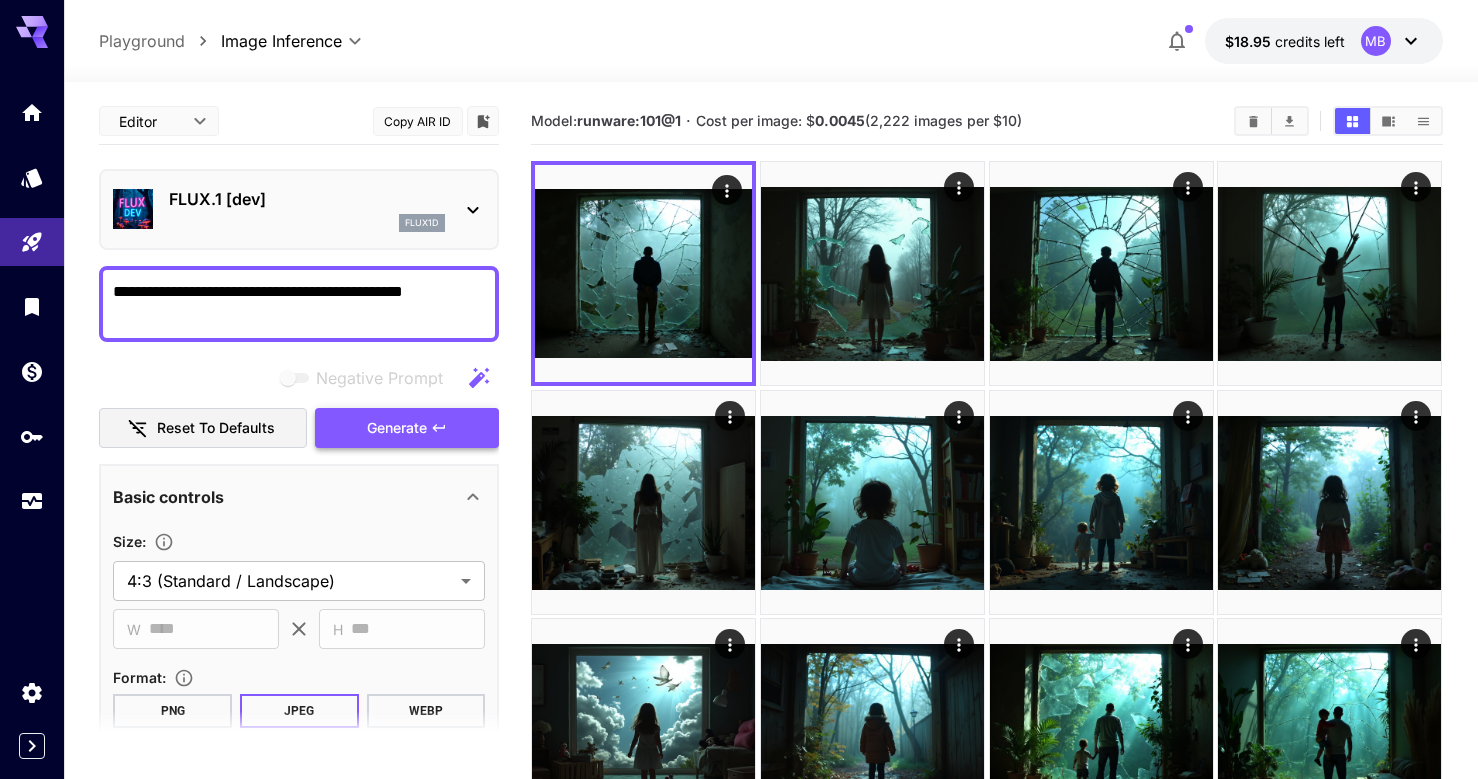 type on "**********" 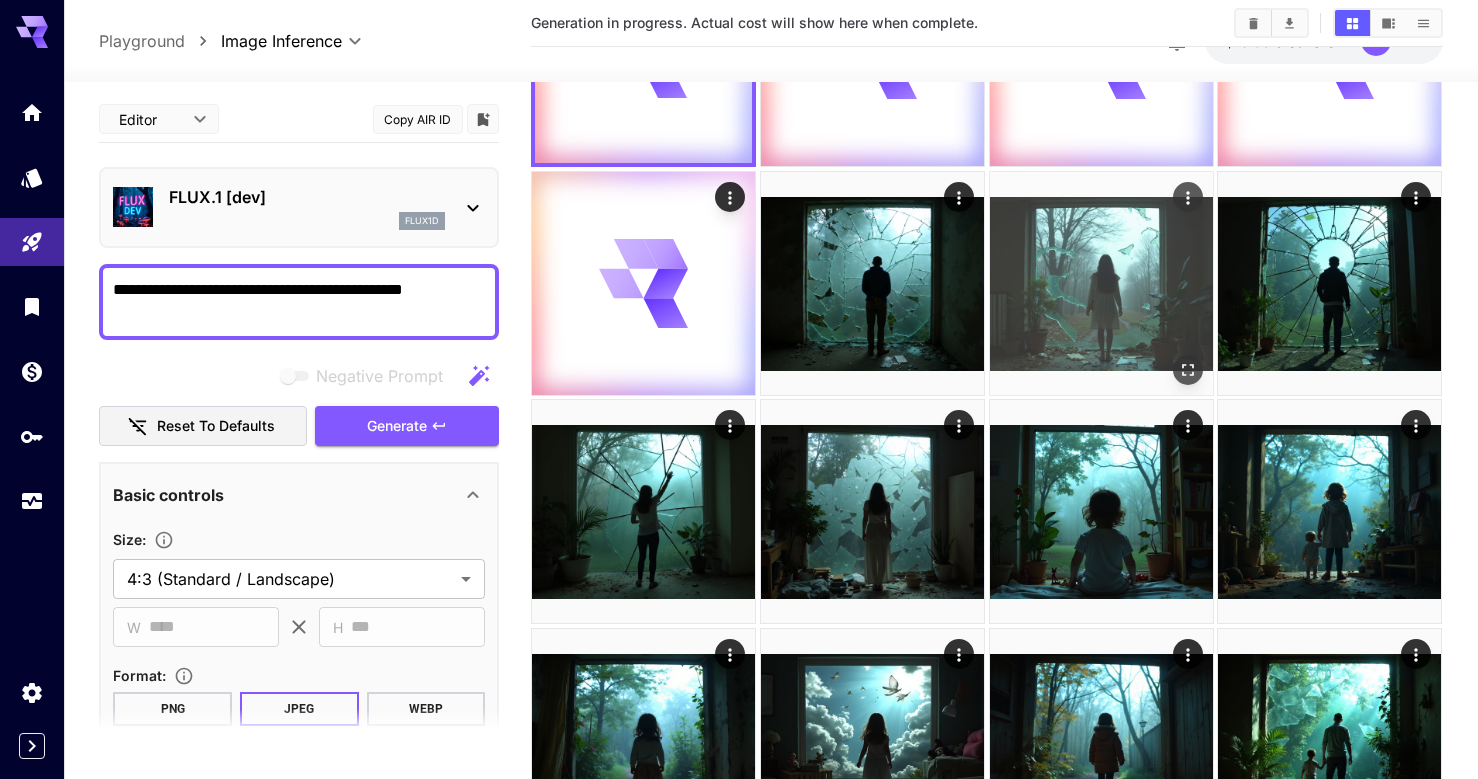 scroll, scrollTop: 221, scrollLeft: 0, axis: vertical 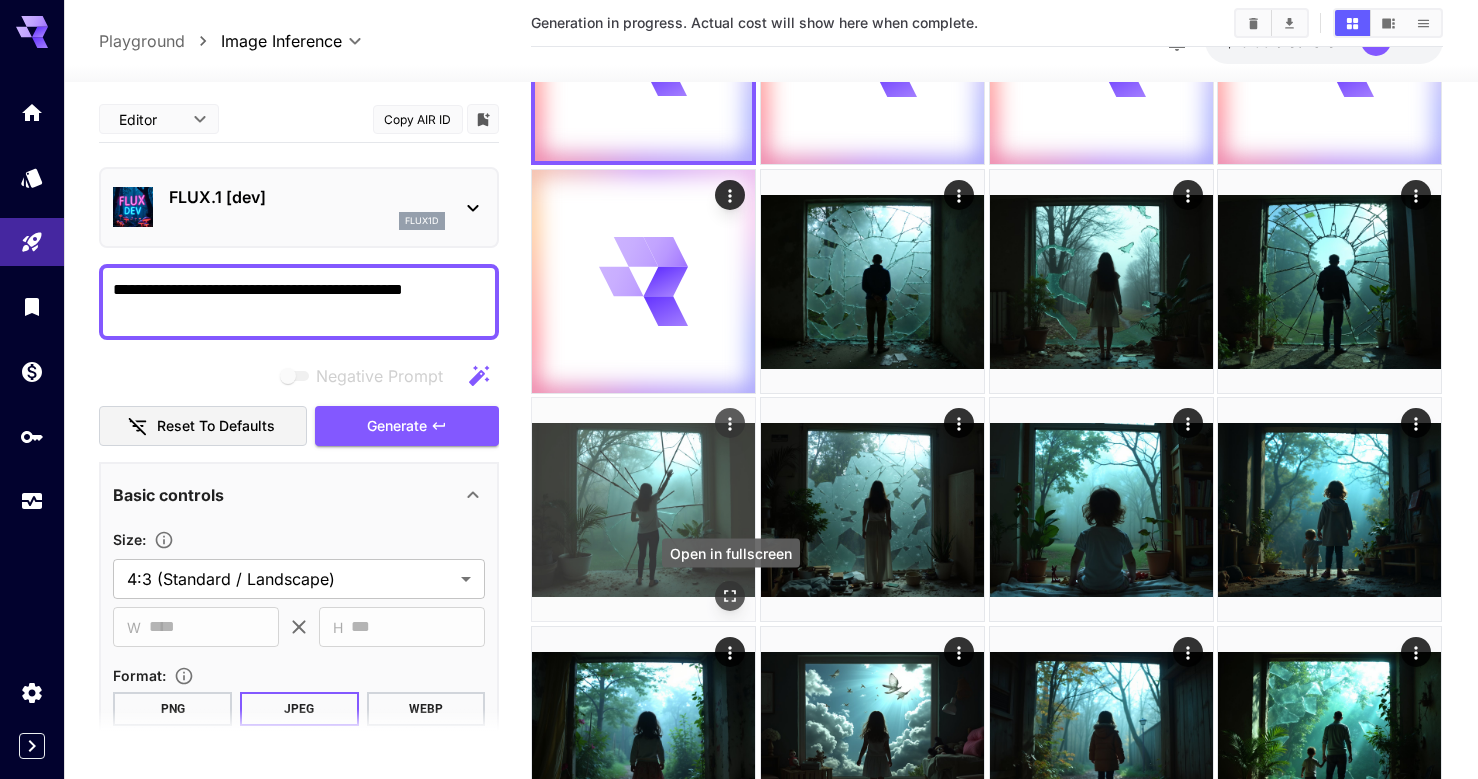 click 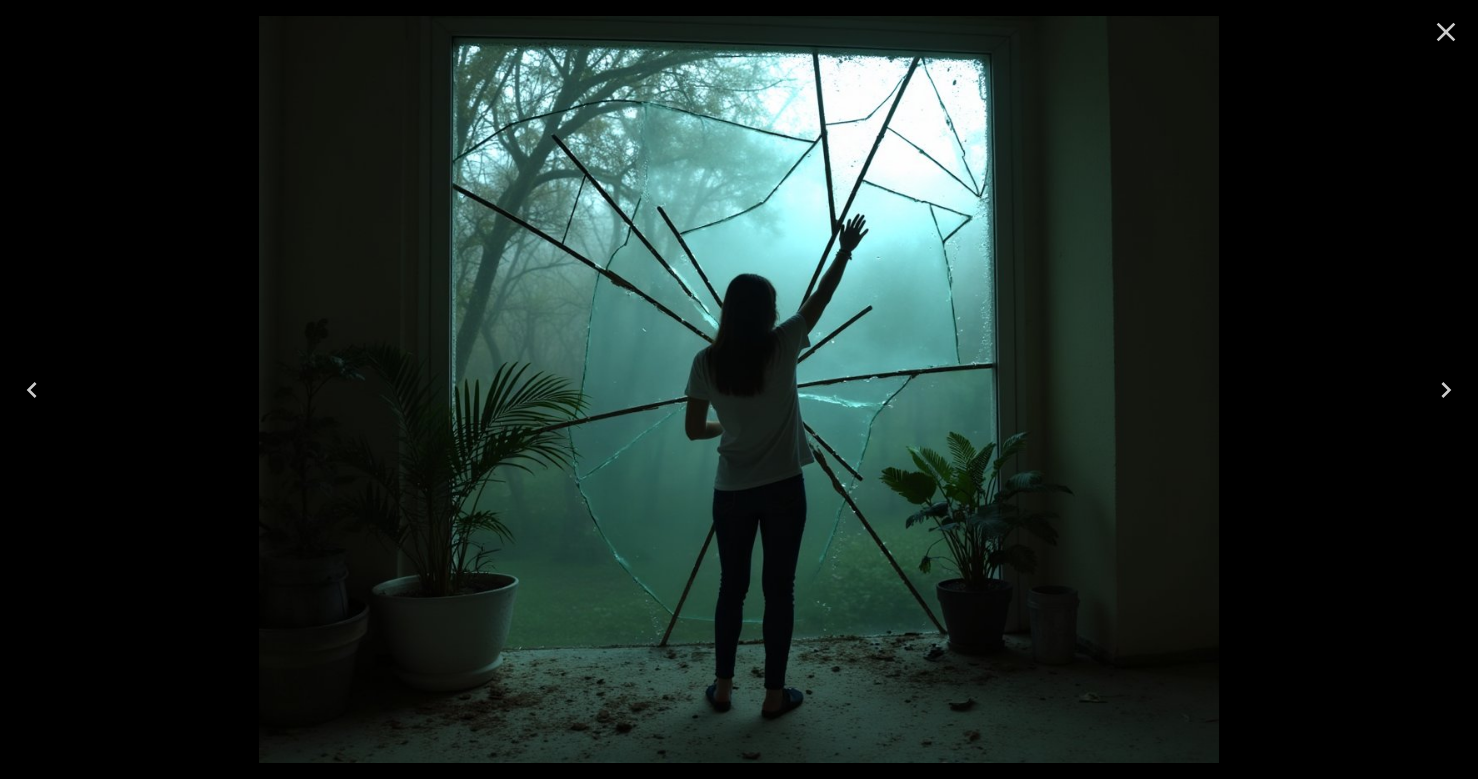 scroll, scrollTop: 221, scrollLeft: 0, axis: vertical 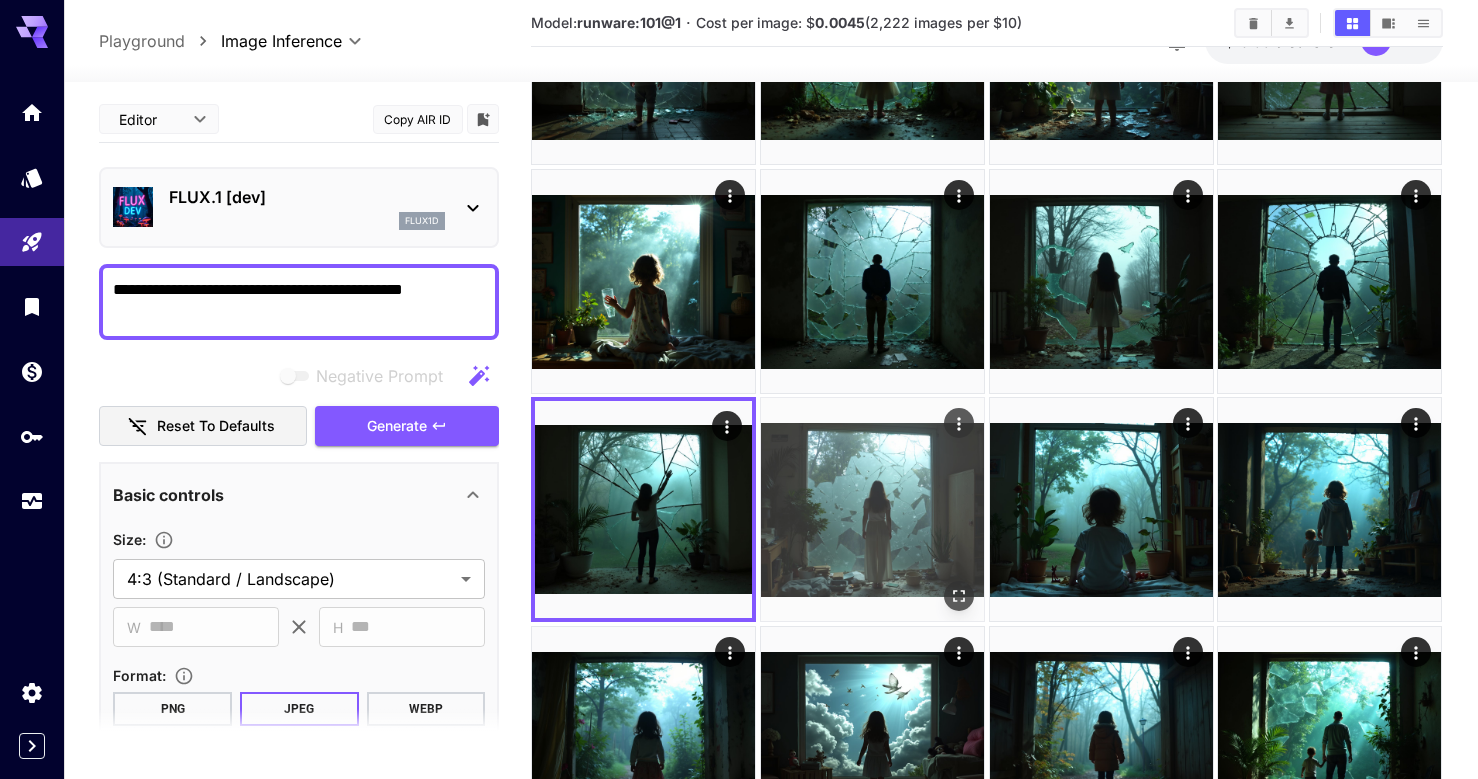 click at bounding box center [872, 509] 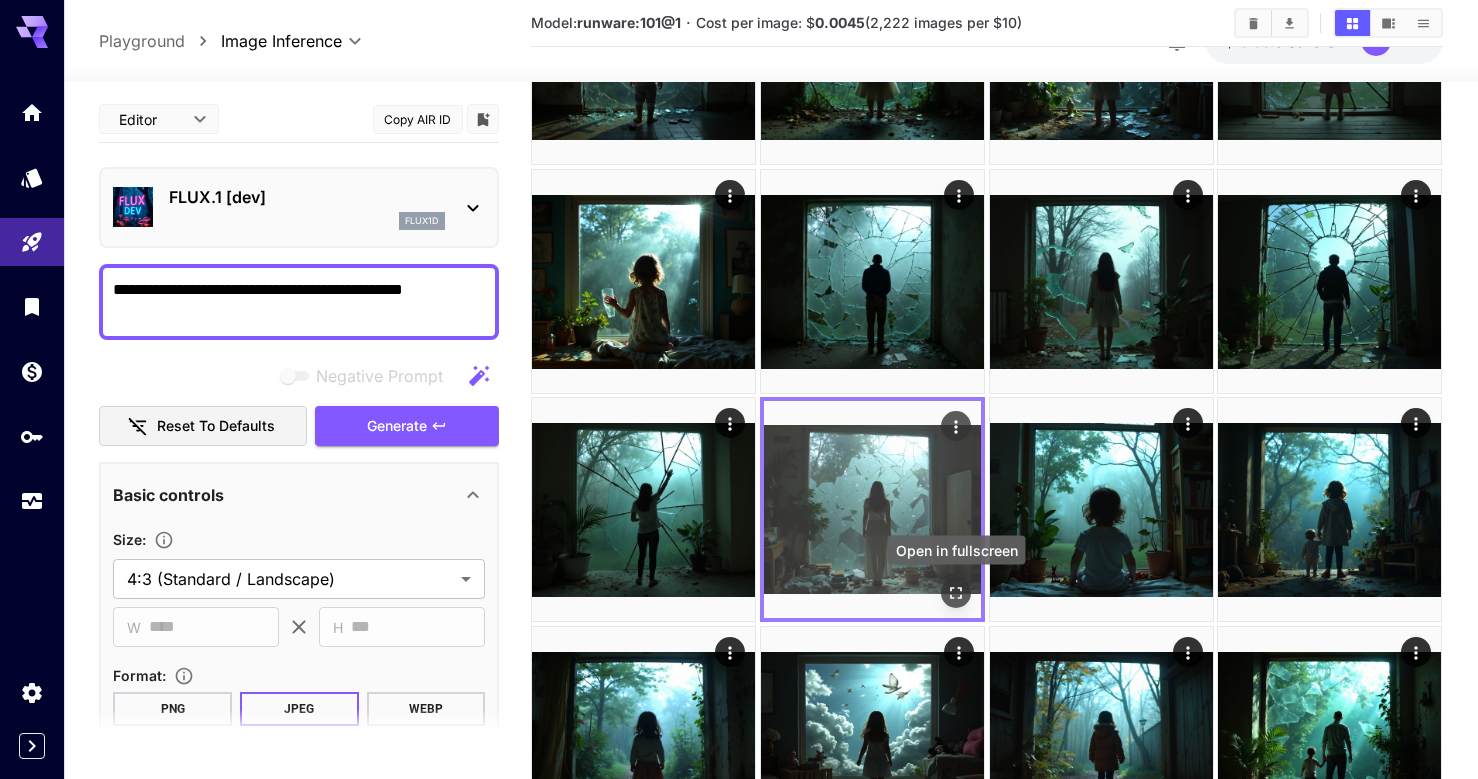 click 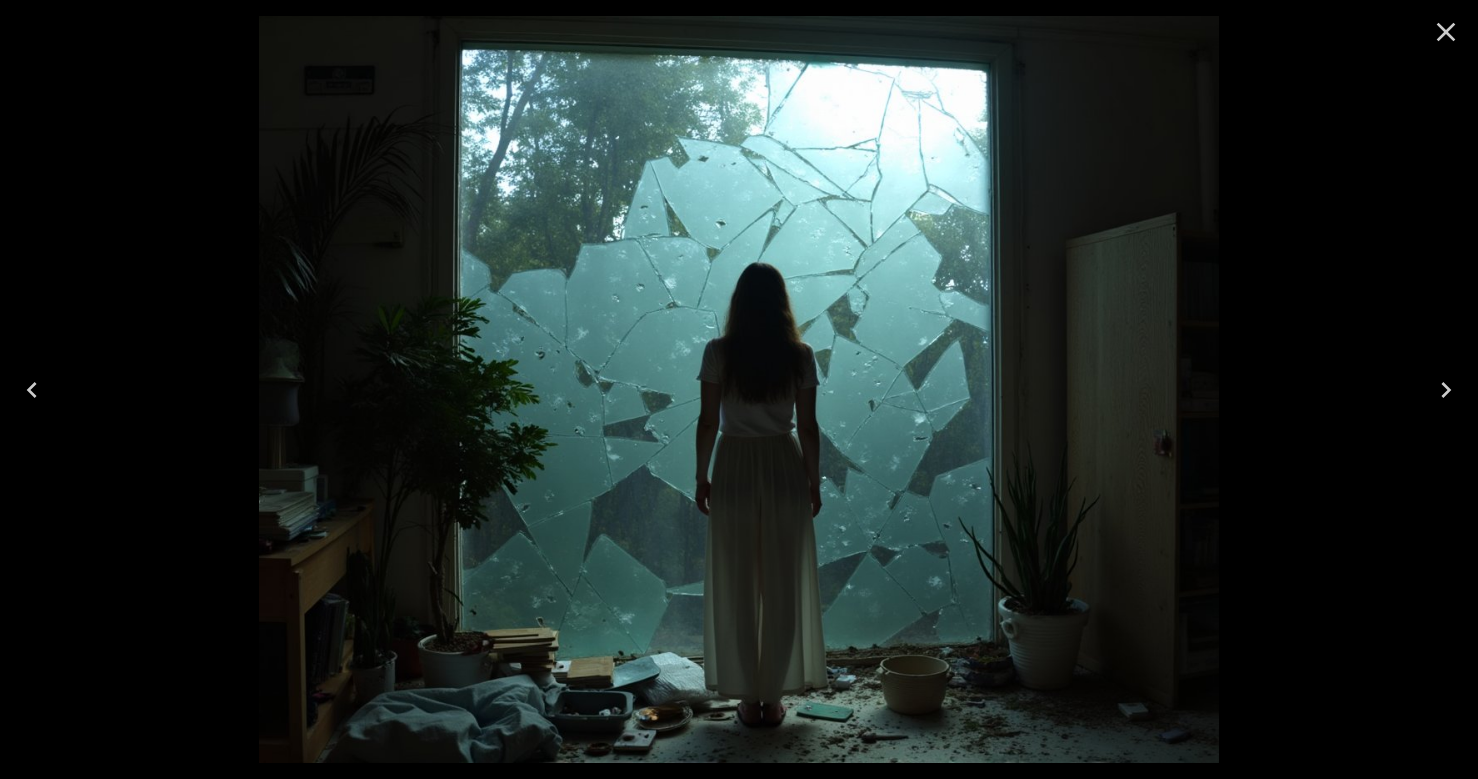 click 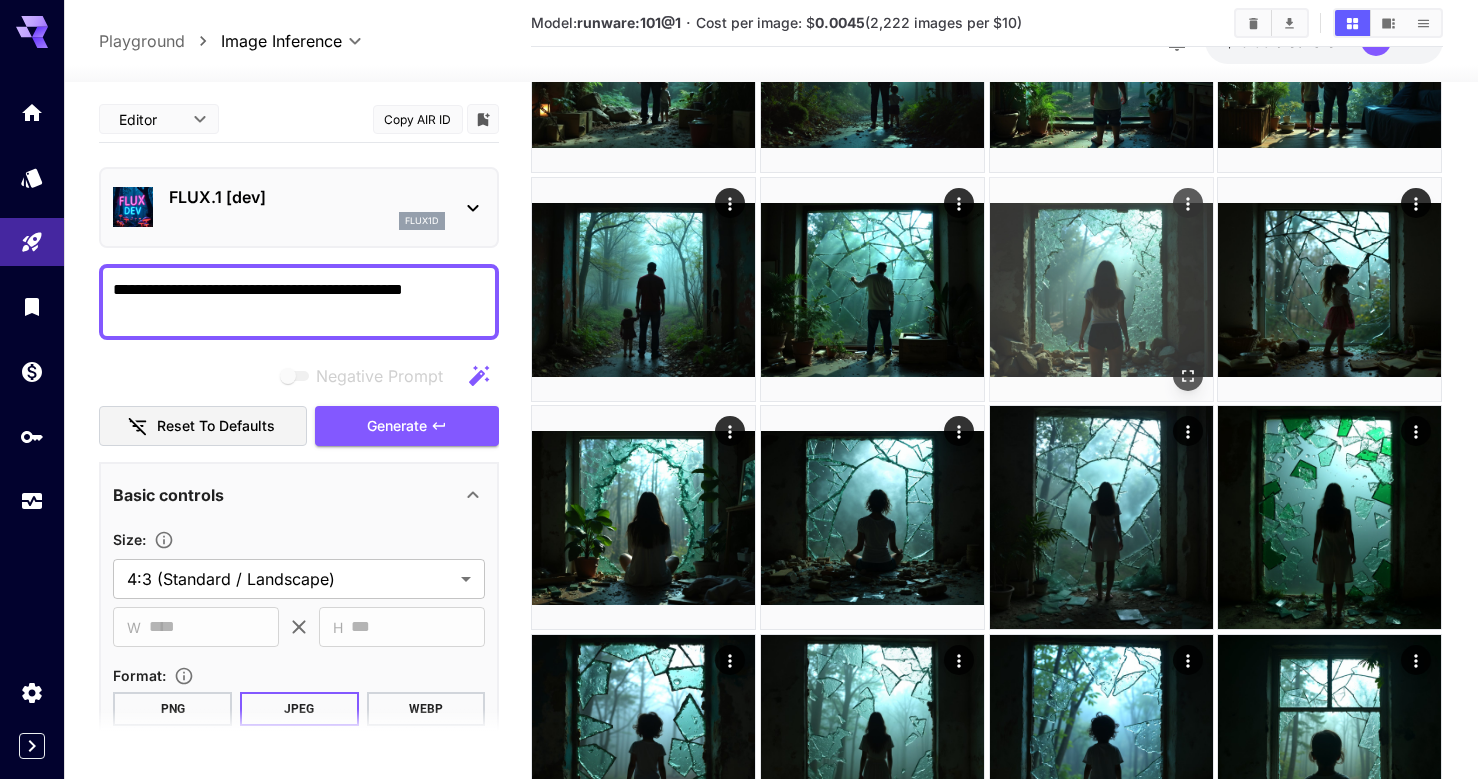 scroll, scrollTop: 1360, scrollLeft: 0, axis: vertical 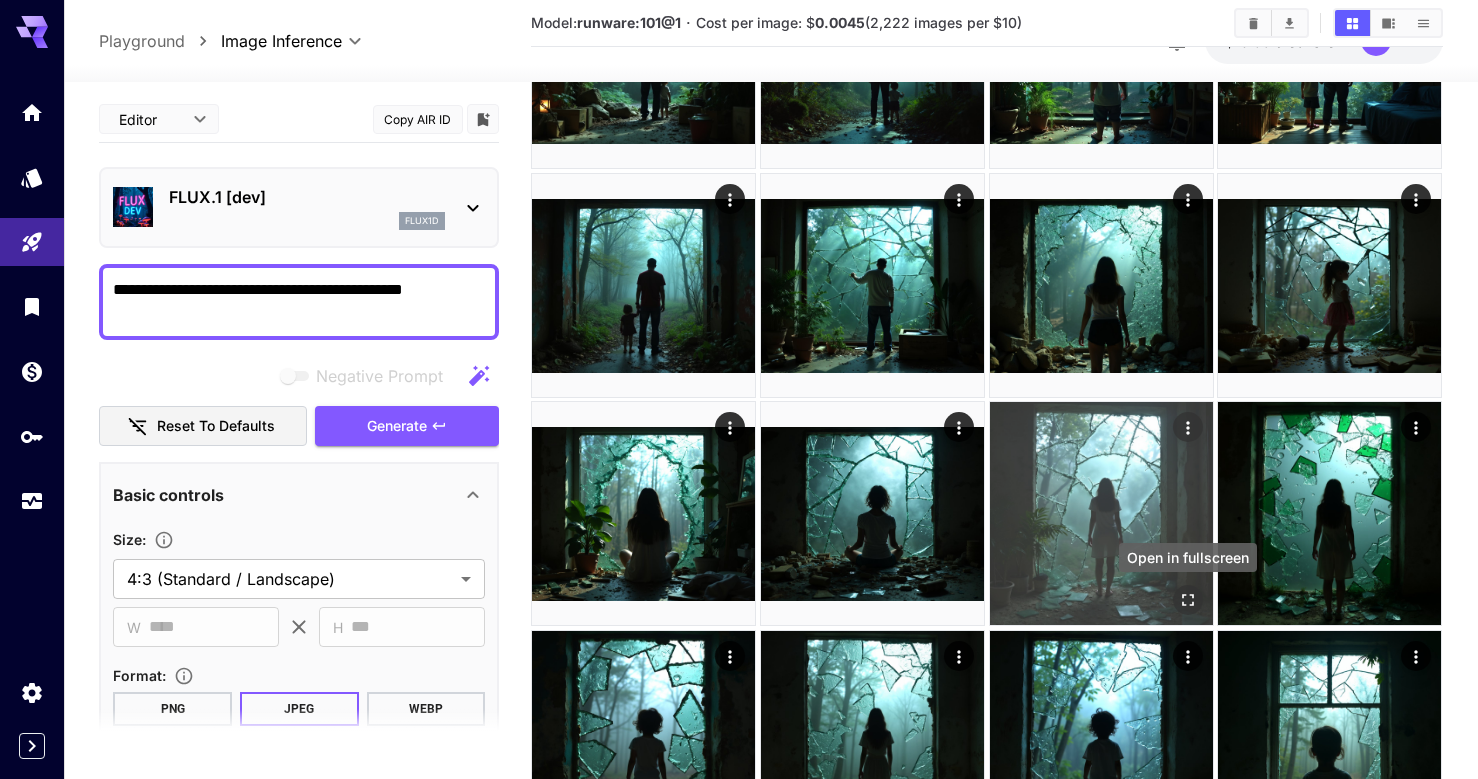 click 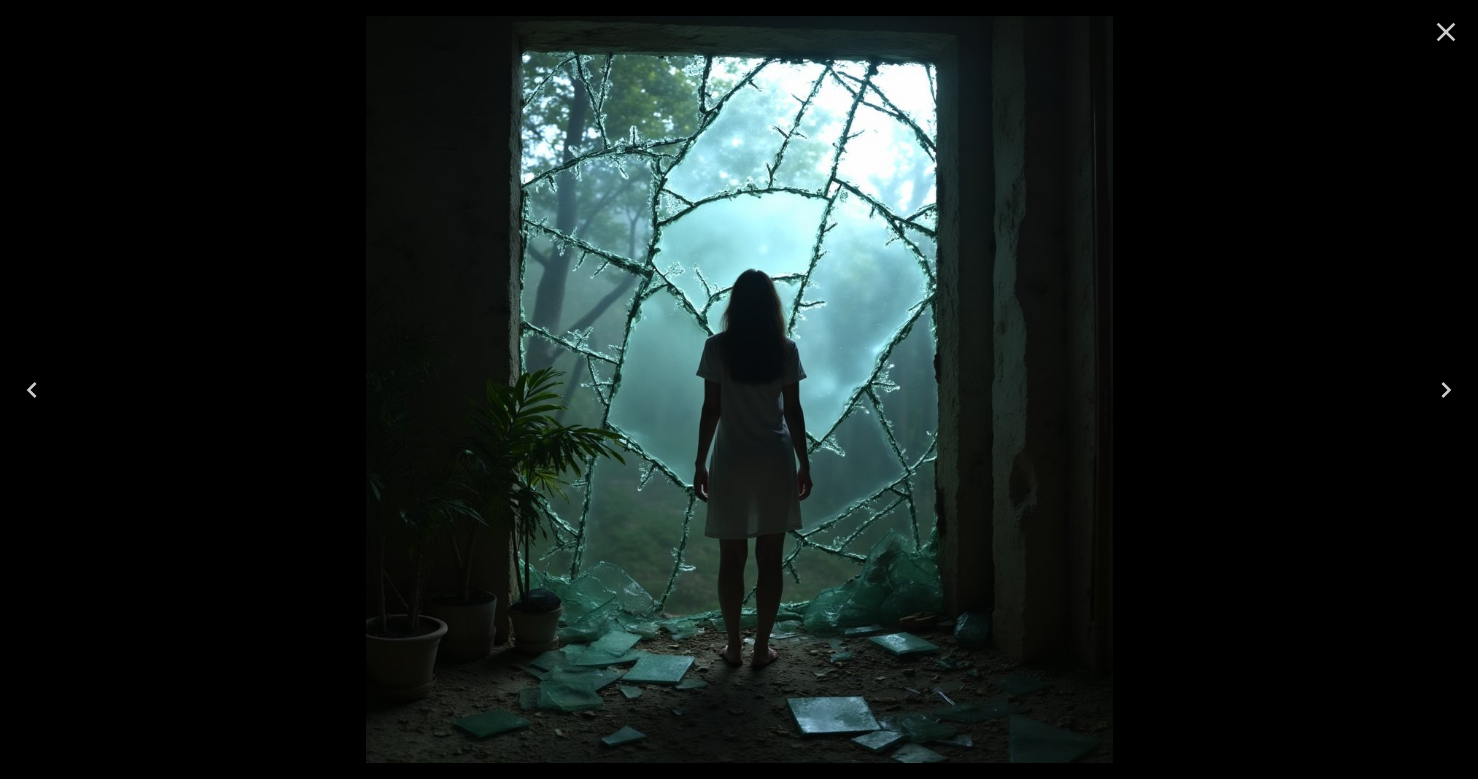 click at bounding box center [739, 389] 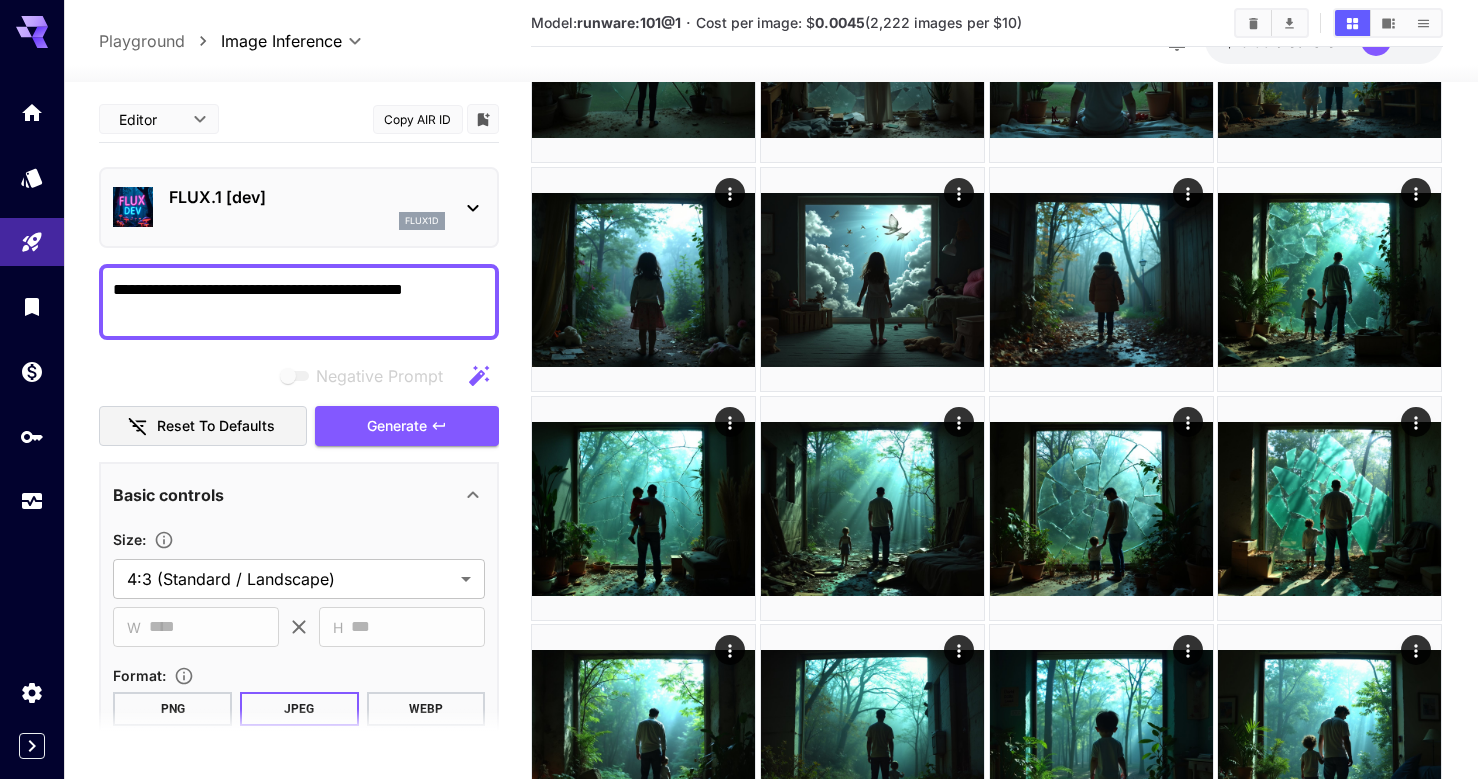 scroll, scrollTop: 0, scrollLeft: 0, axis: both 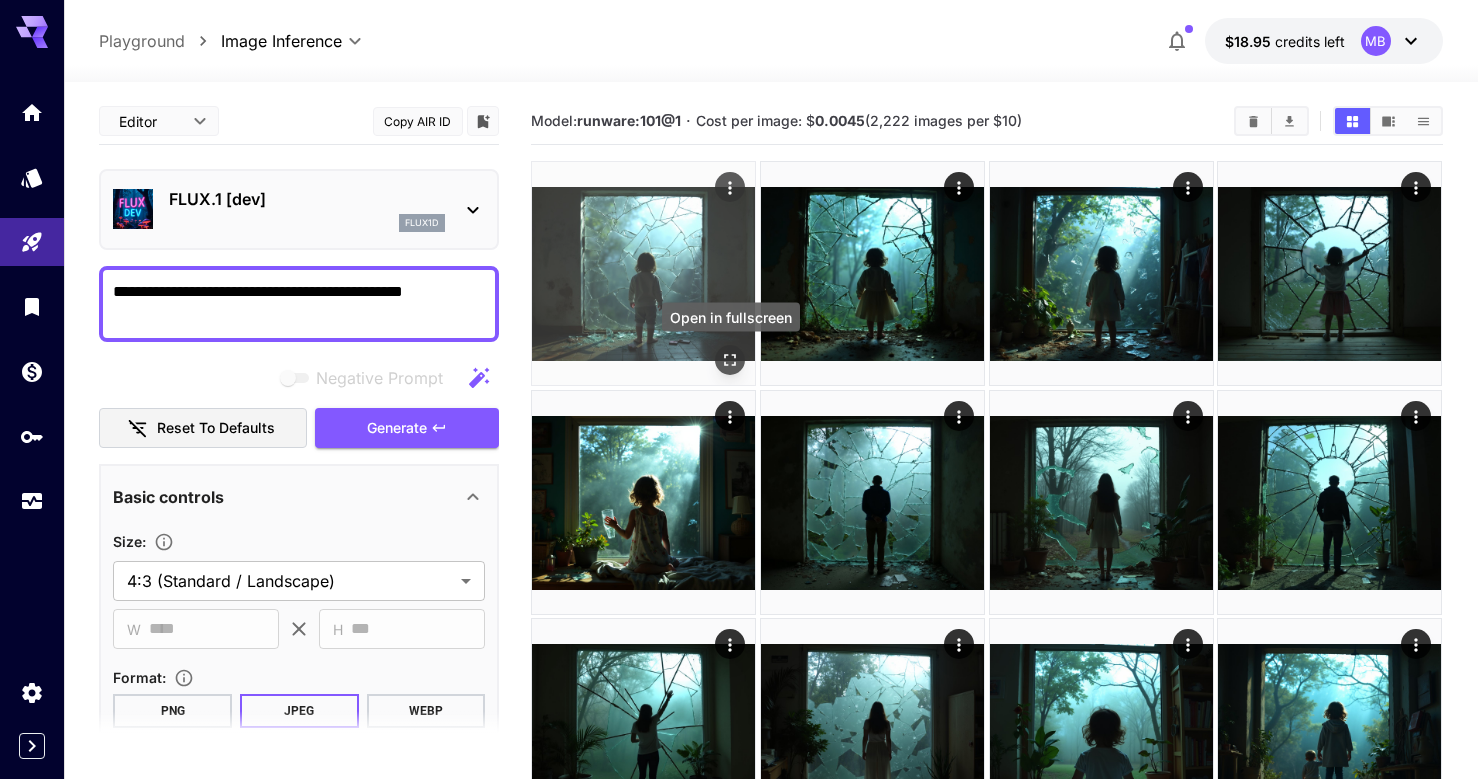 click 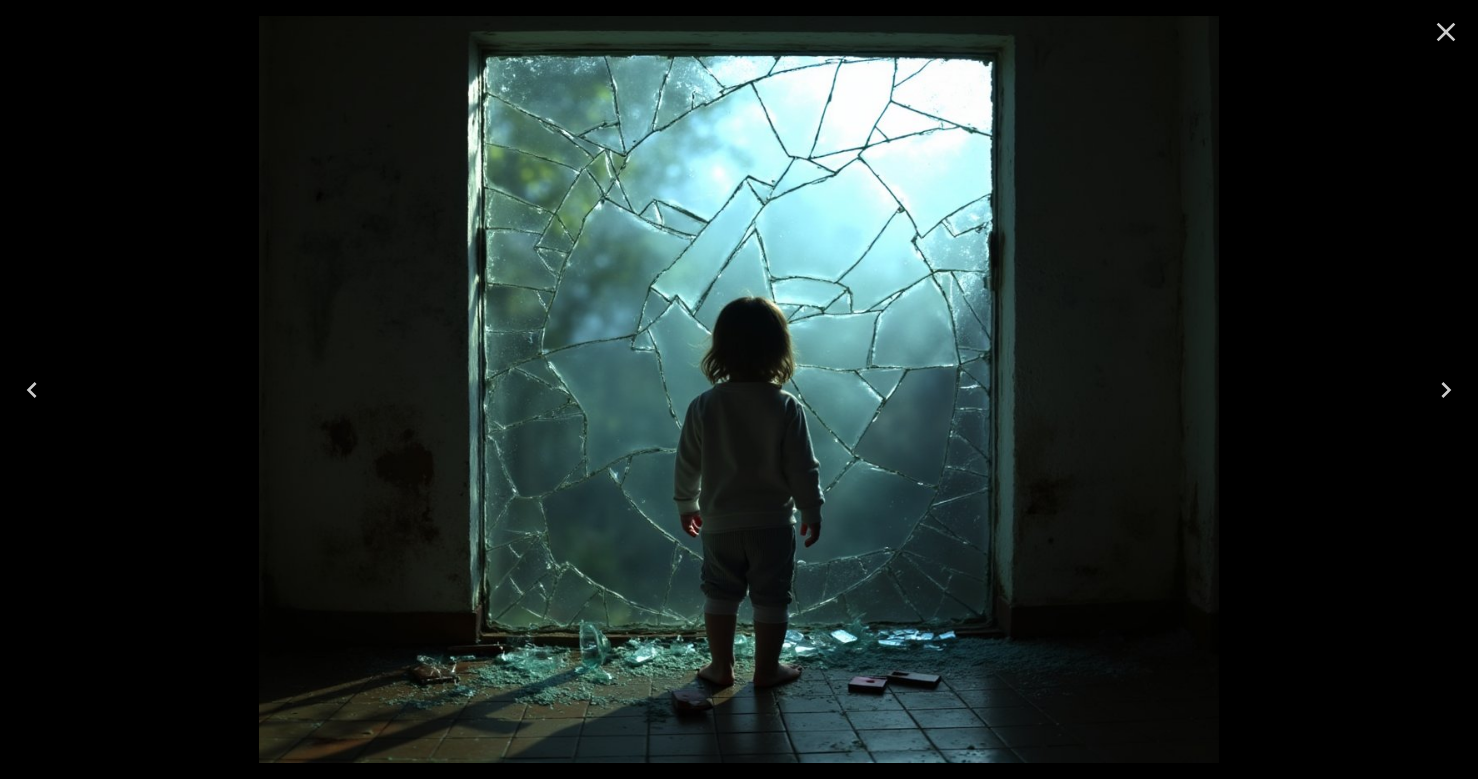 click 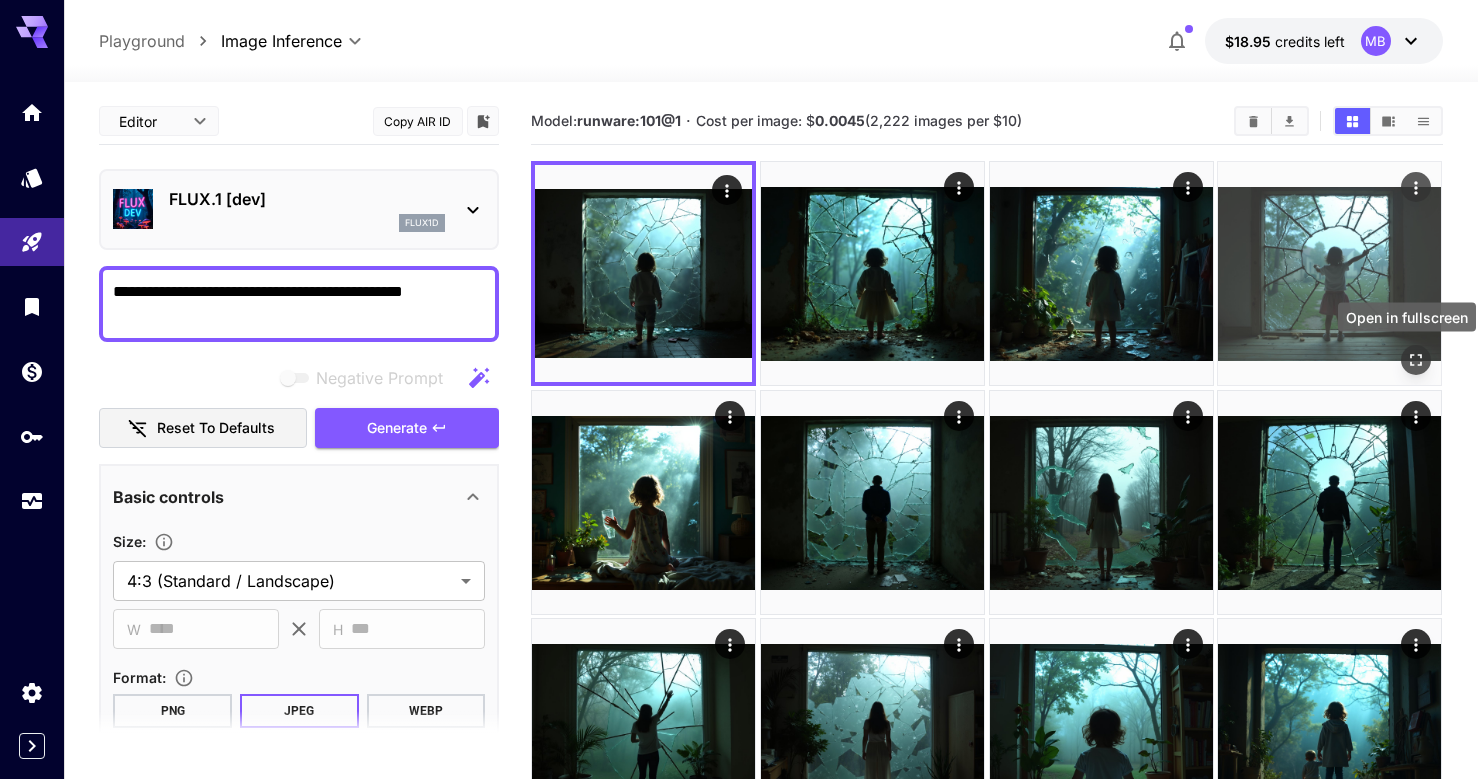 click 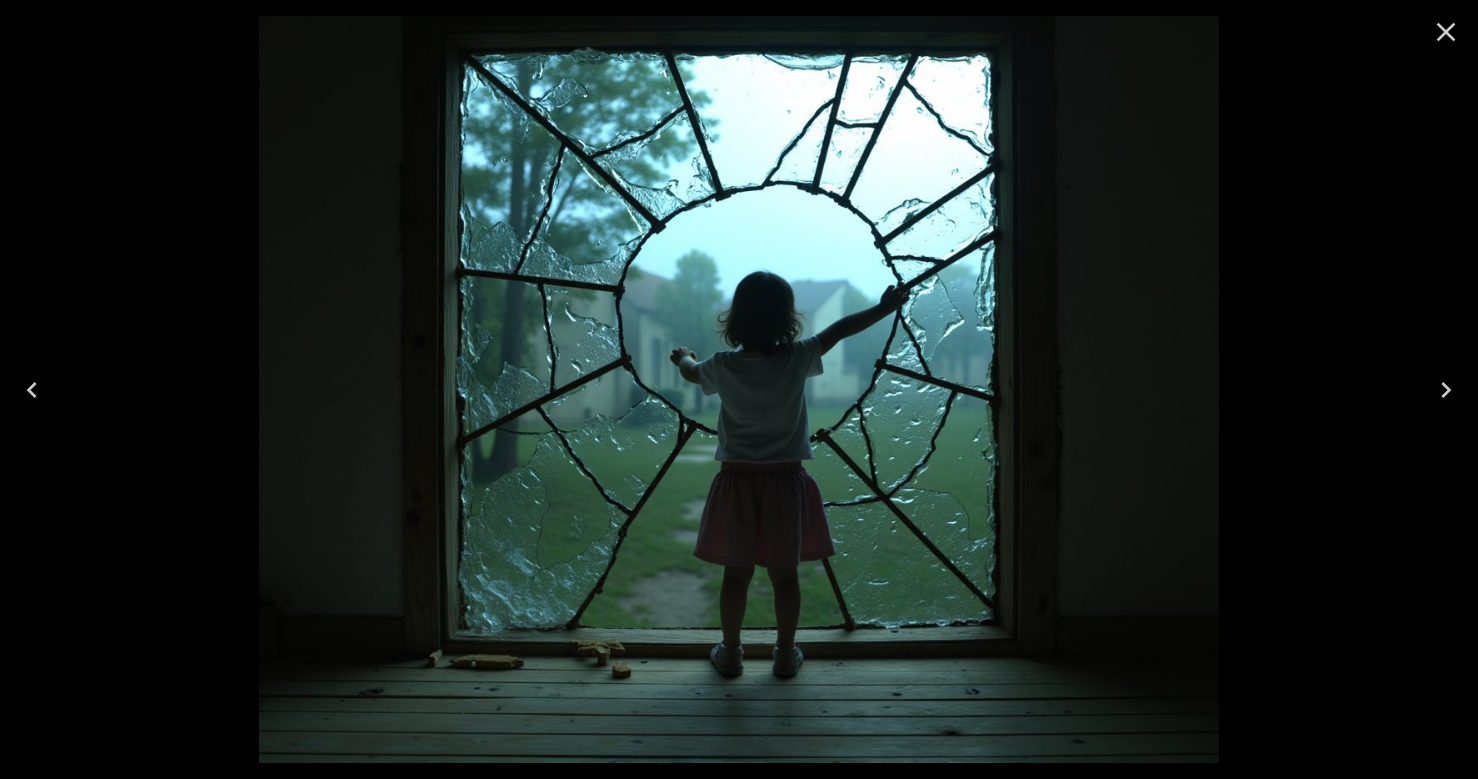 click 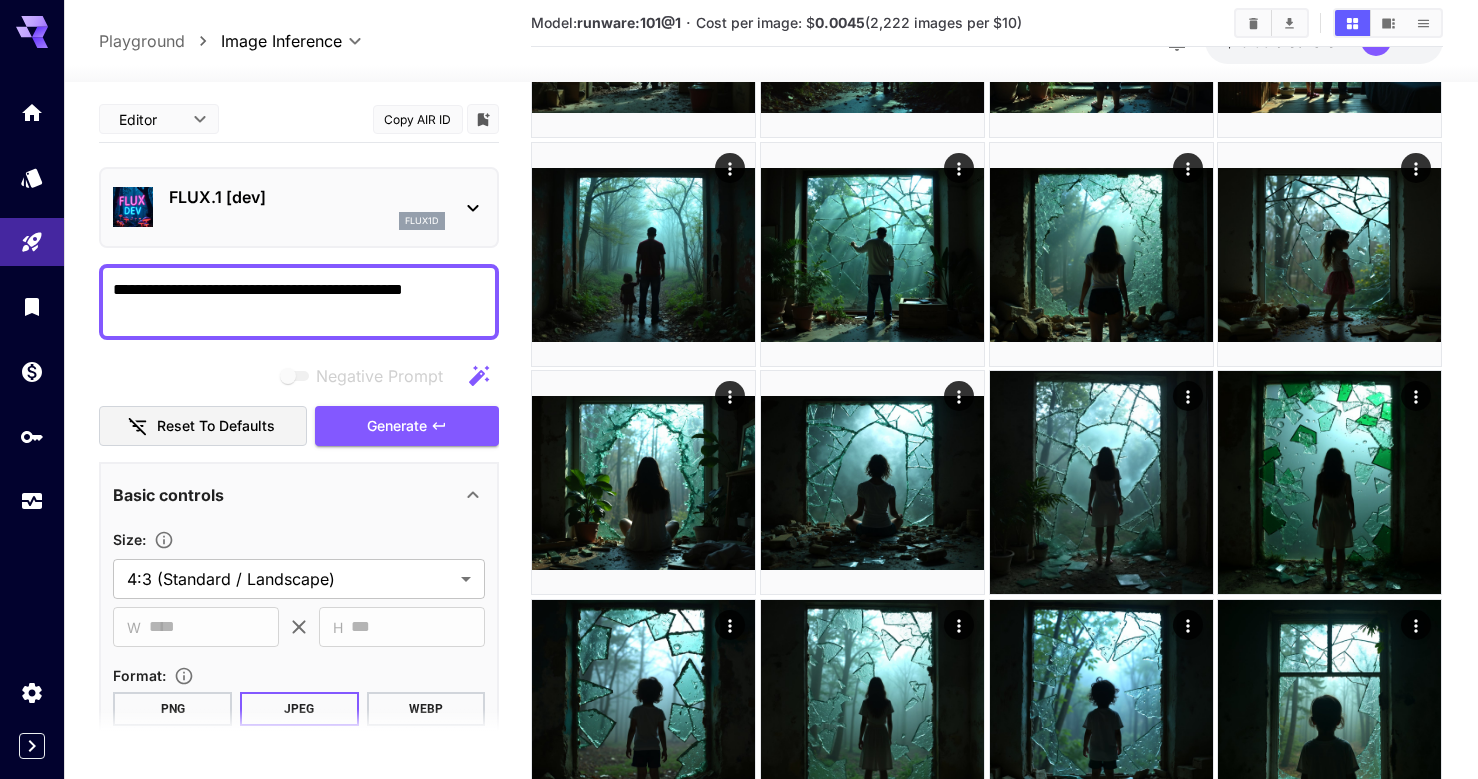 scroll, scrollTop: 1392, scrollLeft: 0, axis: vertical 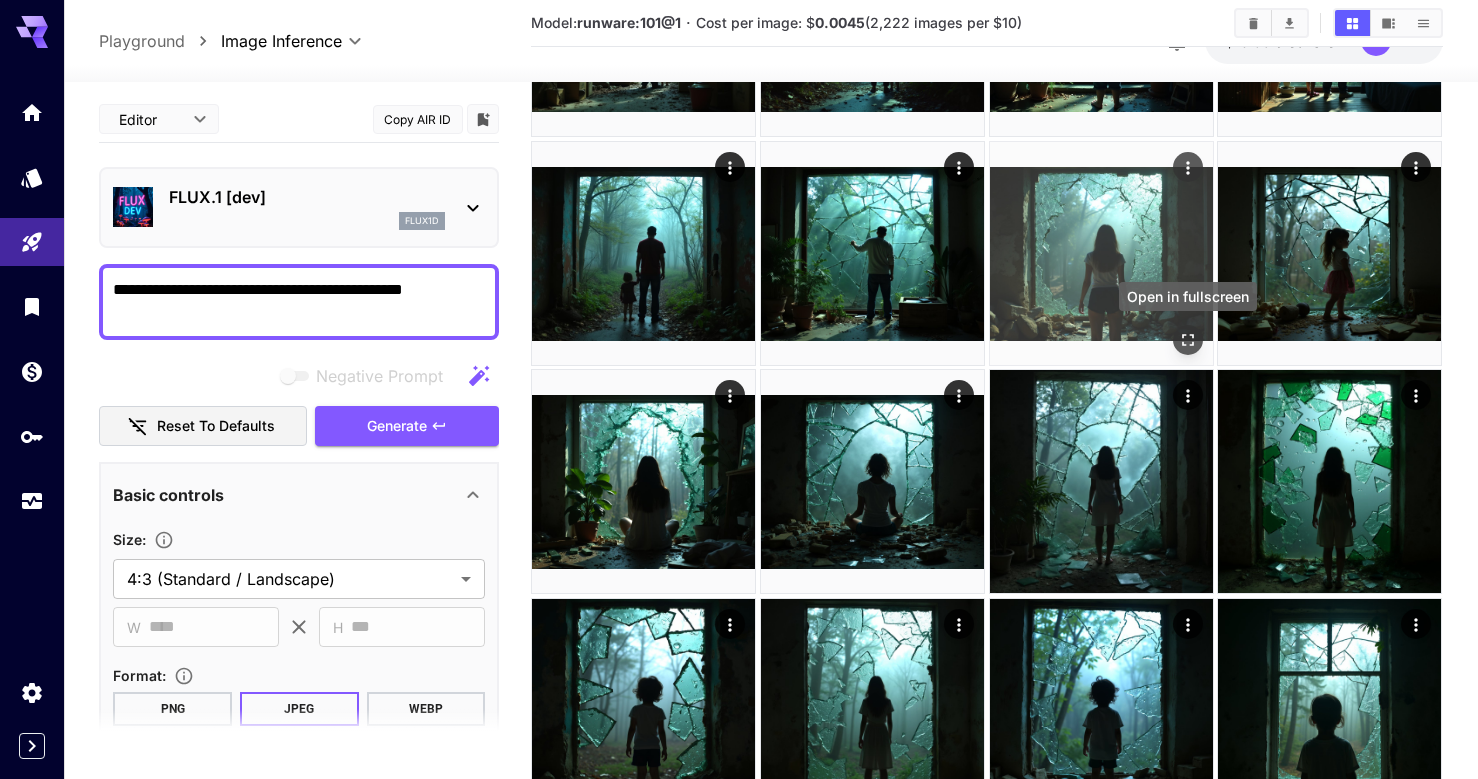 click 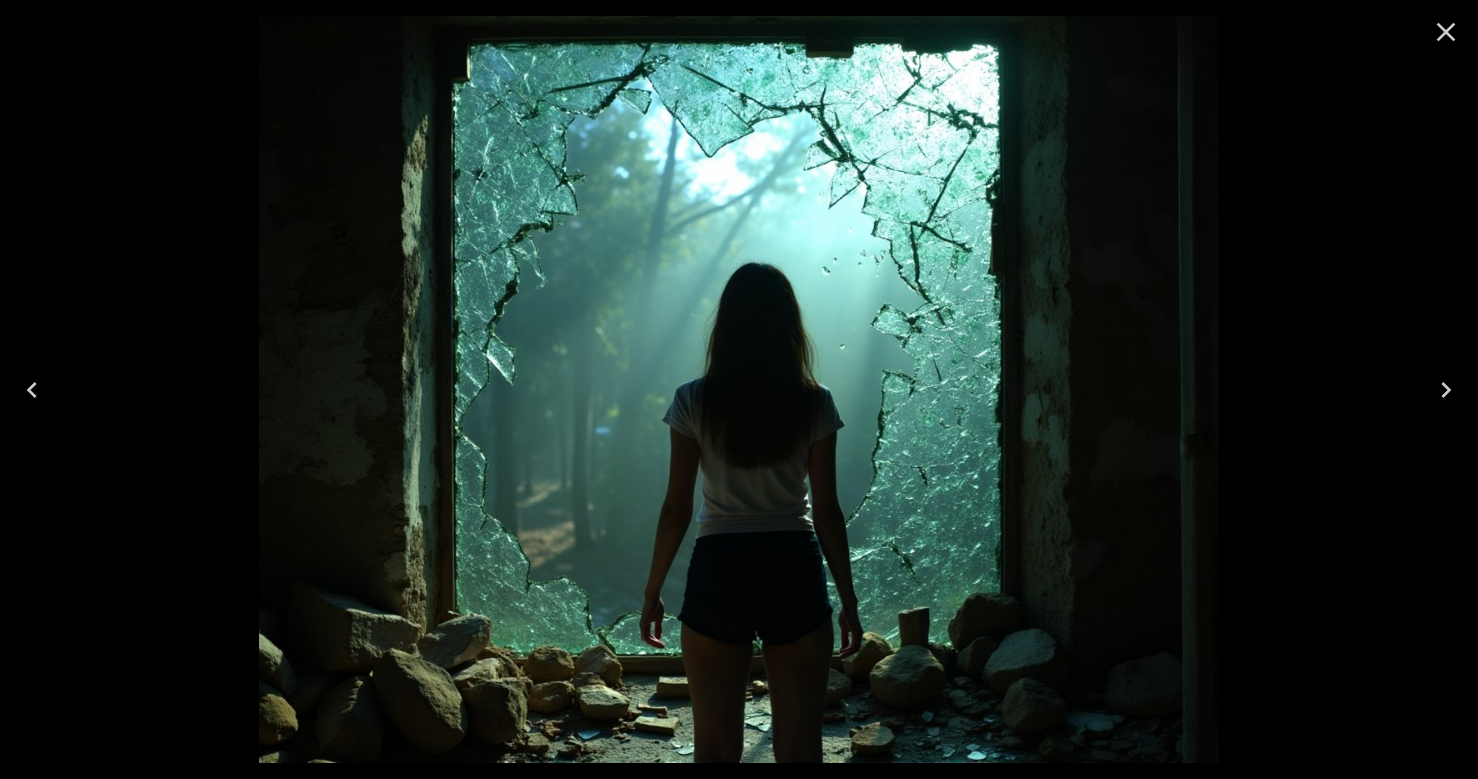 click 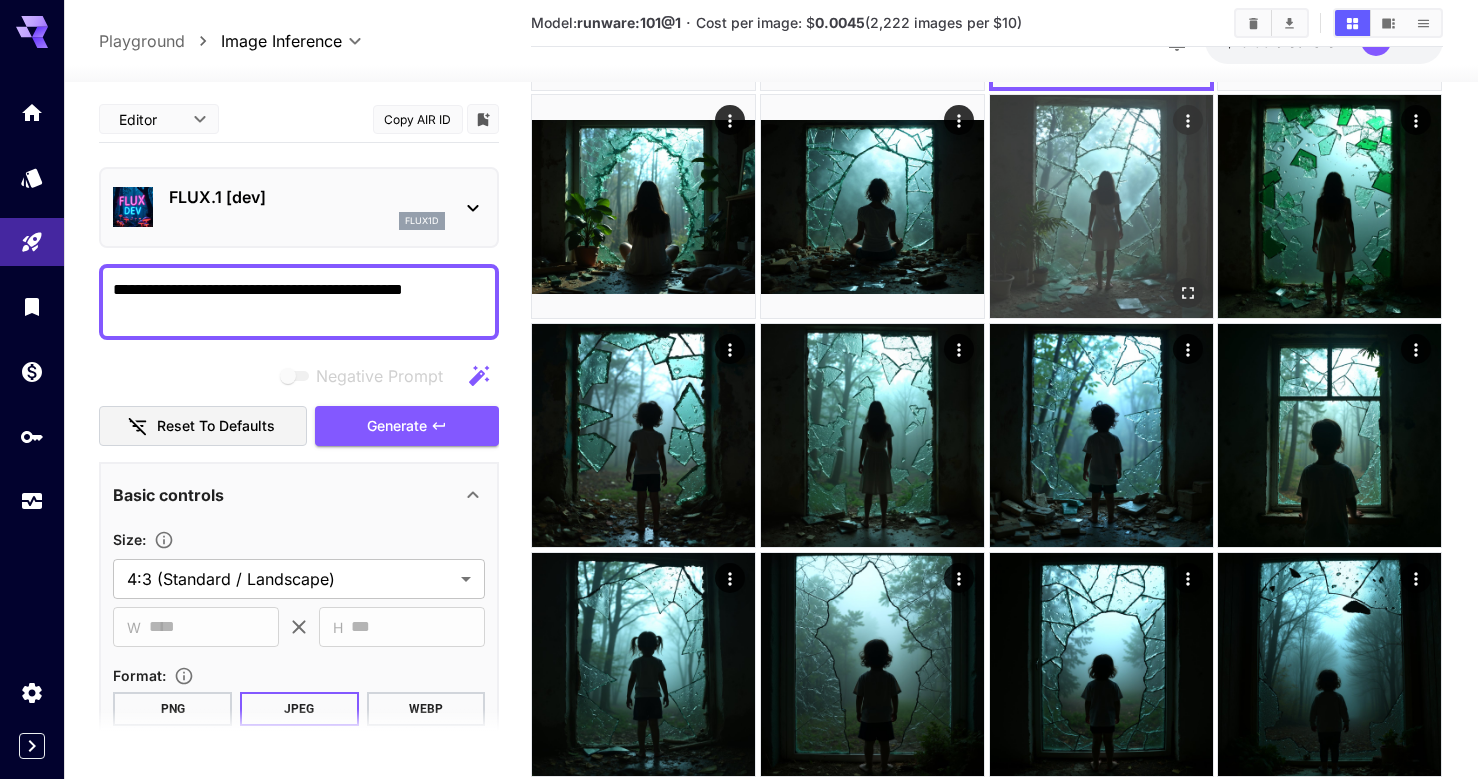 scroll, scrollTop: 1668, scrollLeft: 0, axis: vertical 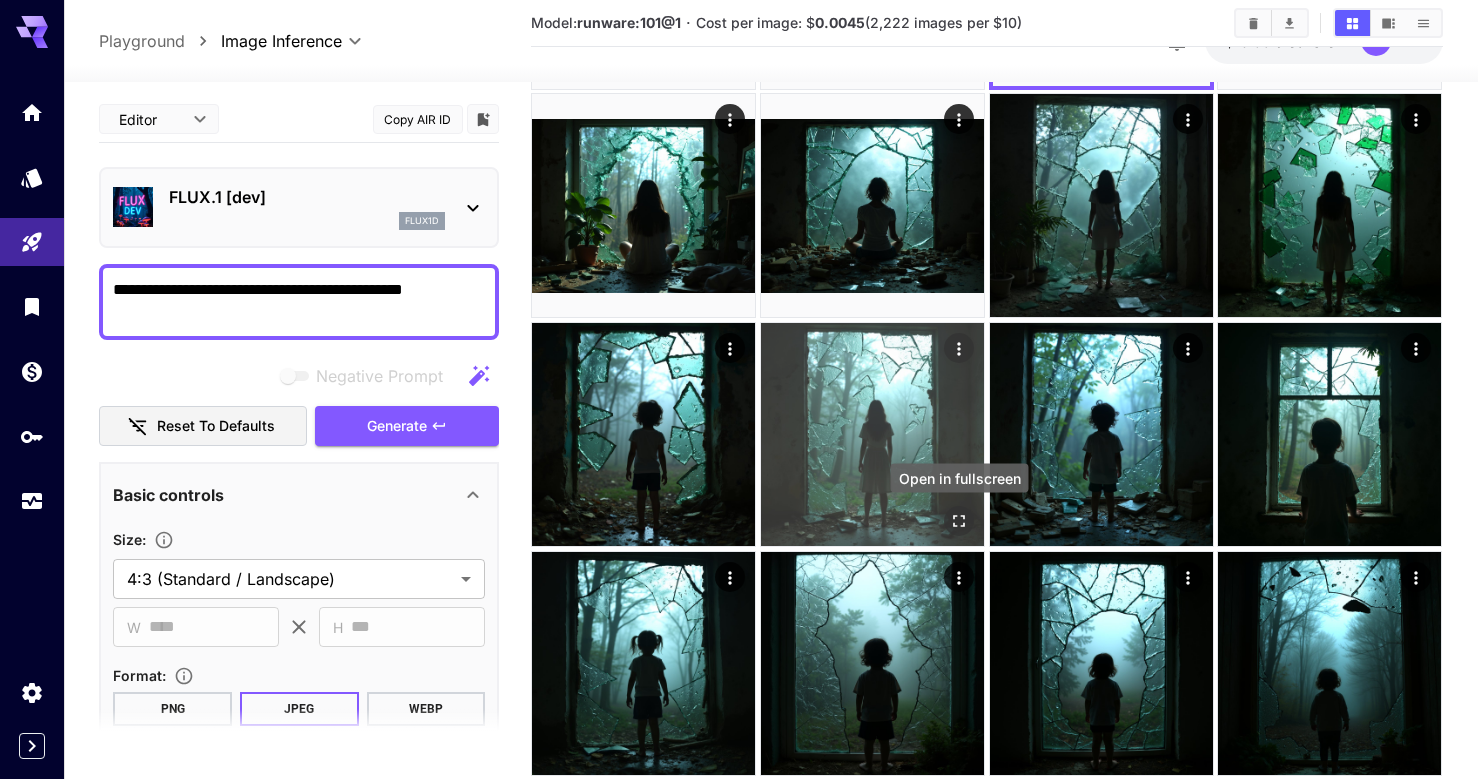 click 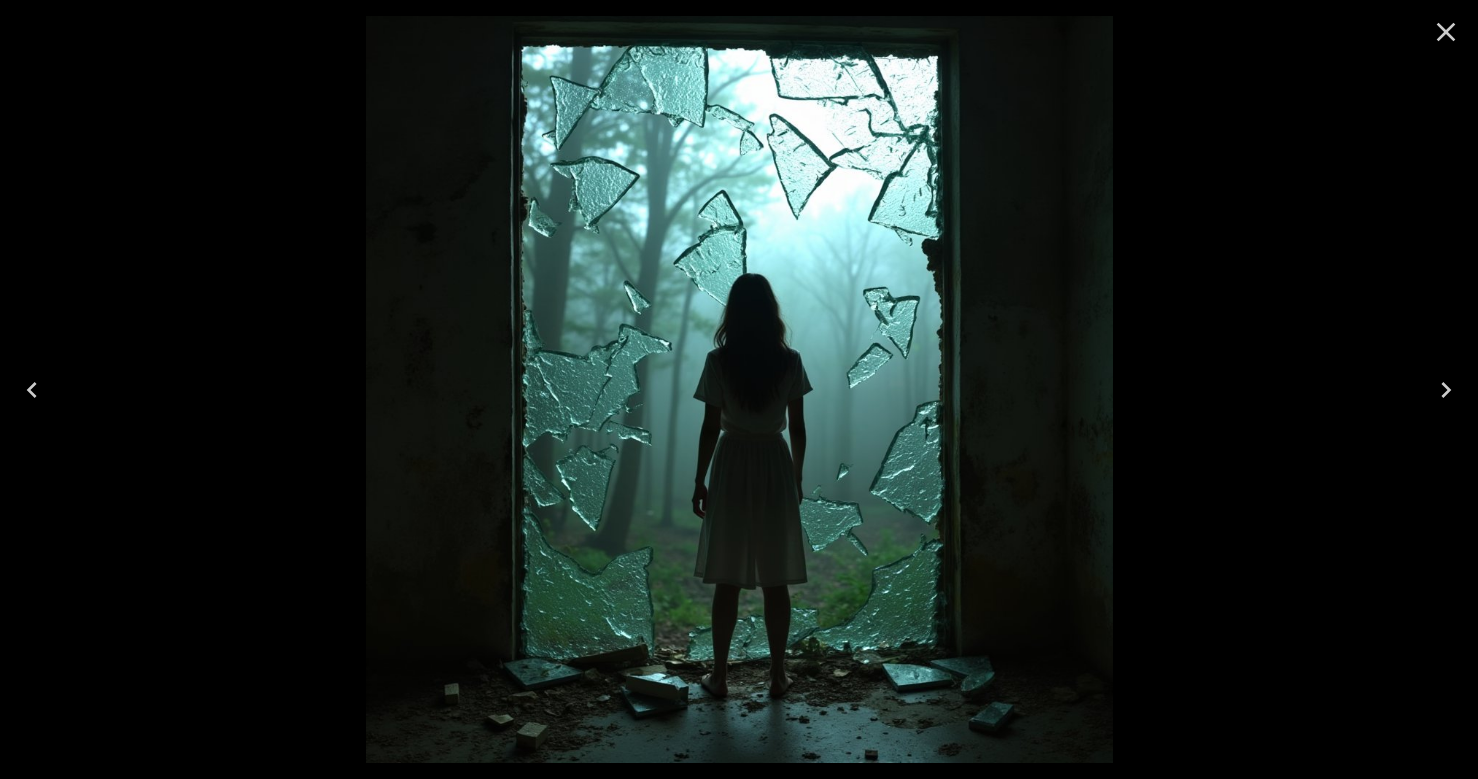 click 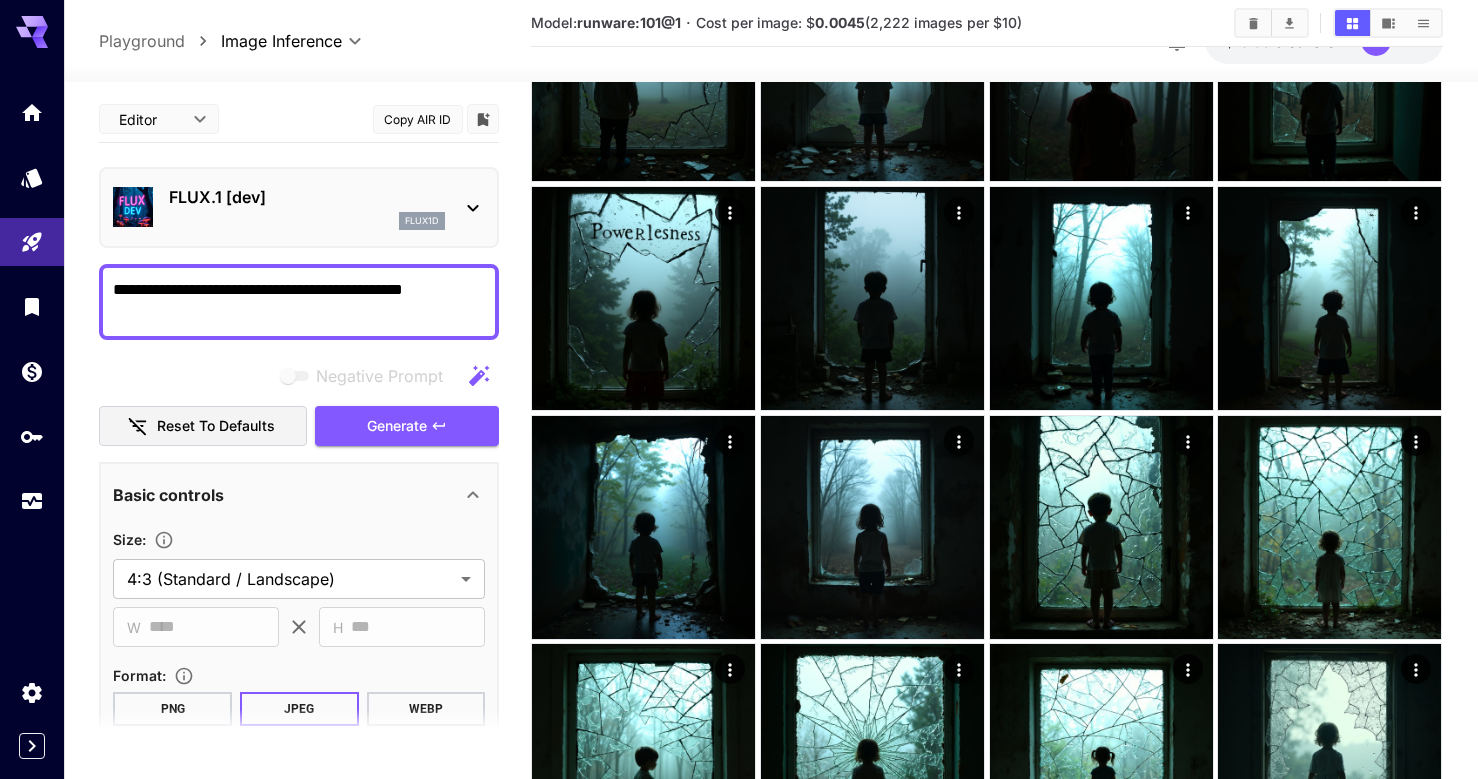 scroll, scrollTop: 2493, scrollLeft: 0, axis: vertical 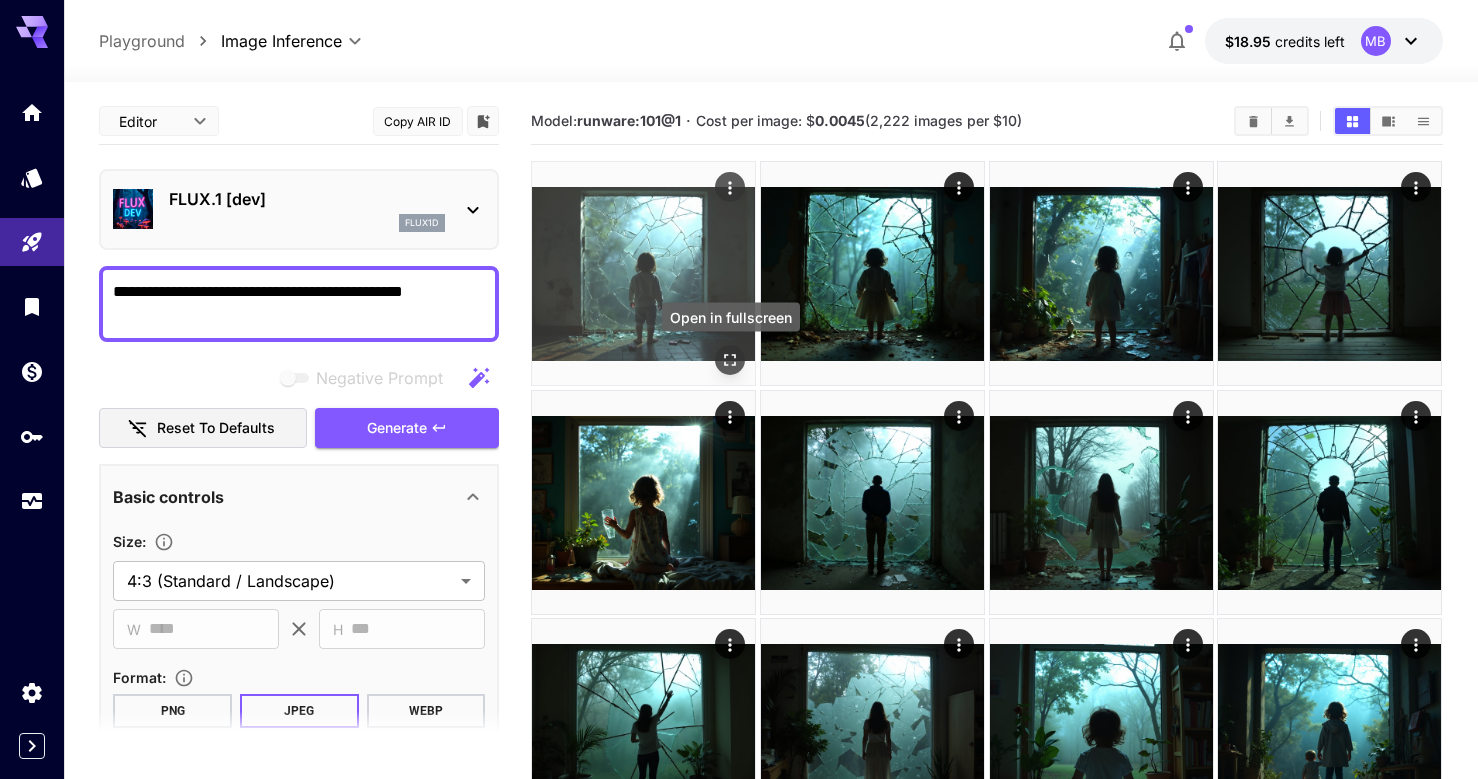 click 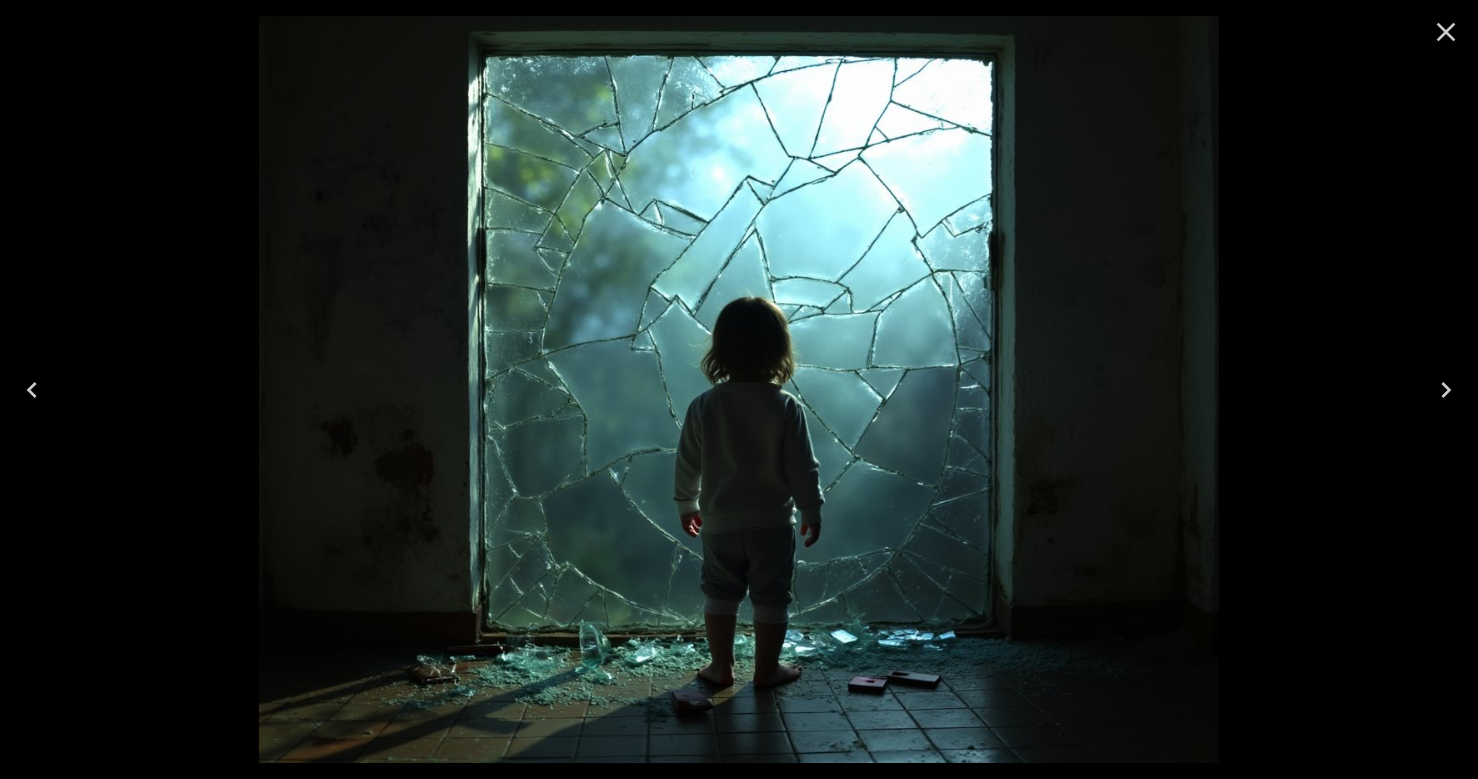 click 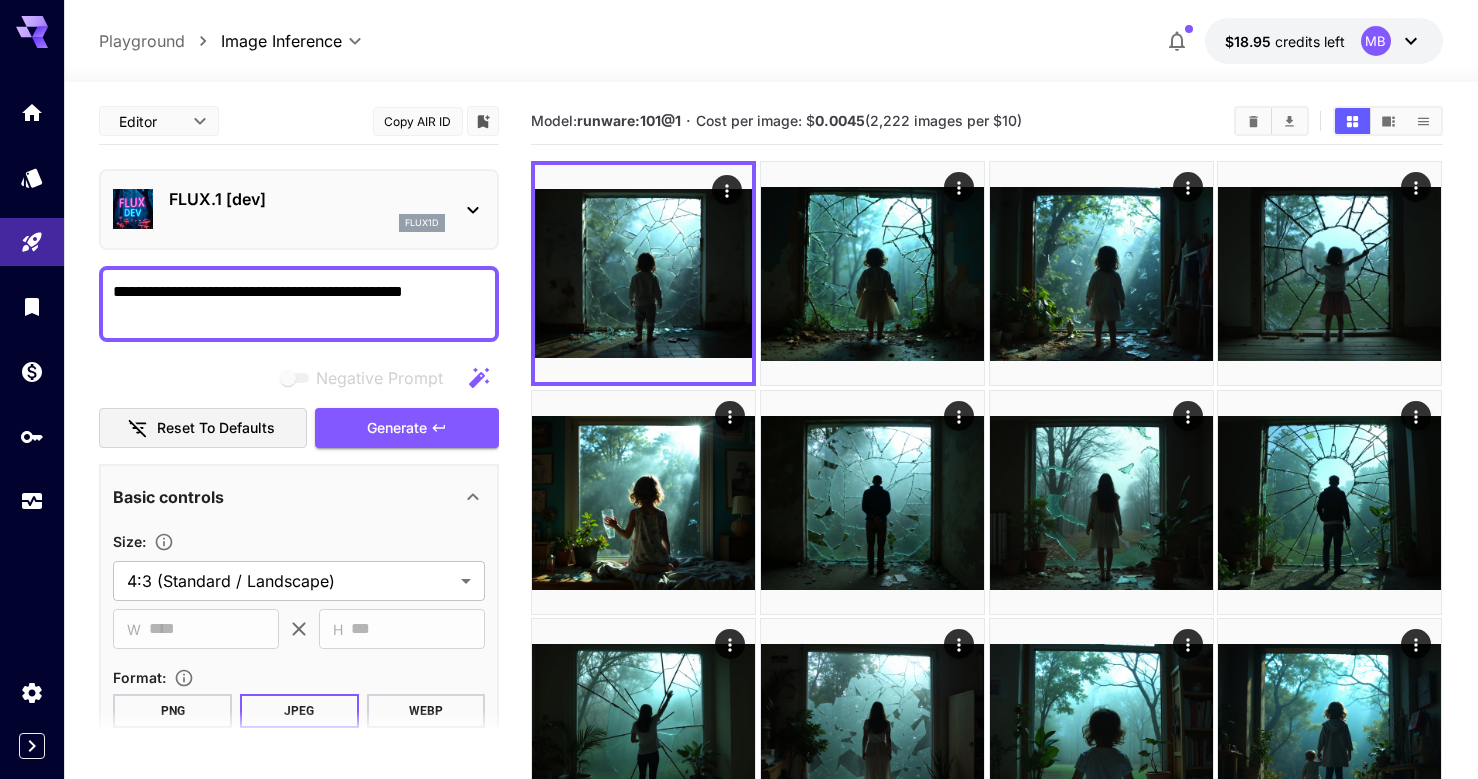 click on "**********" at bounding box center (299, 304) 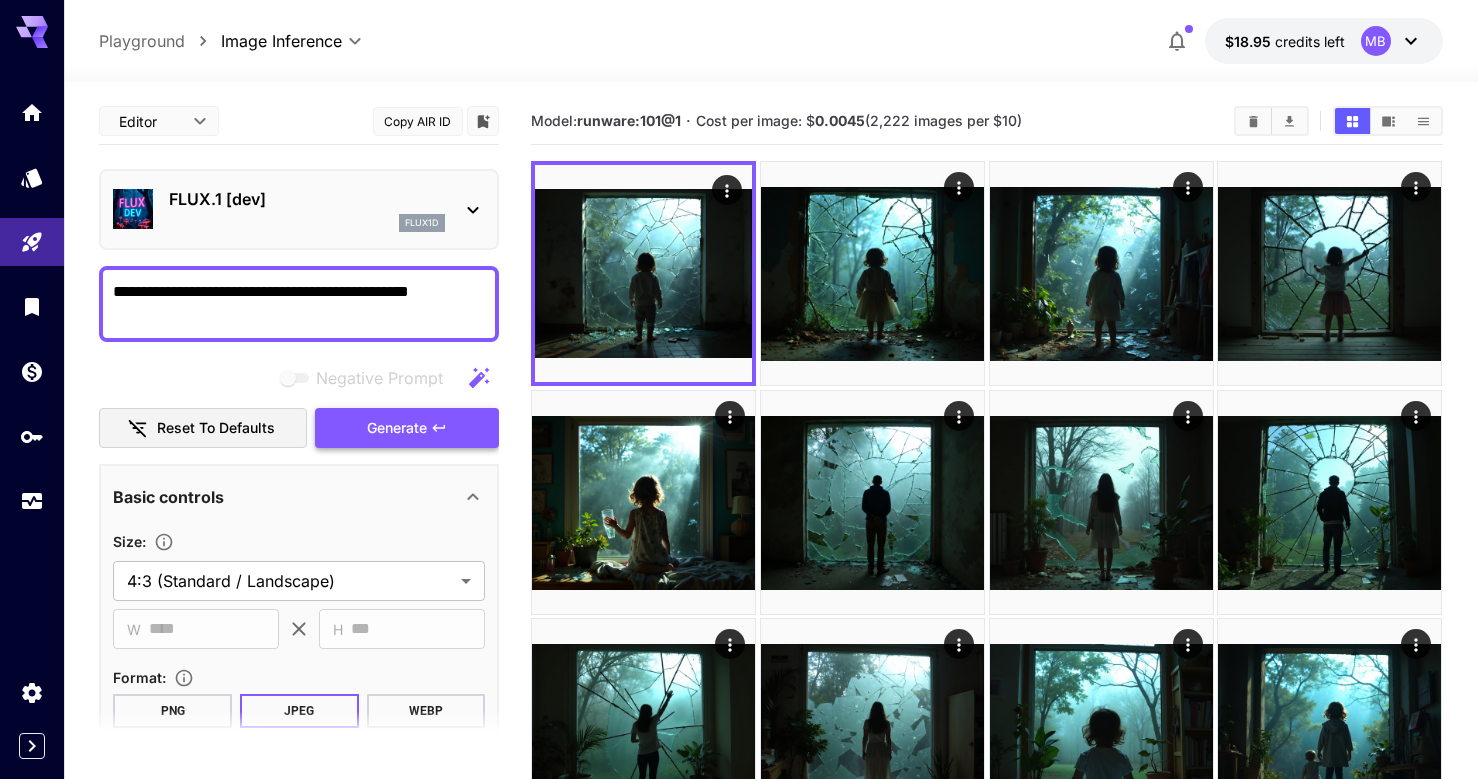 type on "**********" 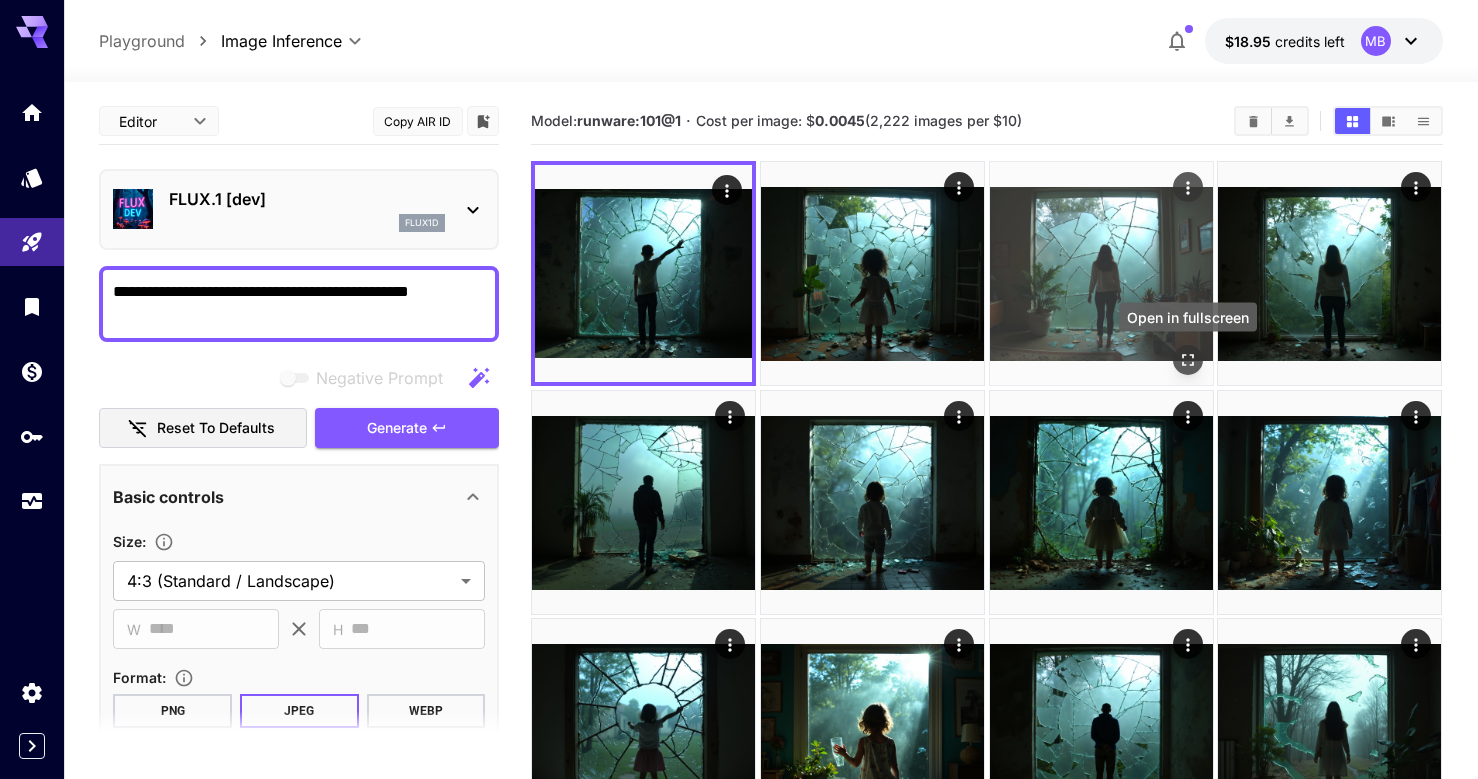 click 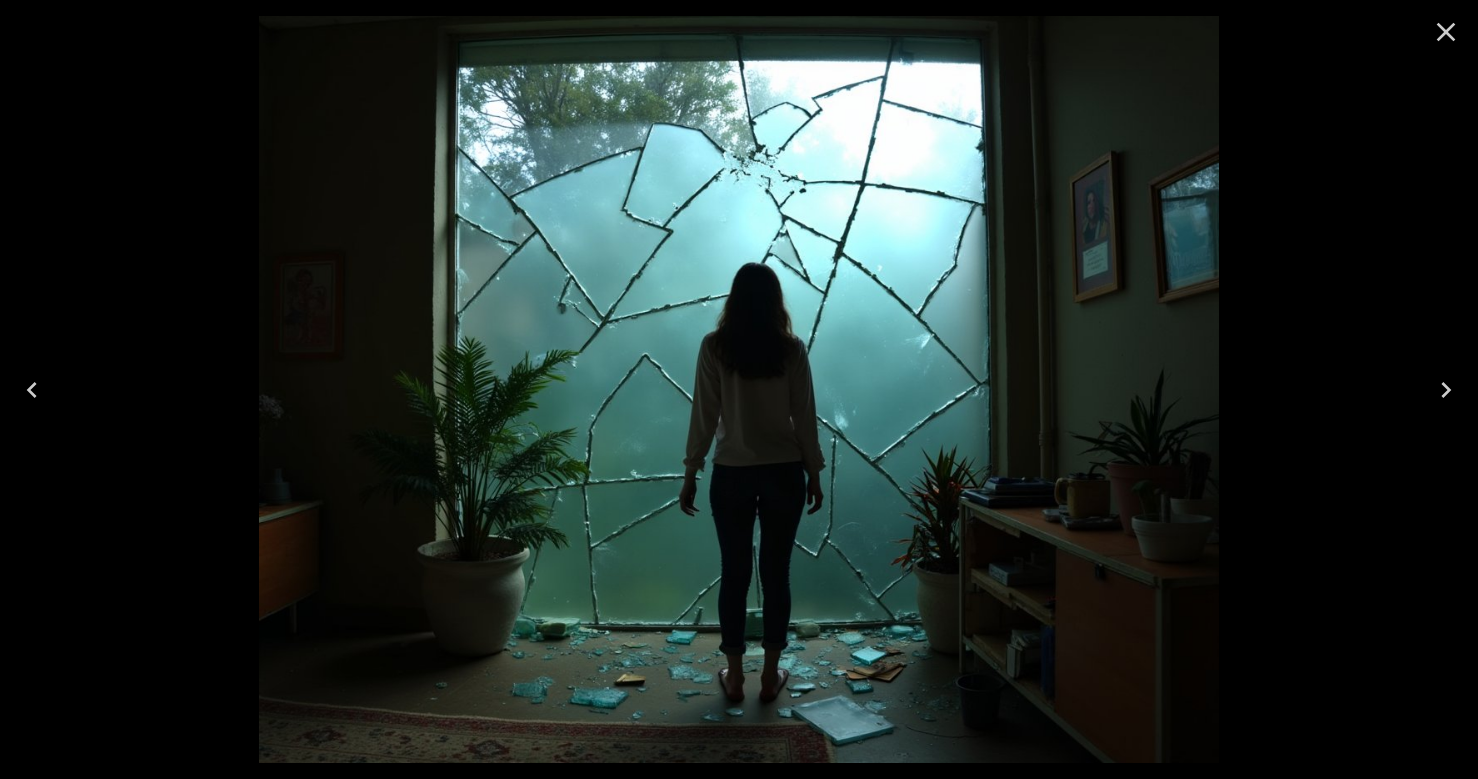 click 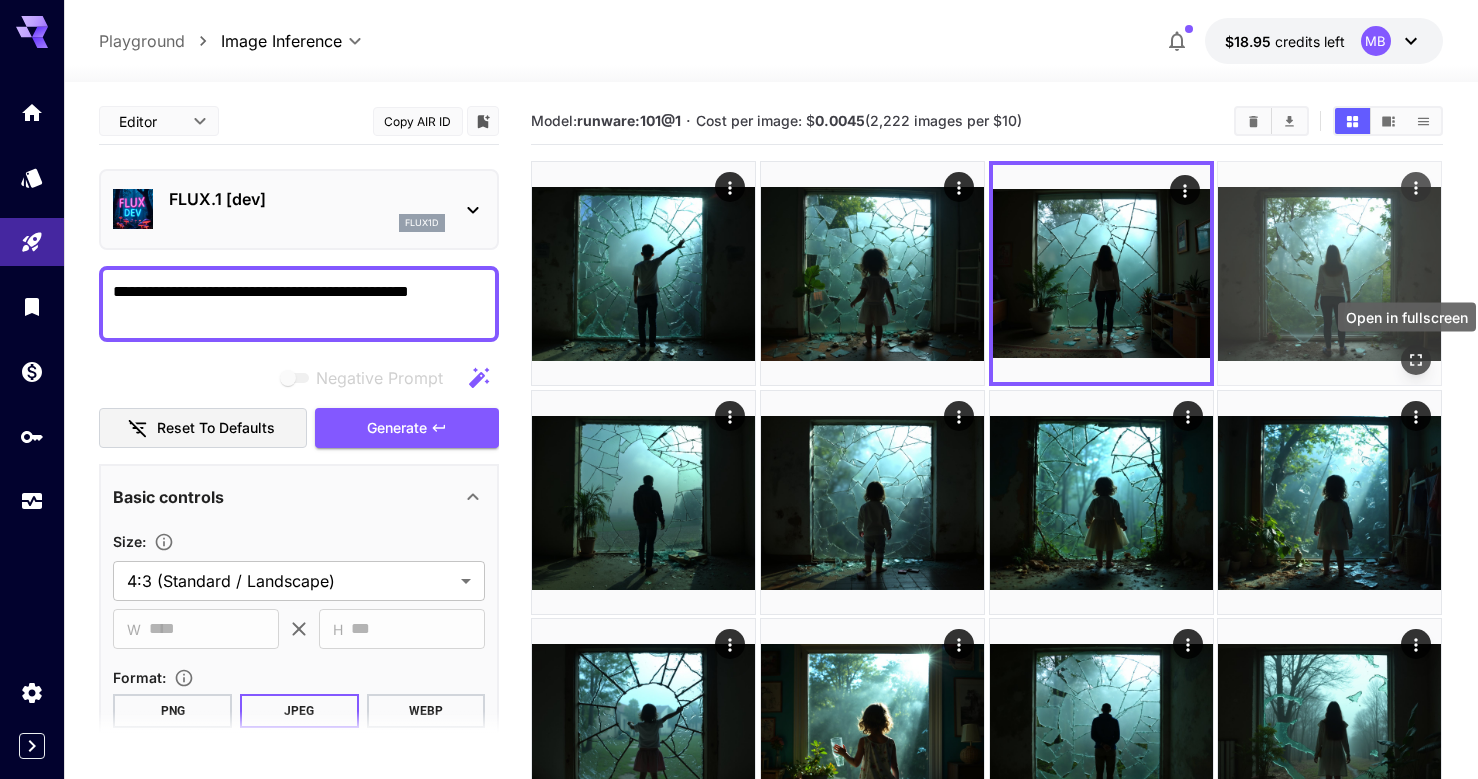 click 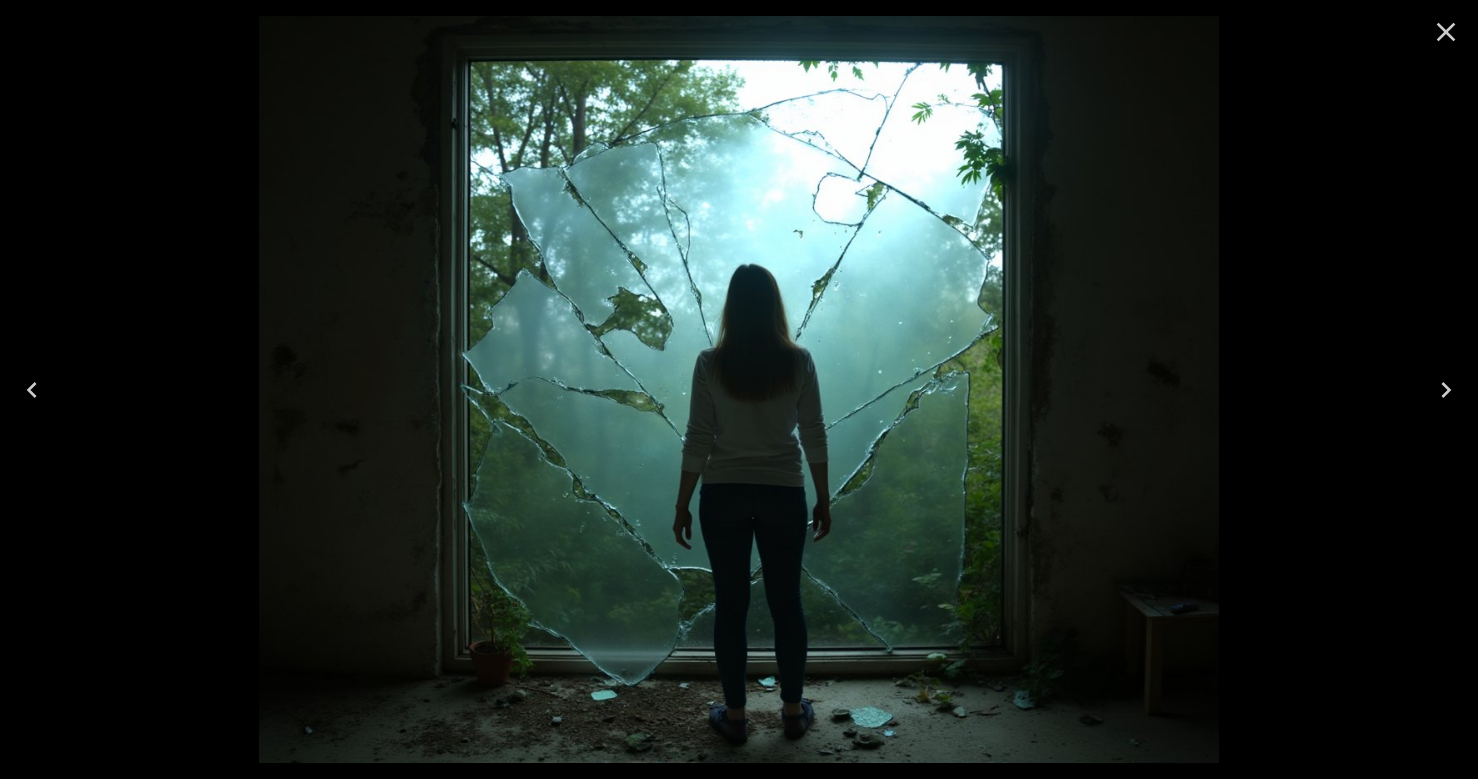click 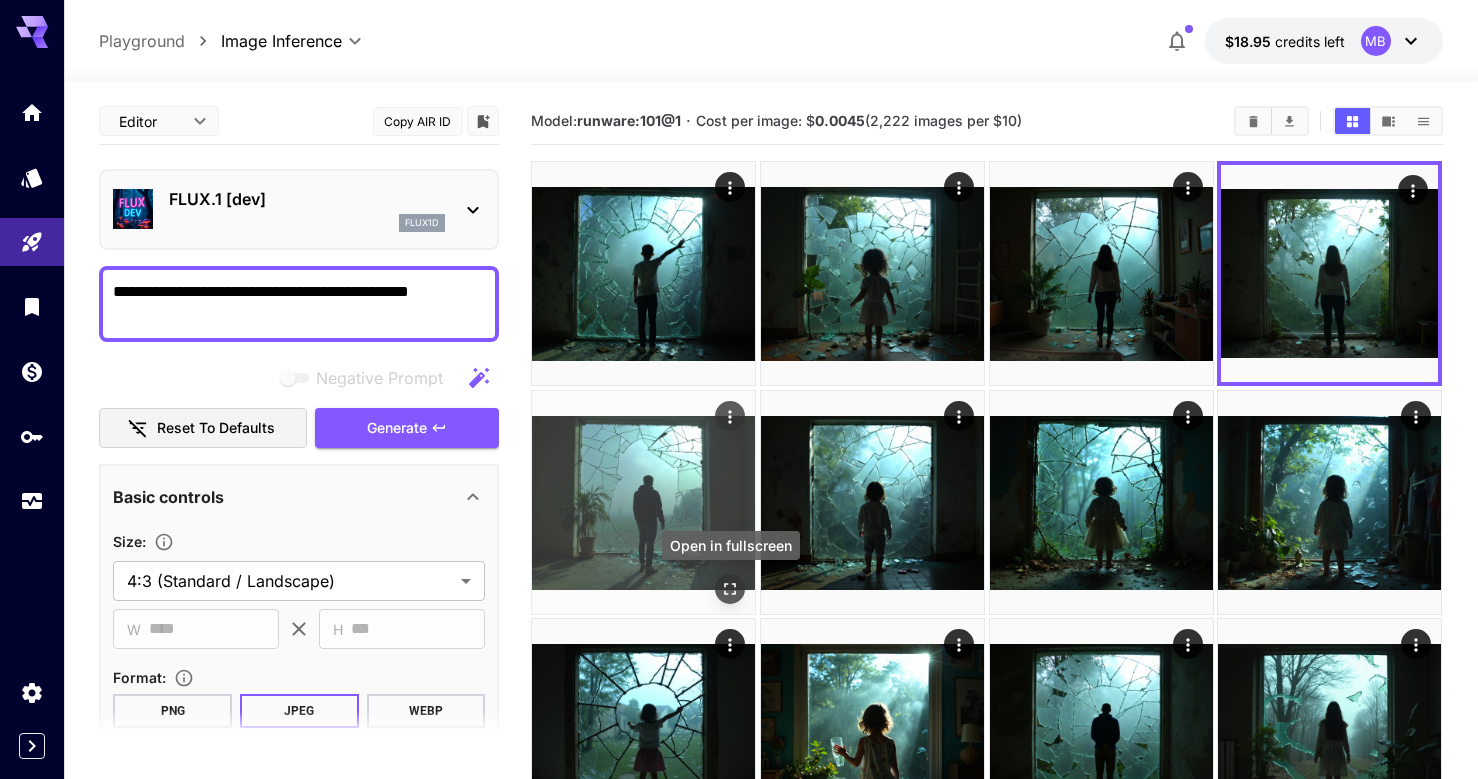 scroll, scrollTop: 0, scrollLeft: 0, axis: both 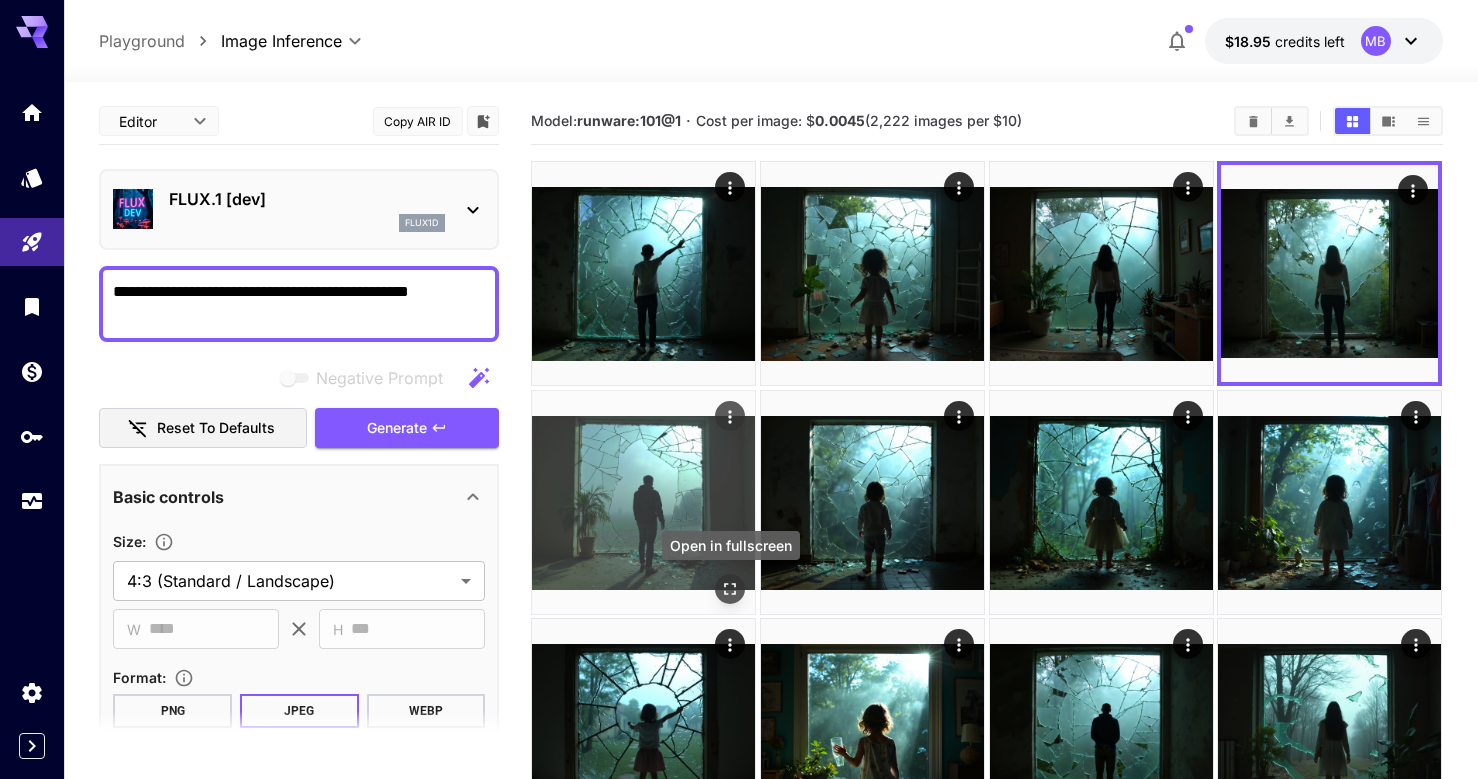 click 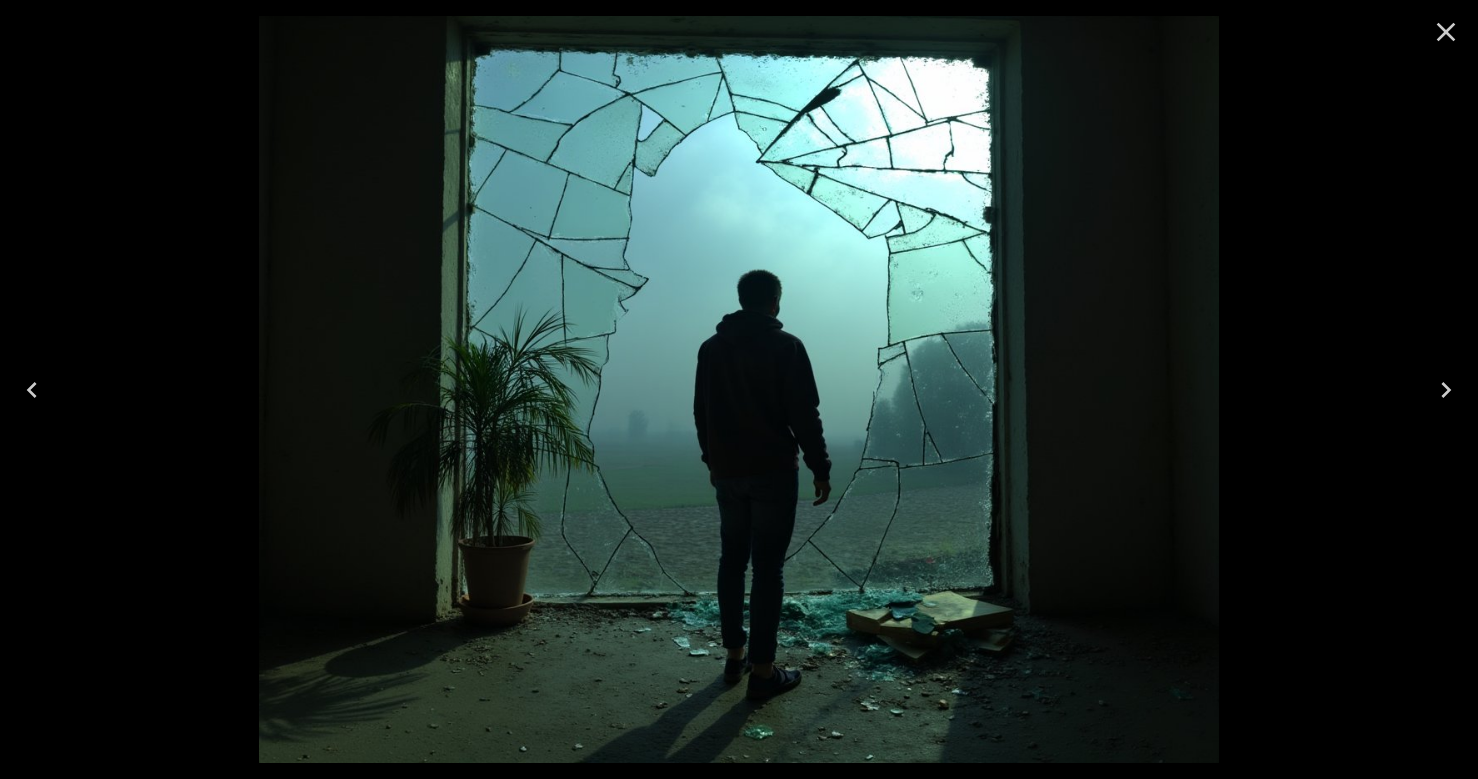 click 